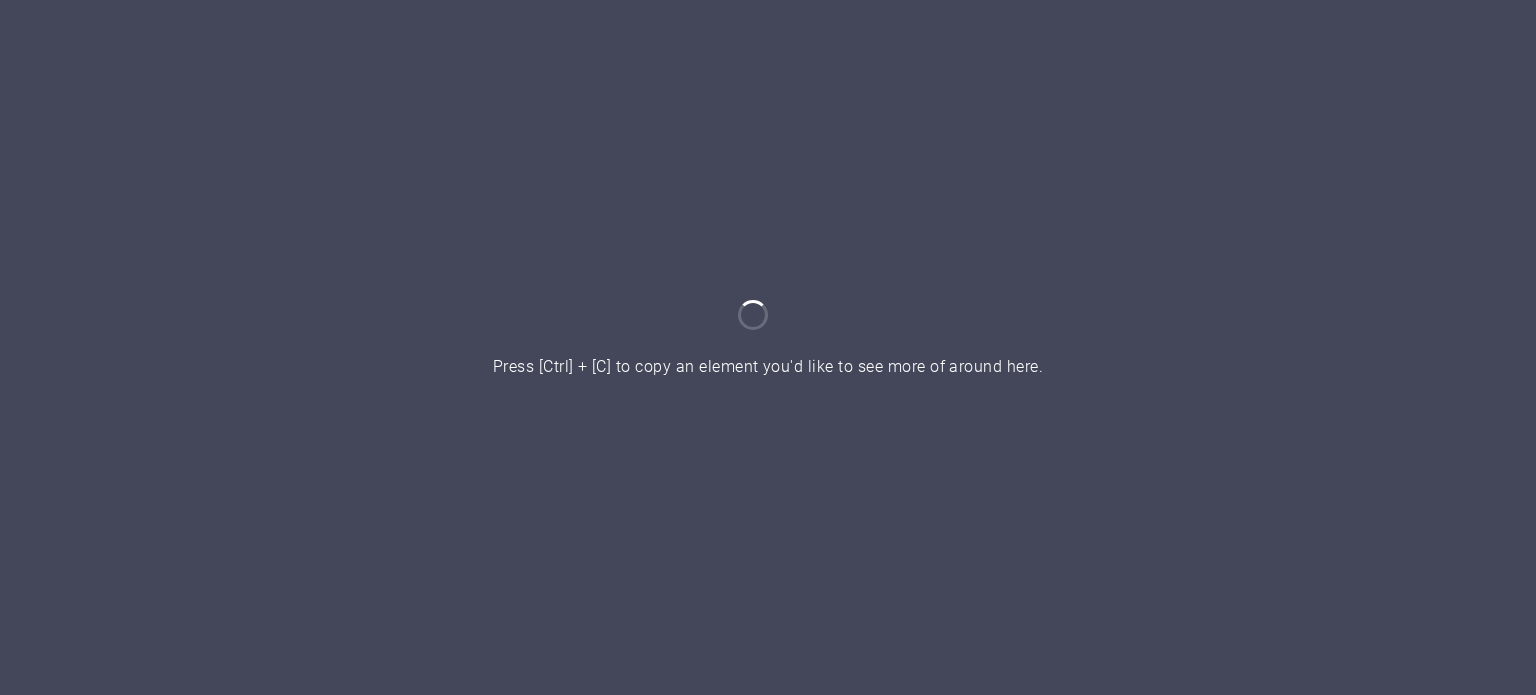 scroll, scrollTop: 0, scrollLeft: 0, axis: both 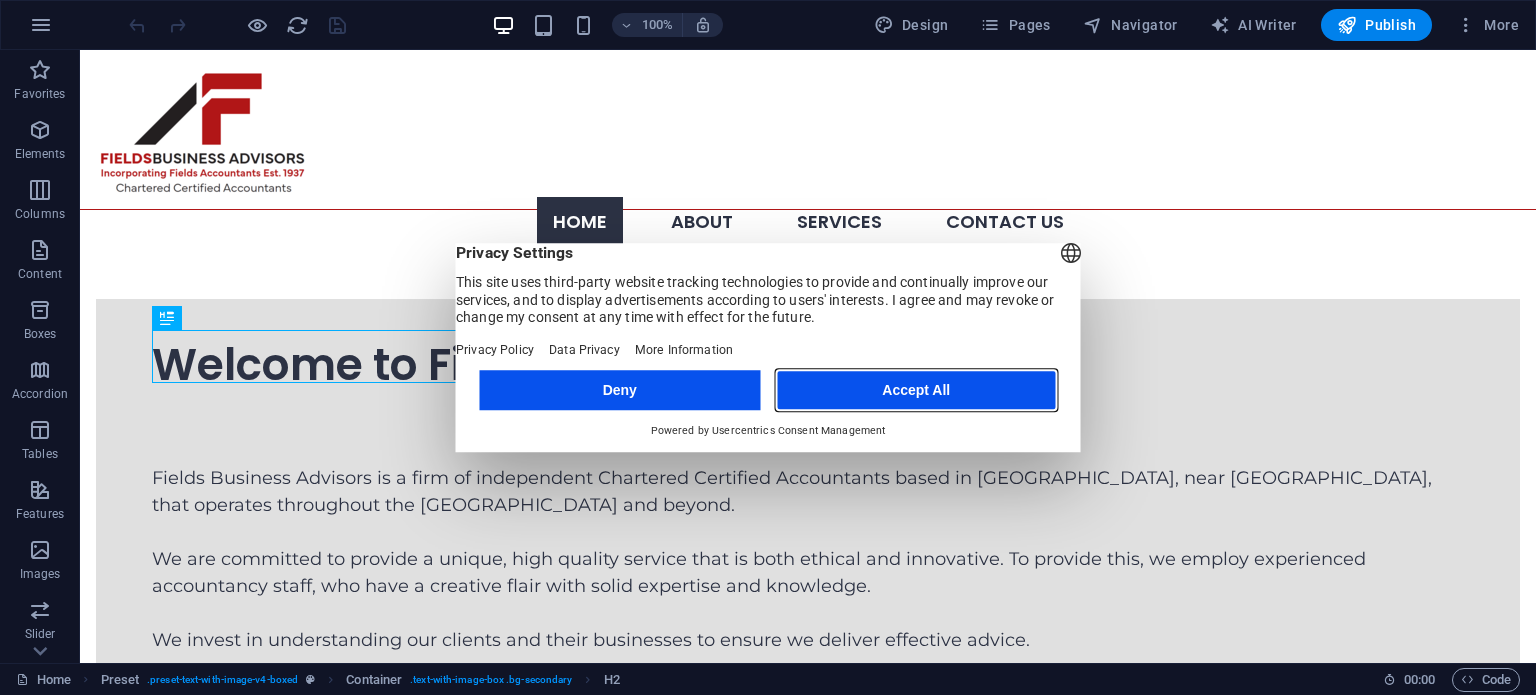 click on "Accept All" at bounding box center [916, 390] 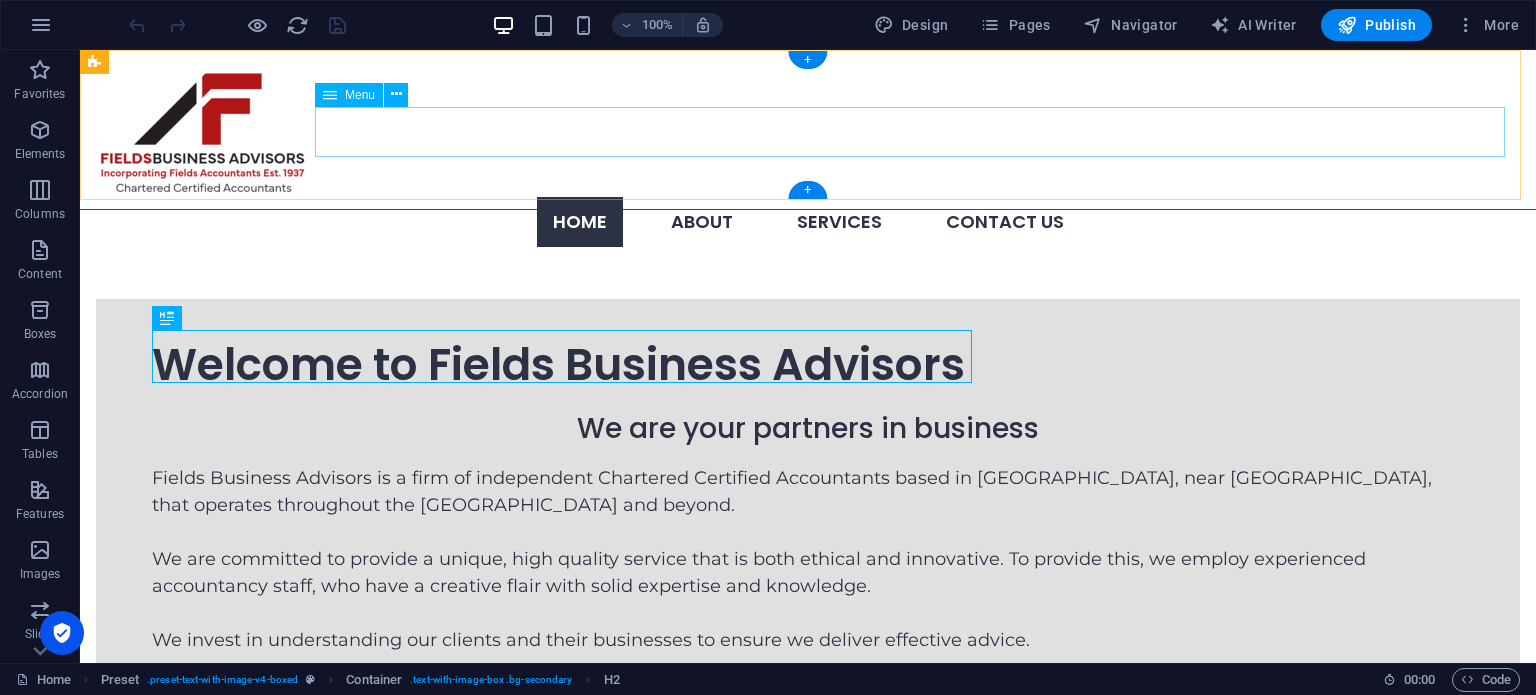 click on "Home About  Services Audit and Accountancy Outsourcing Taxation Services Contact Us" at bounding box center [808, 222] 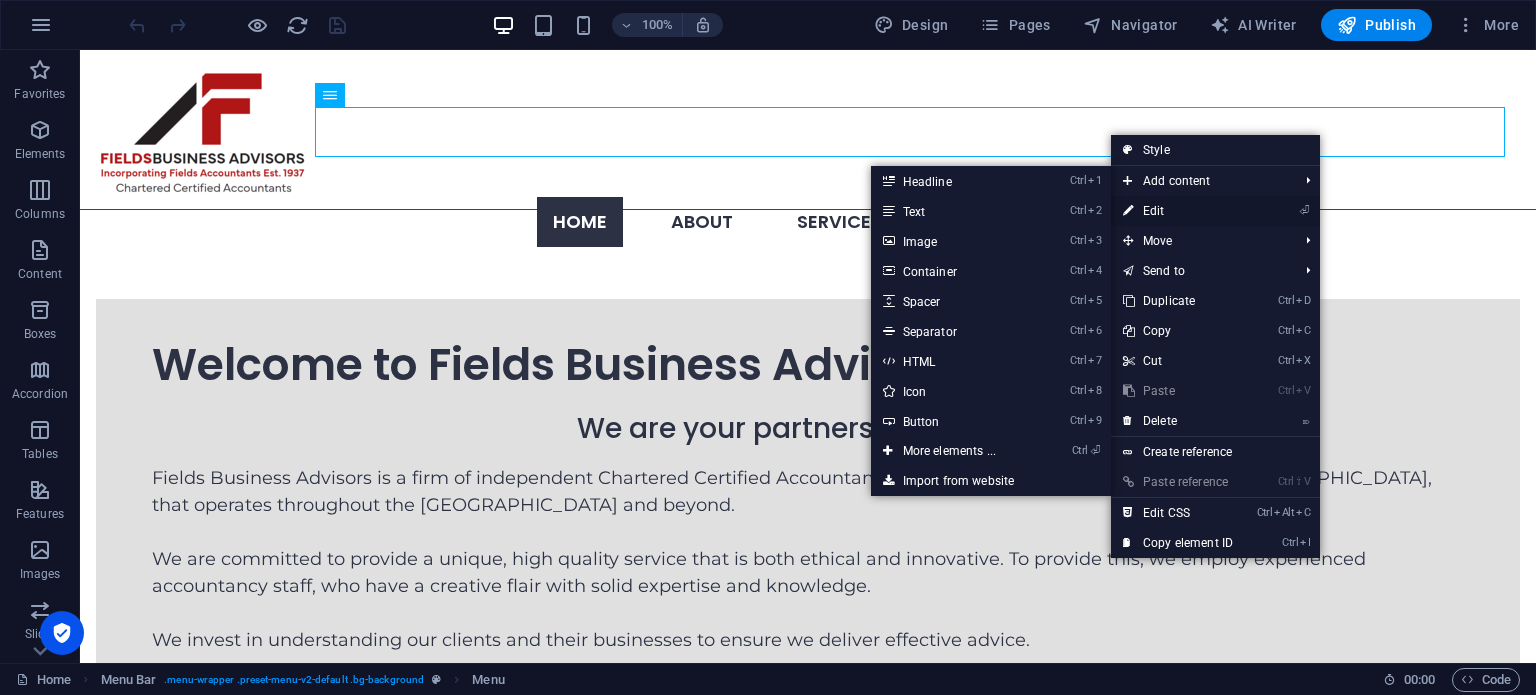 click on "⏎  Edit" at bounding box center [1178, 211] 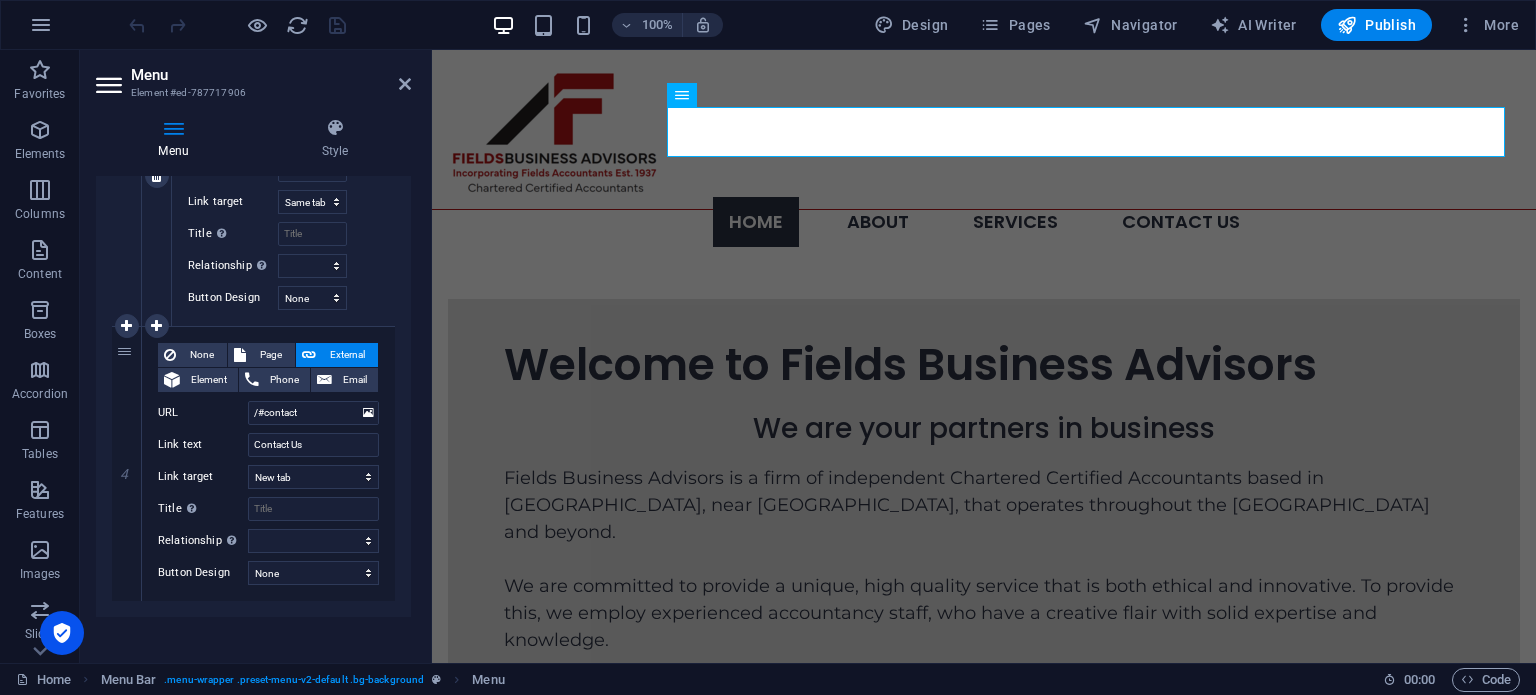 scroll, scrollTop: 1772, scrollLeft: 0, axis: vertical 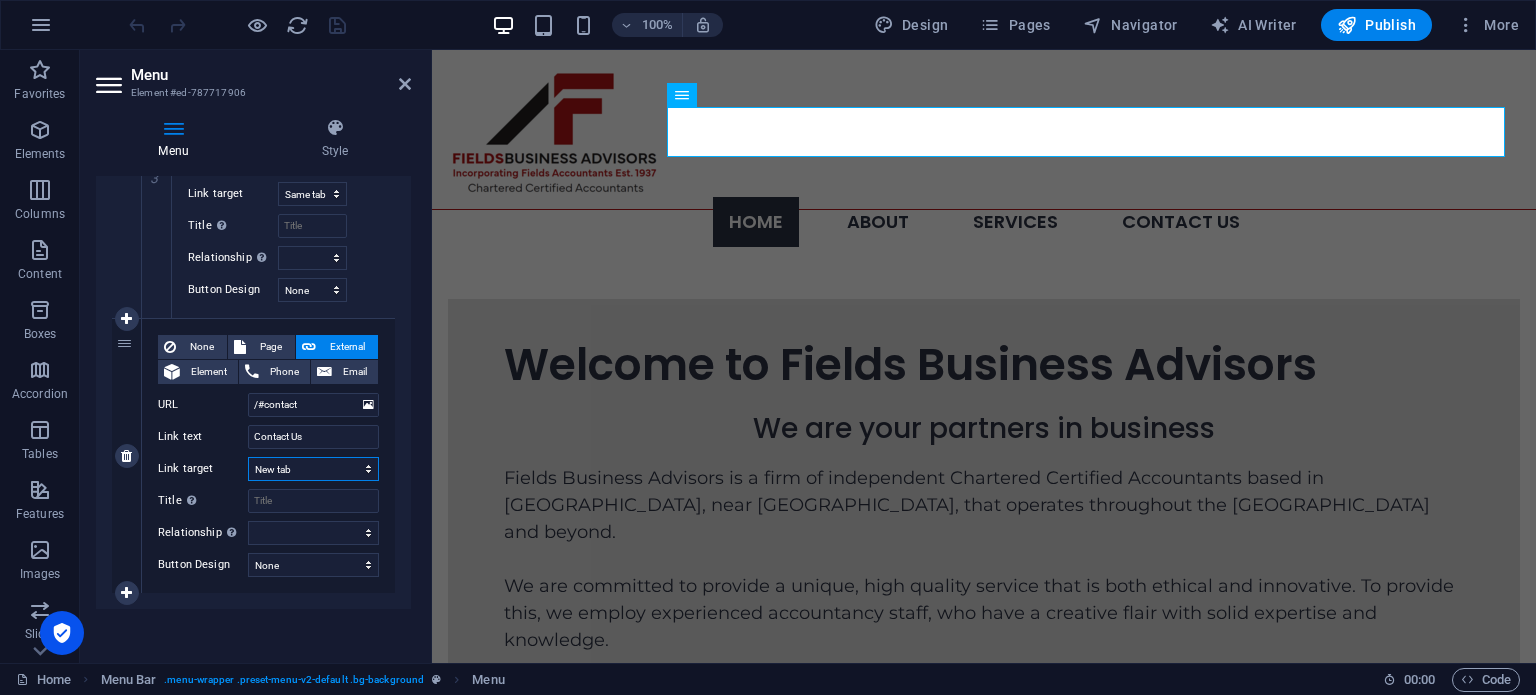 click on "New tab Same tab Overlay" at bounding box center [313, 469] 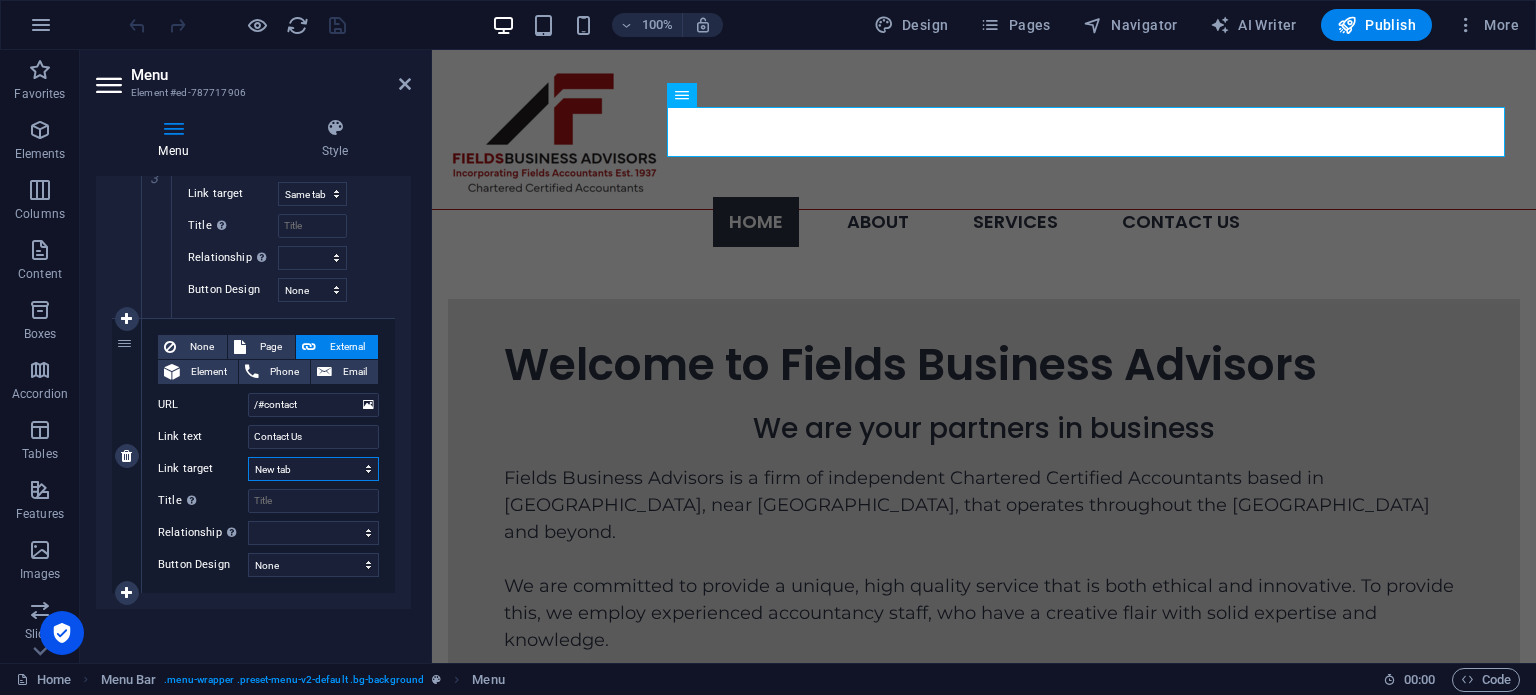 select 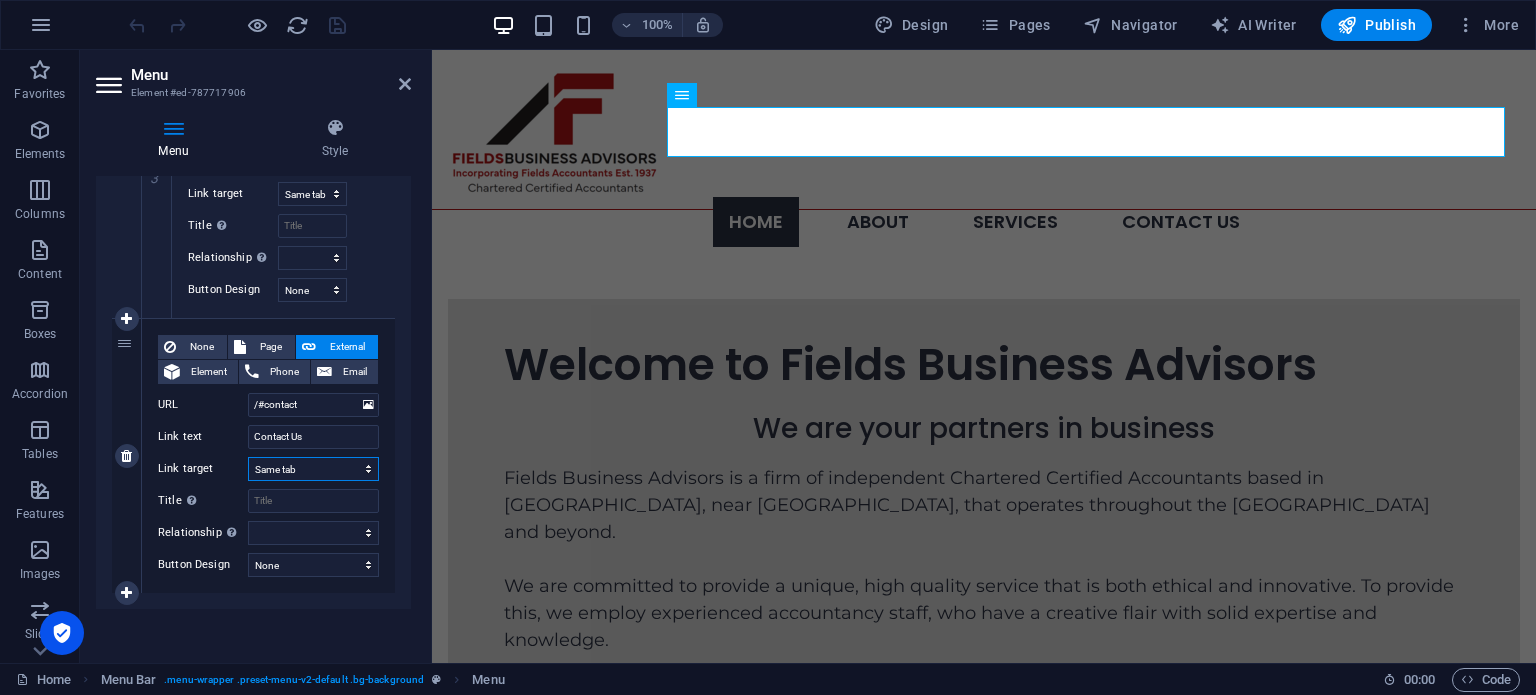 click on "New tab Same tab Overlay" at bounding box center [313, 469] 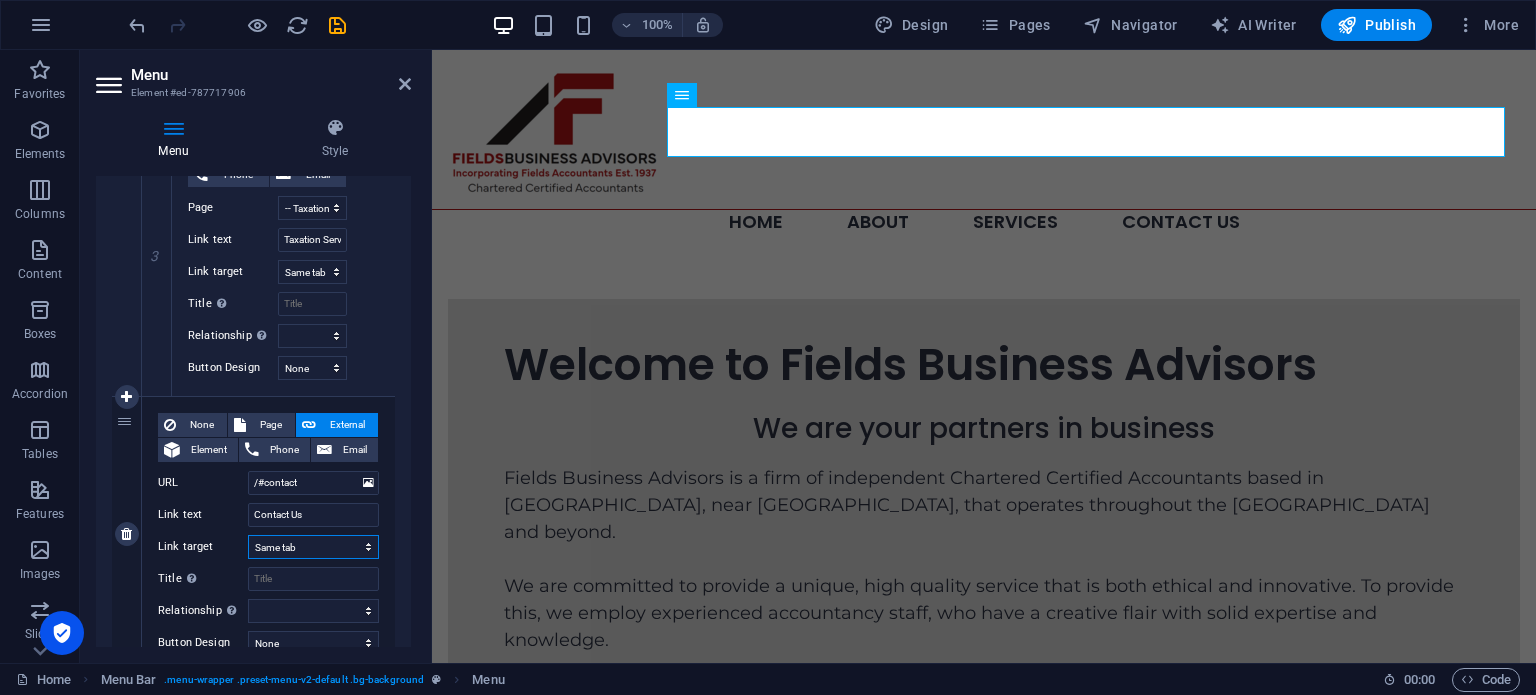 scroll, scrollTop: 1740, scrollLeft: 0, axis: vertical 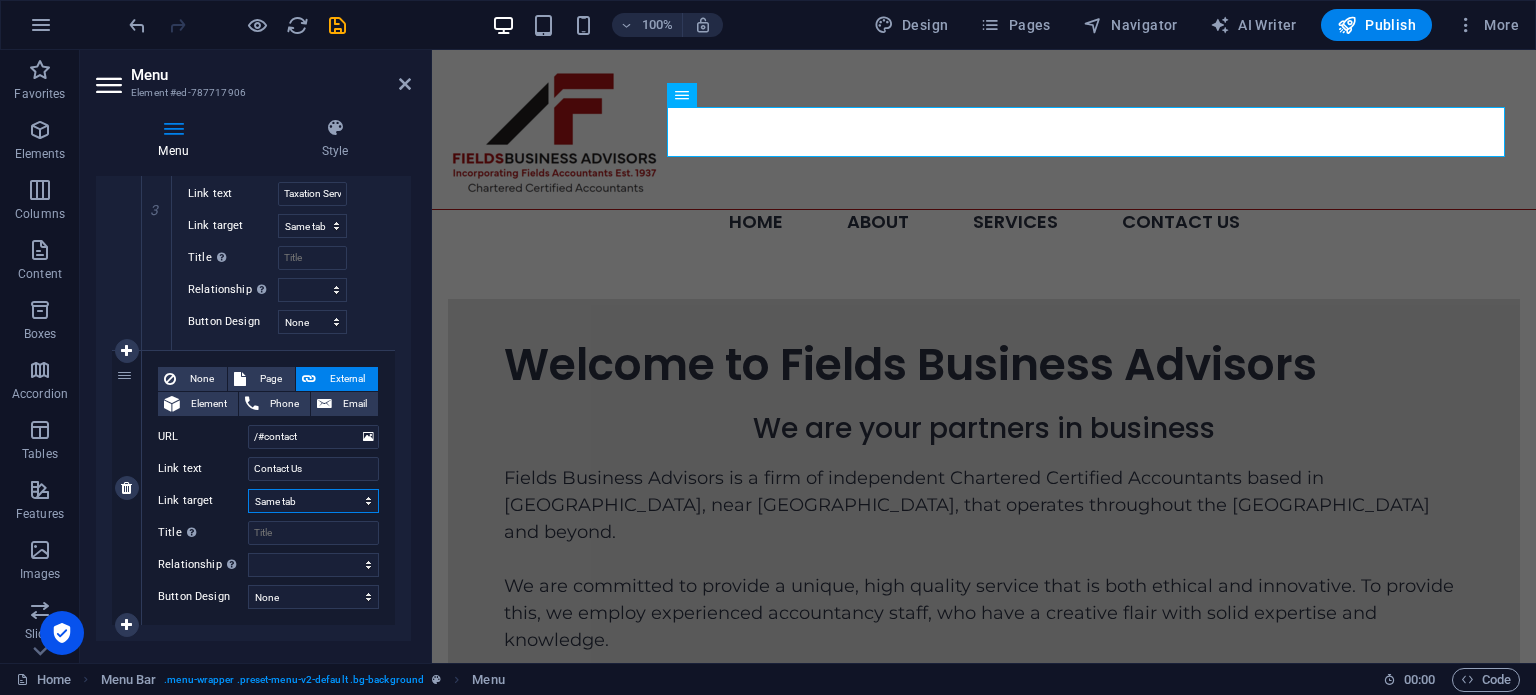 click on "New tab Same tab Overlay" at bounding box center (313, 501) 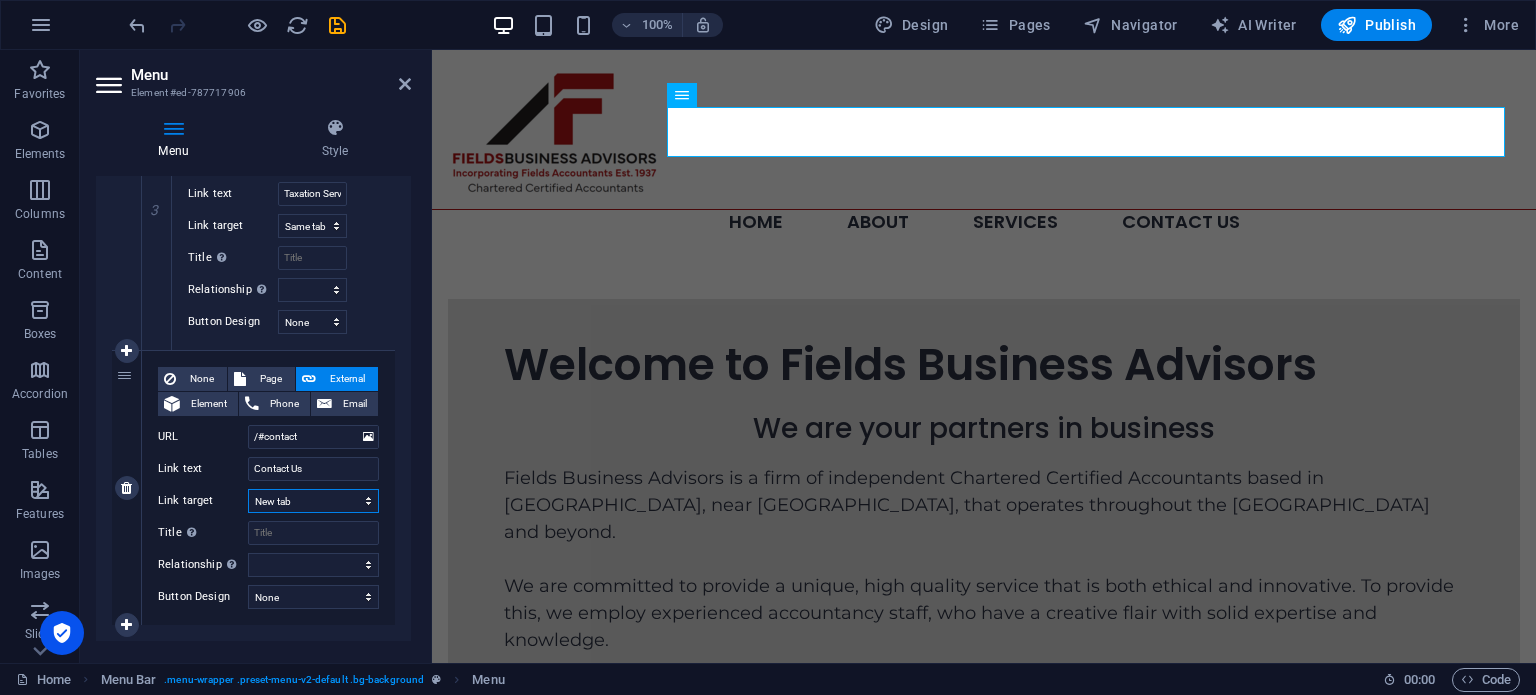 click on "New tab Same tab Overlay" at bounding box center [313, 501] 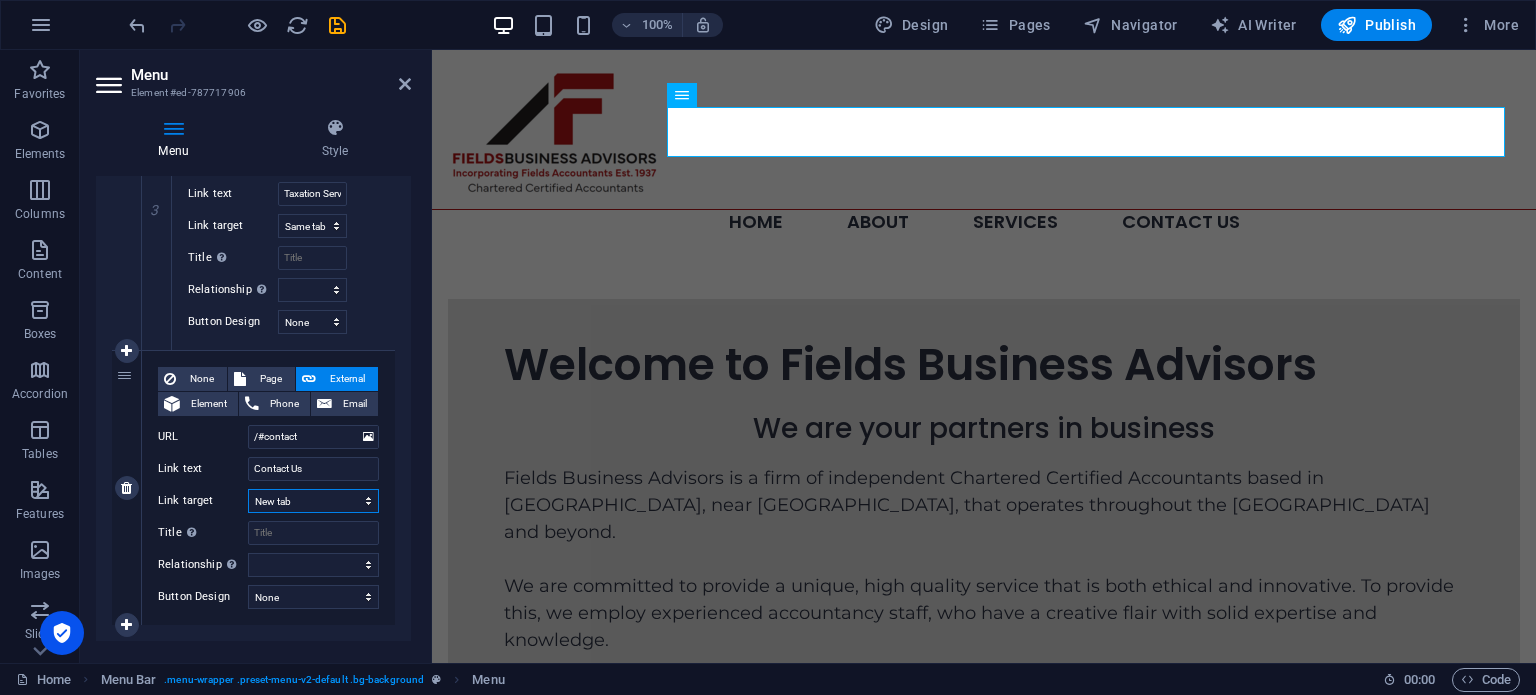 select 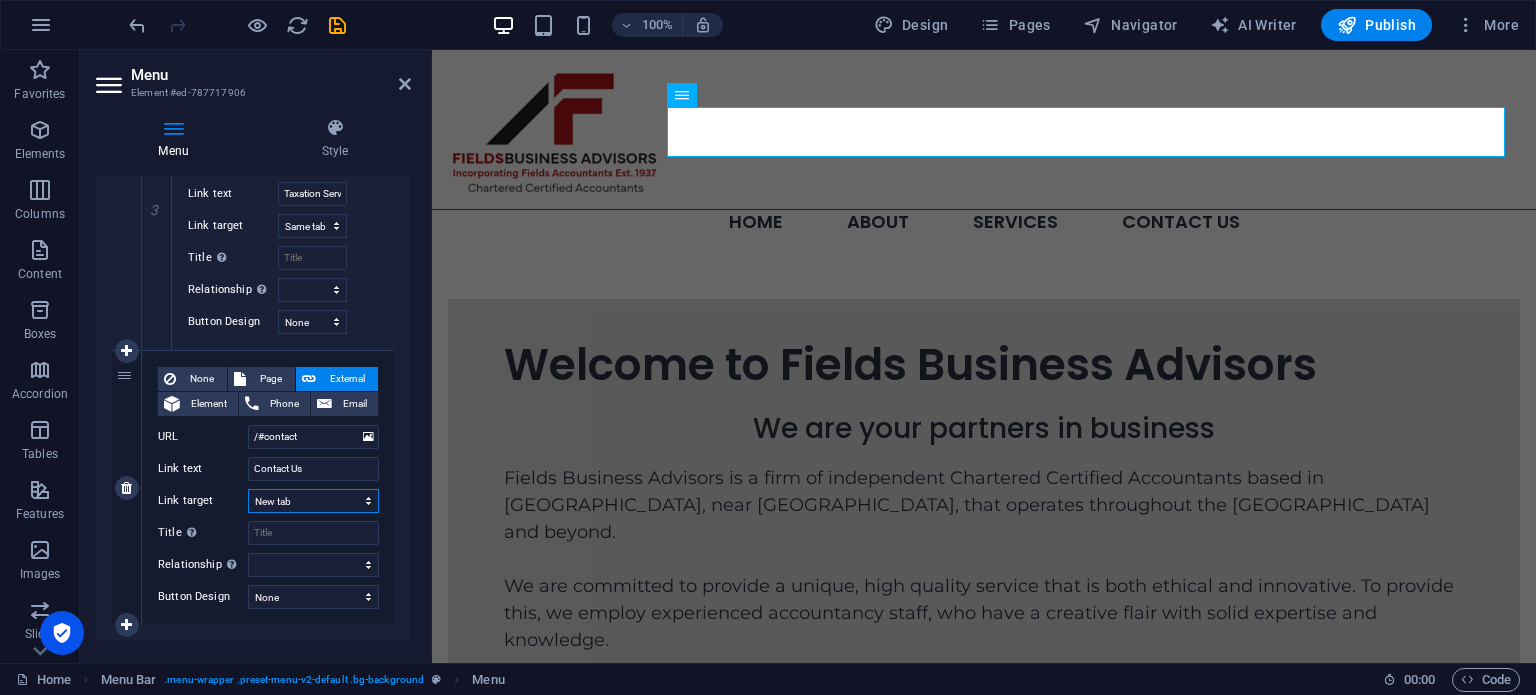 select 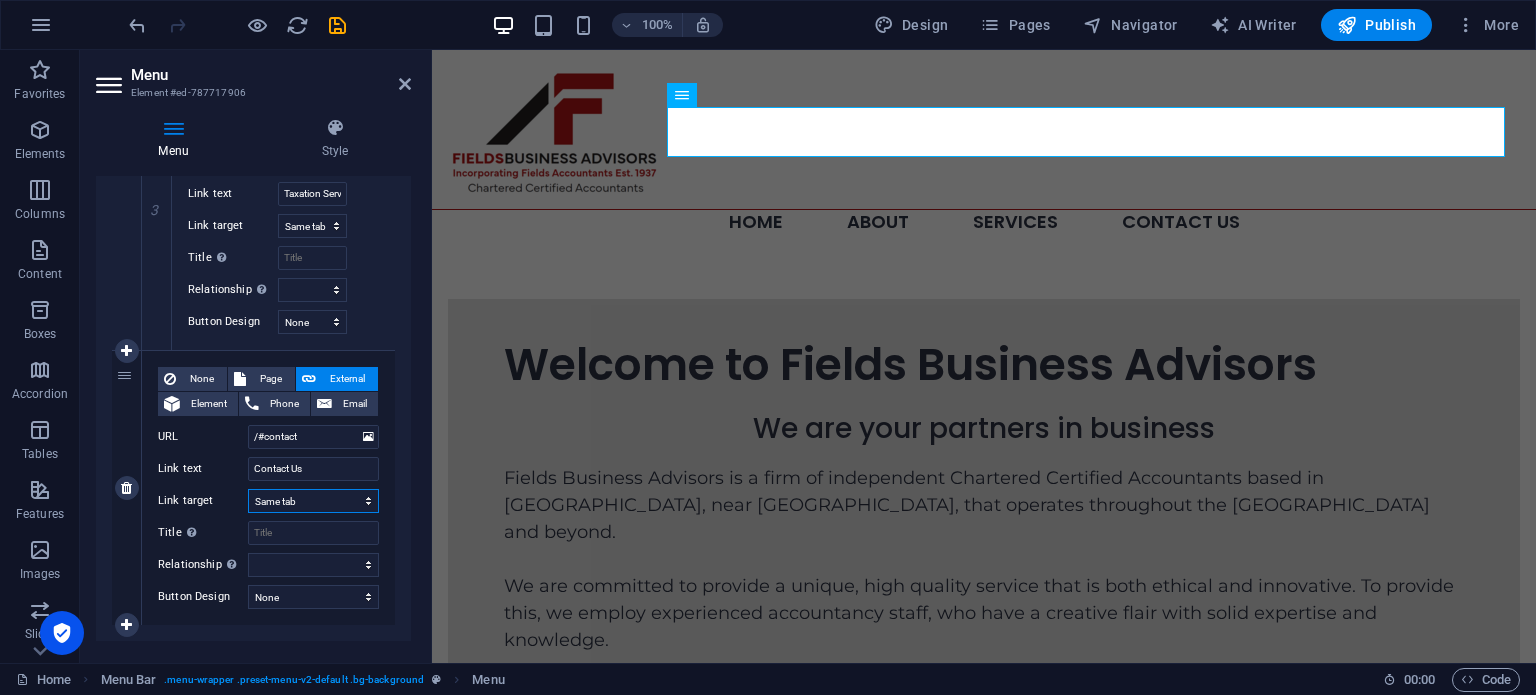 click on "New tab Same tab Overlay" at bounding box center [313, 501] 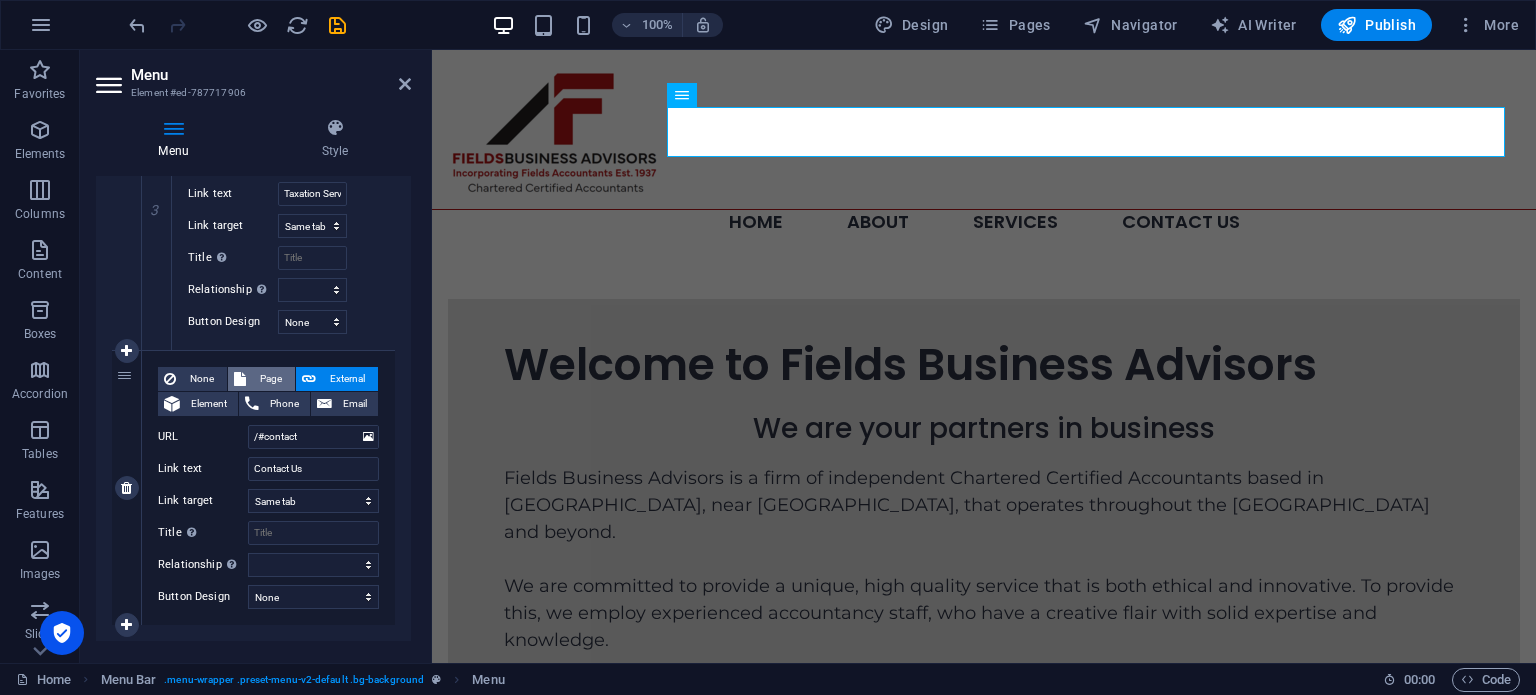 click on "Page" at bounding box center (270, 379) 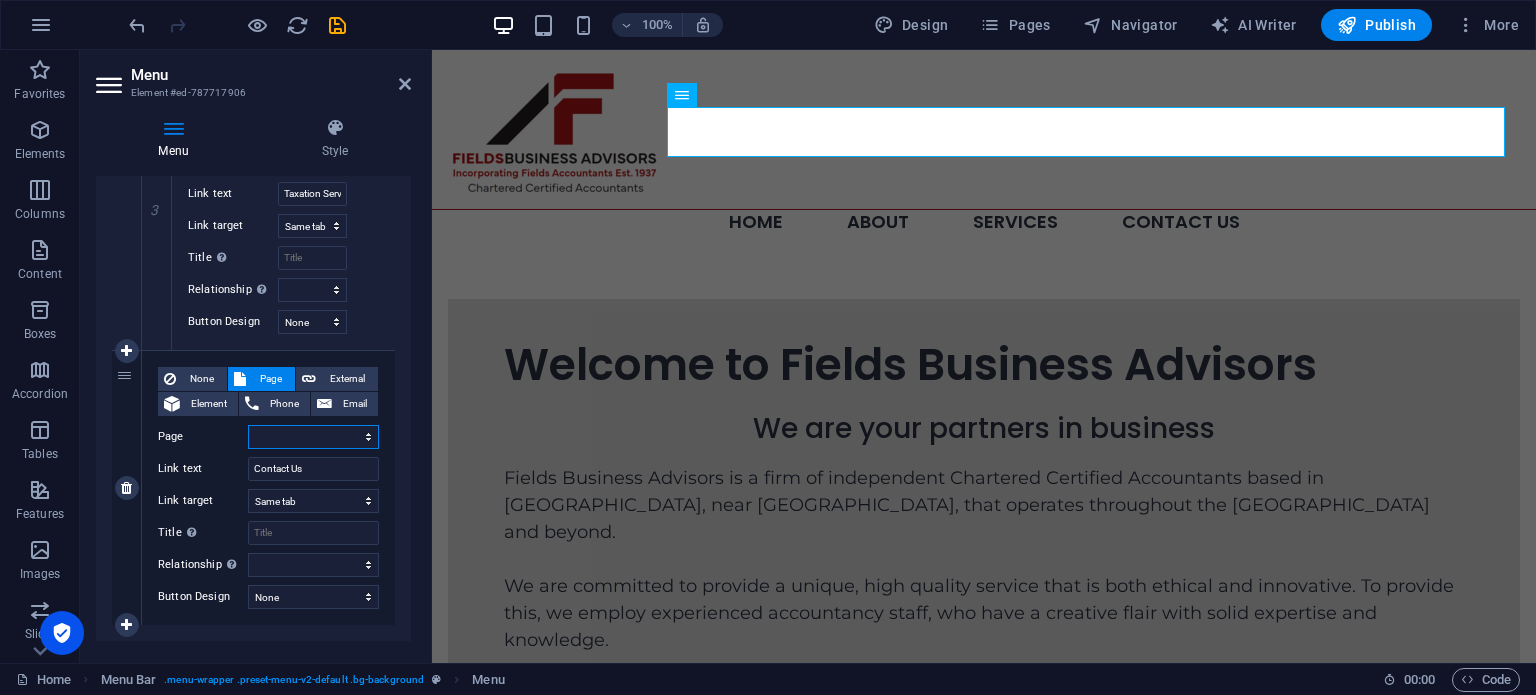 click on "Home About Services -- Audit &amp; Accountancy -- Outsourcing -- Taxation Services Contact Us" at bounding box center (313, 437) 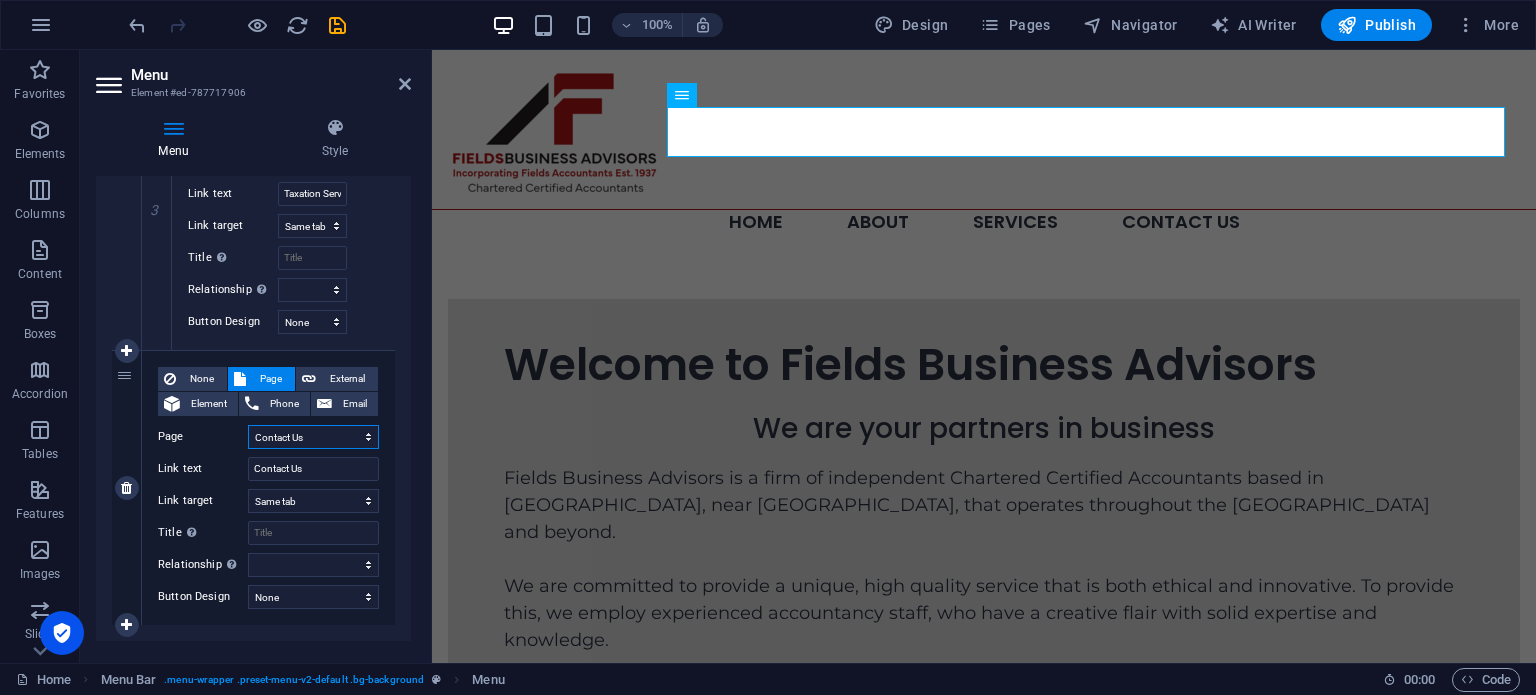 click on "Home About Services -- Audit &amp; Accountancy -- Outsourcing -- Taxation Services Contact Us" at bounding box center [313, 437] 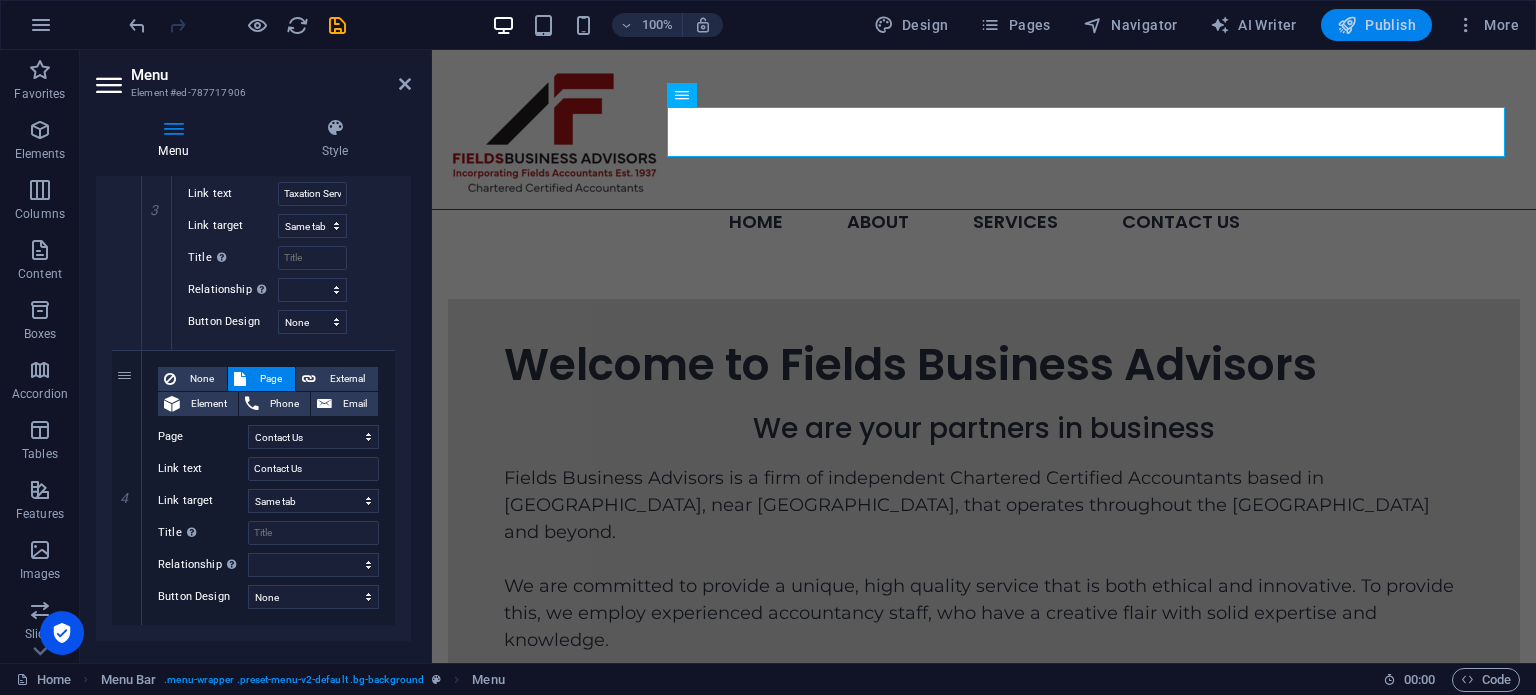 click on "Publish" at bounding box center (1376, 25) 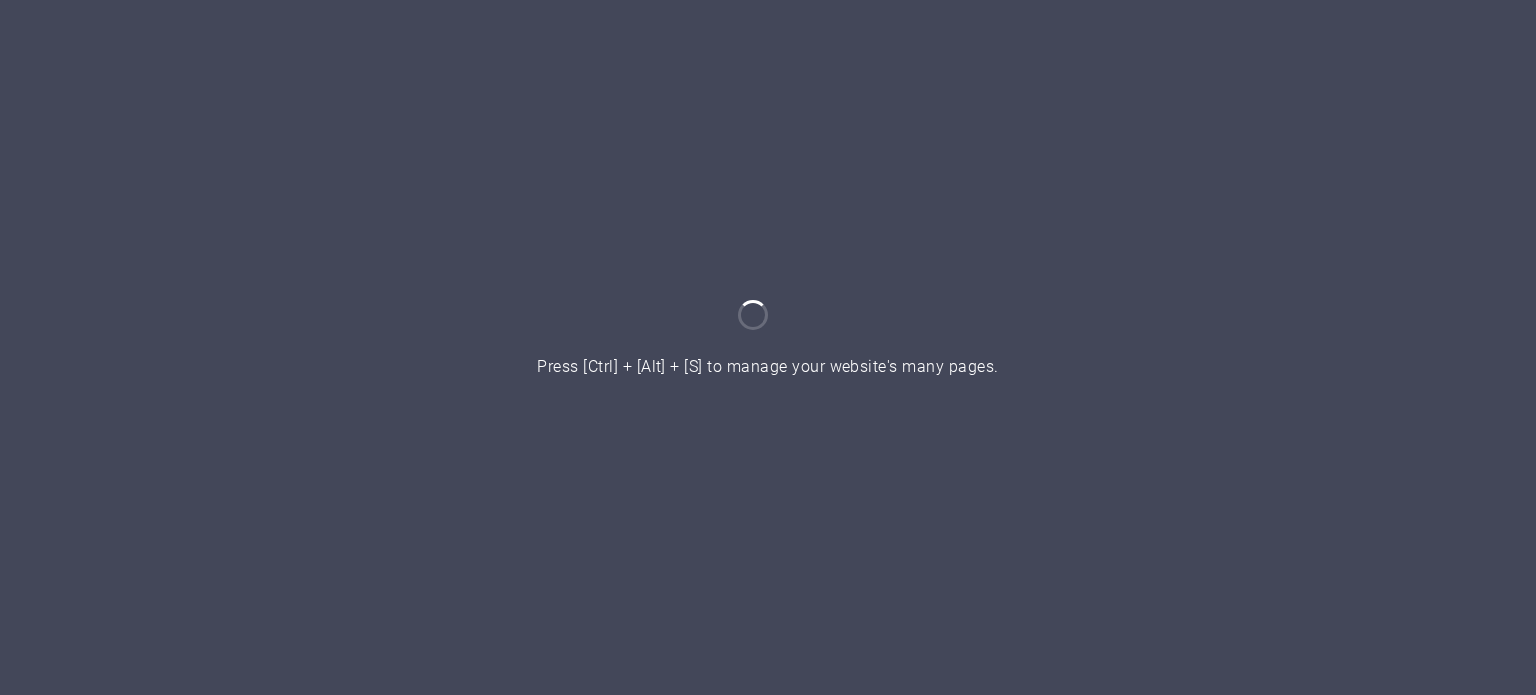 scroll, scrollTop: 0, scrollLeft: 0, axis: both 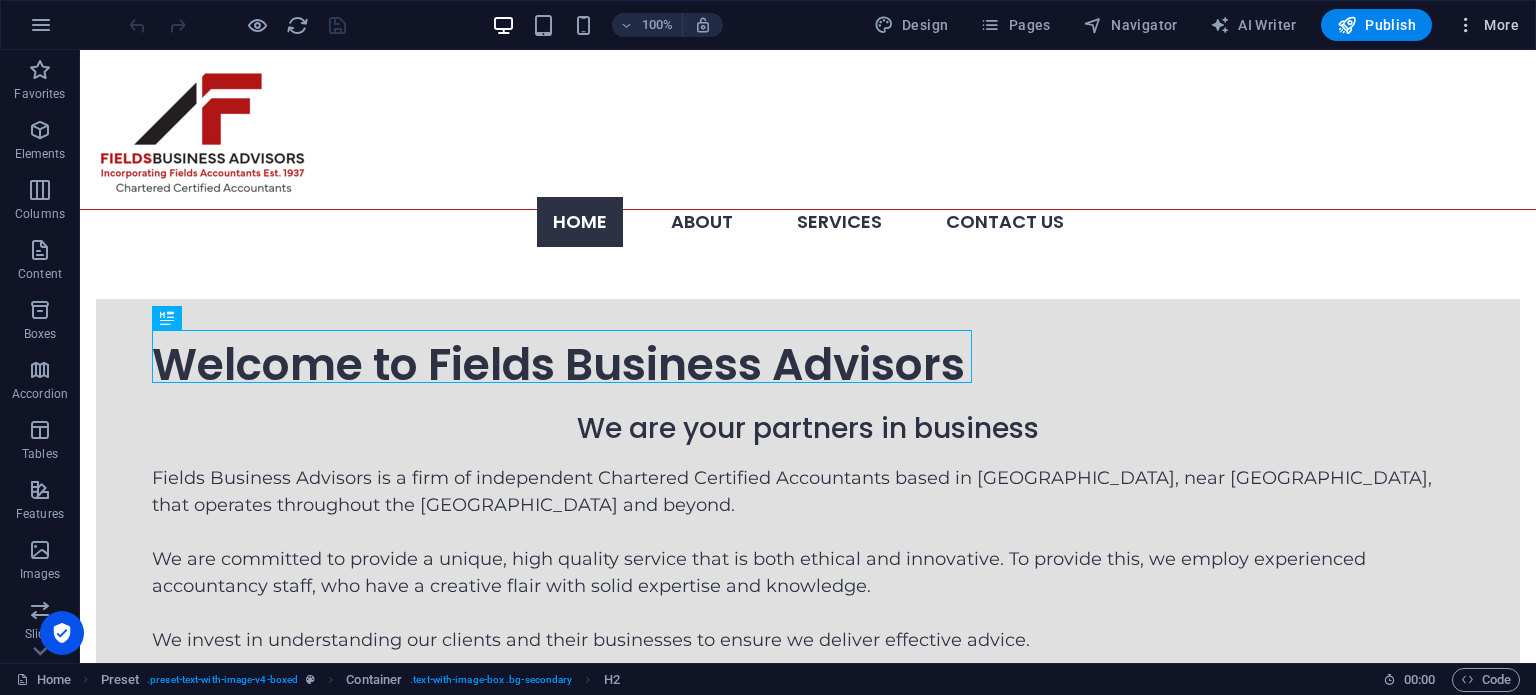 click on "More" at bounding box center [1487, 25] 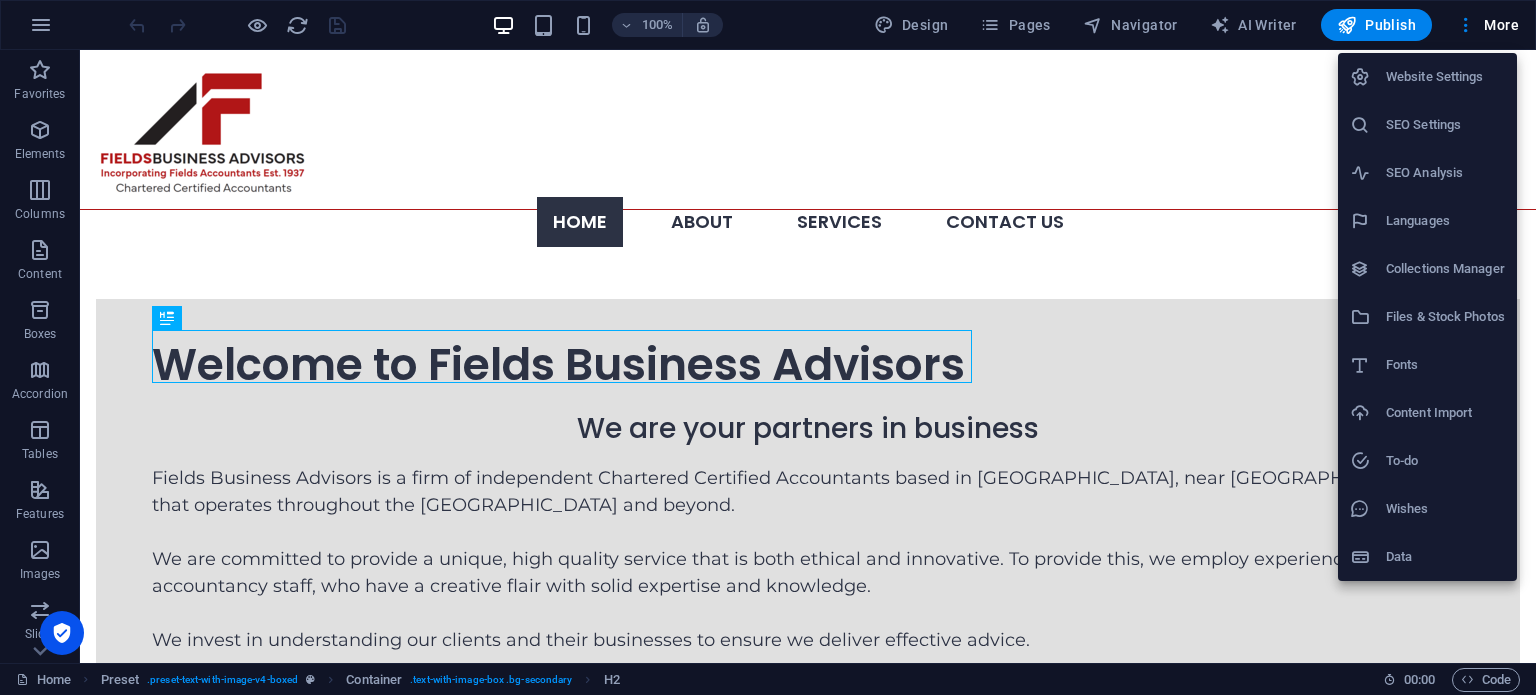 click on "SEO Settings" at bounding box center [1445, 125] 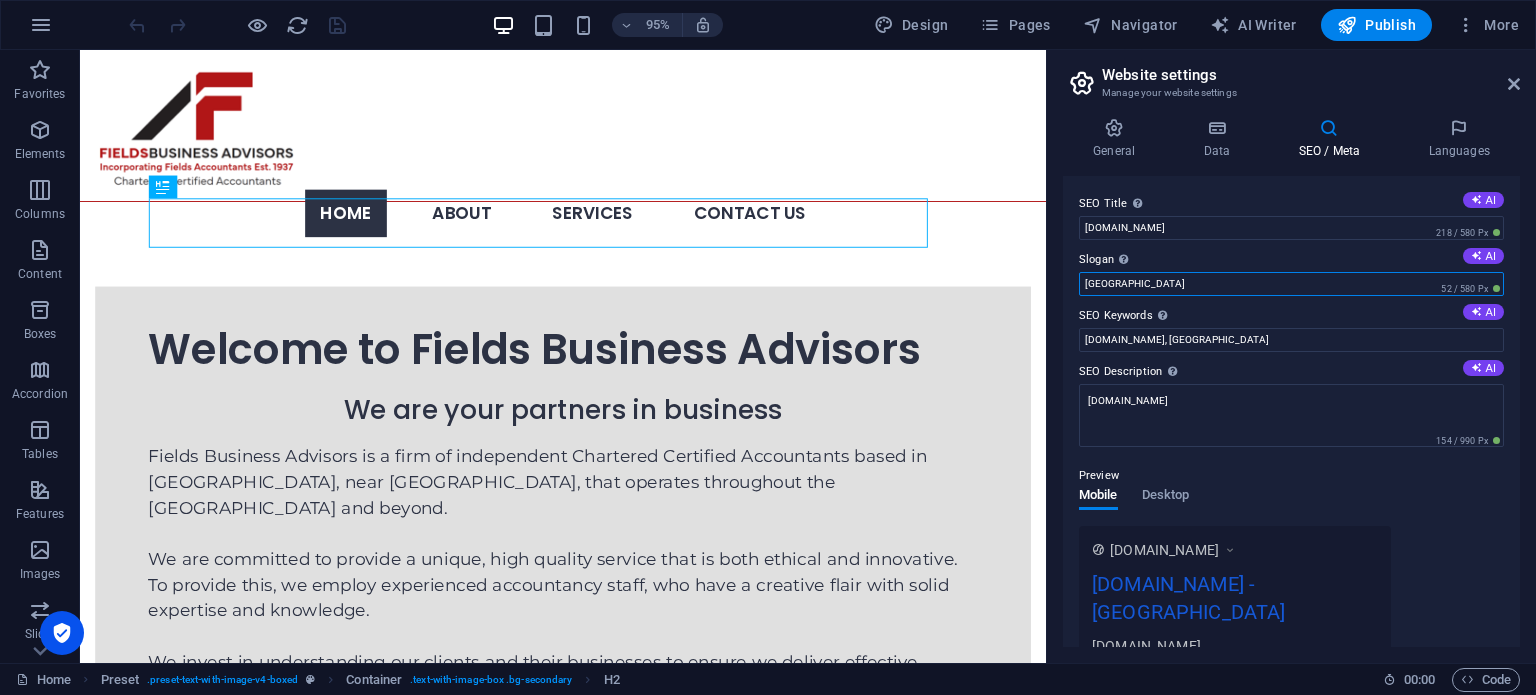 drag, startPoint x: 1201, startPoint y: 279, endPoint x: 1073, endPoint y: 297, distance: 129.25943 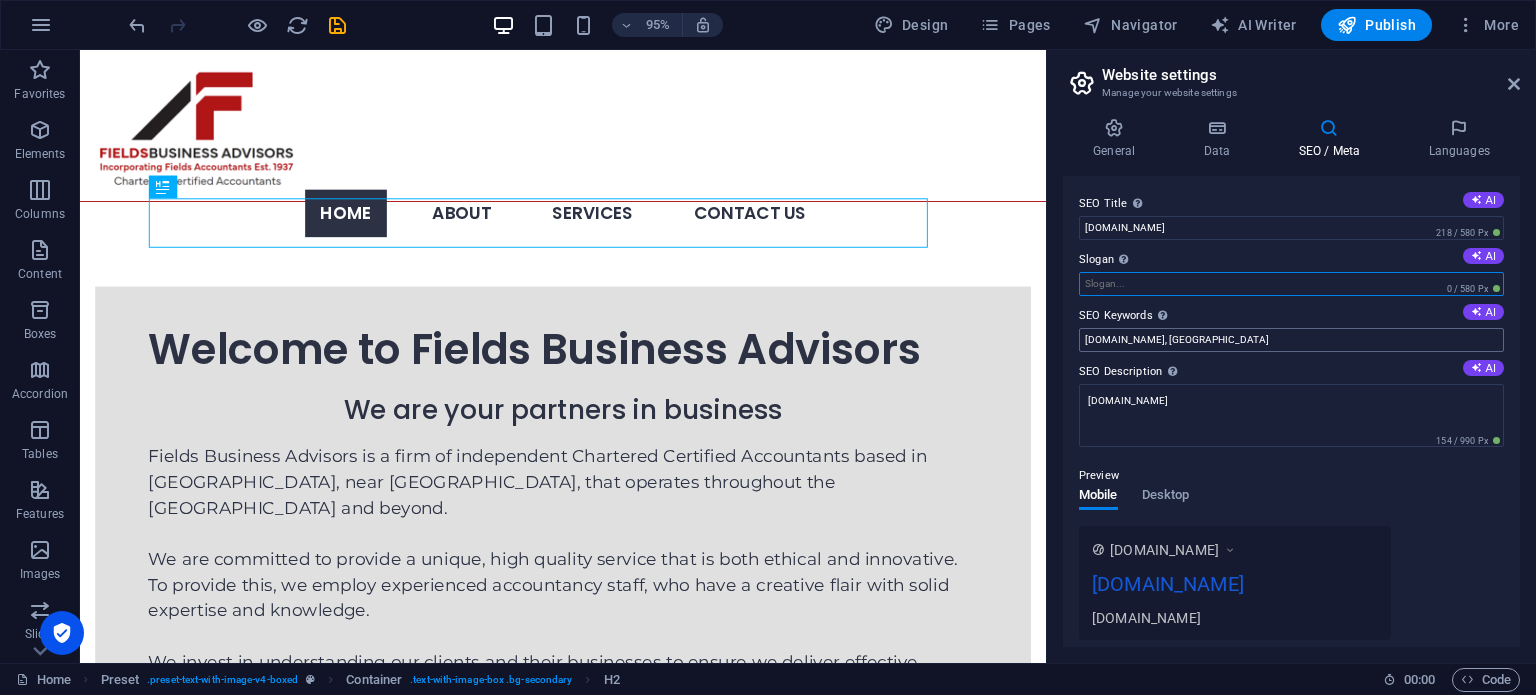 type 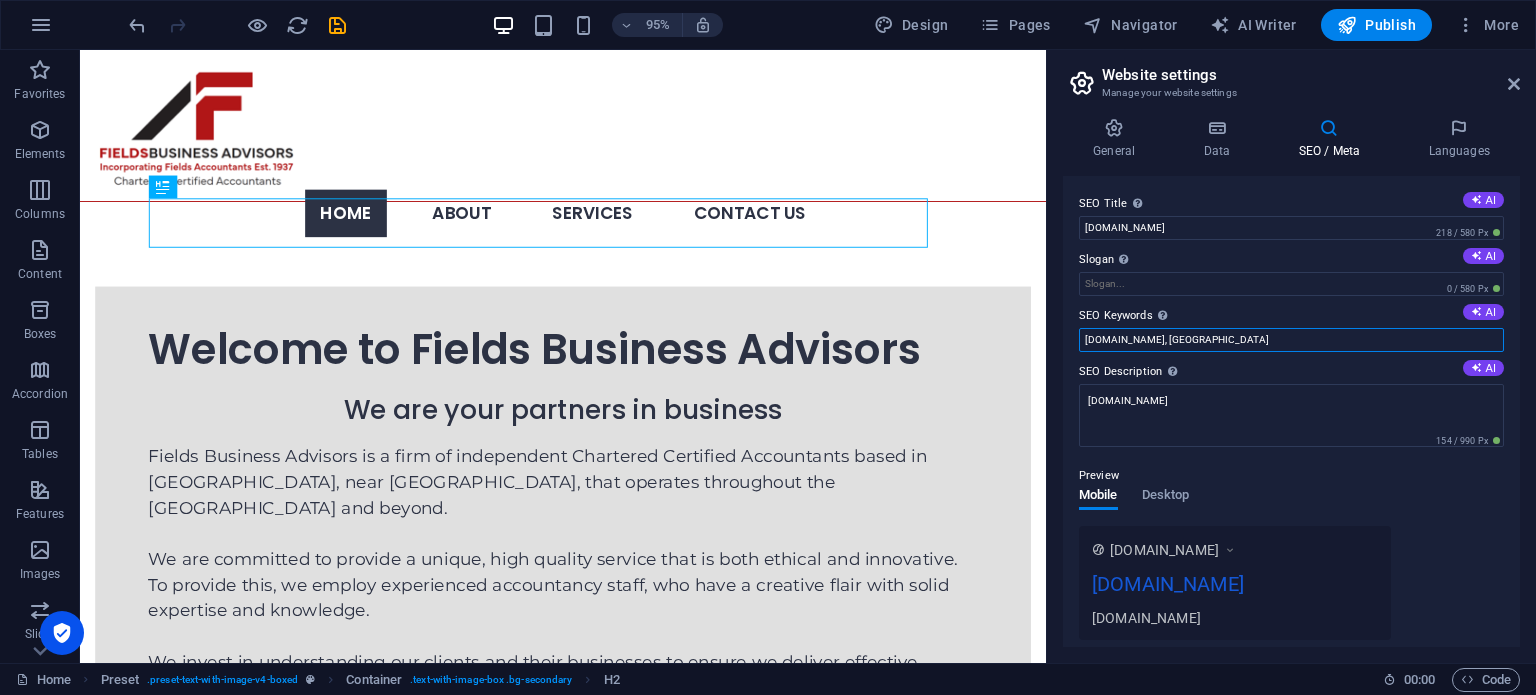 click on "fields-accountants.co.uk, Berlin" at bounding box center (1291, 340) 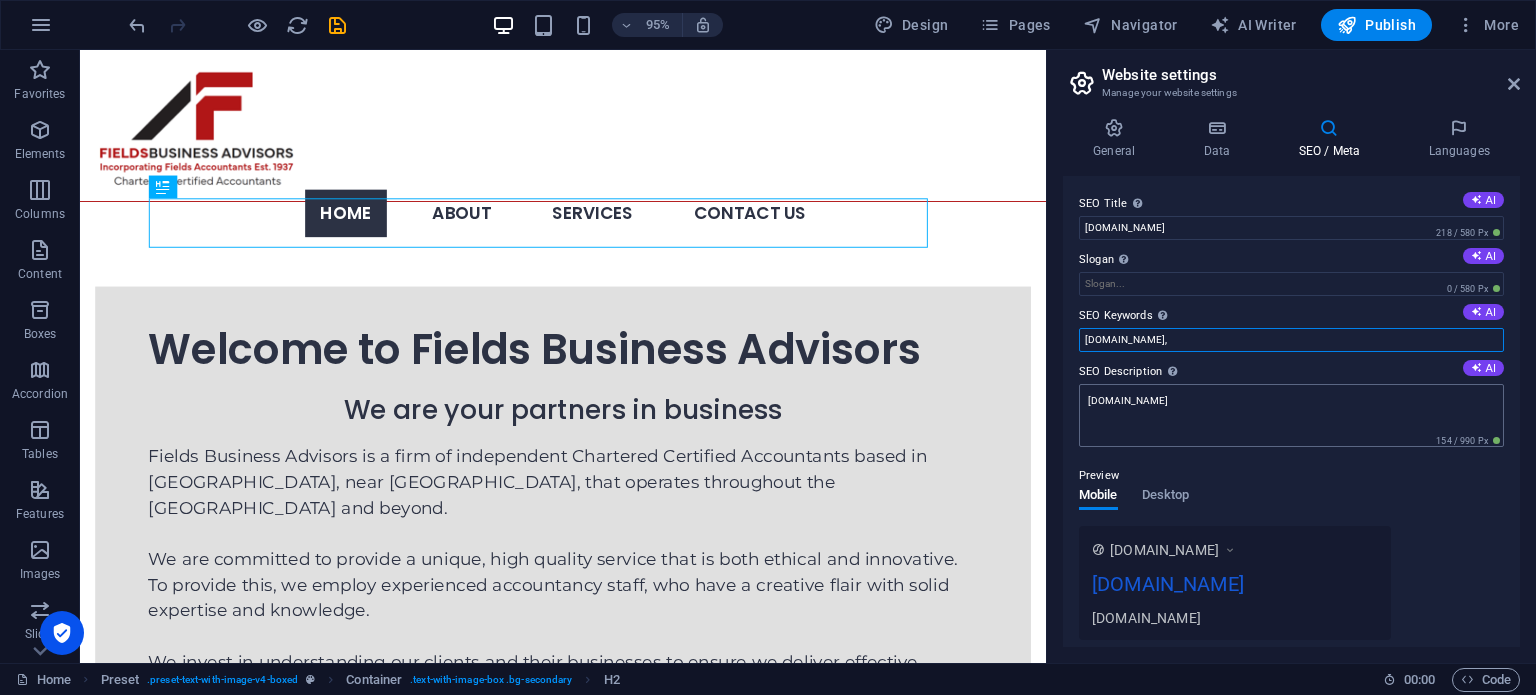 type on "fields-accountants.co.uk," 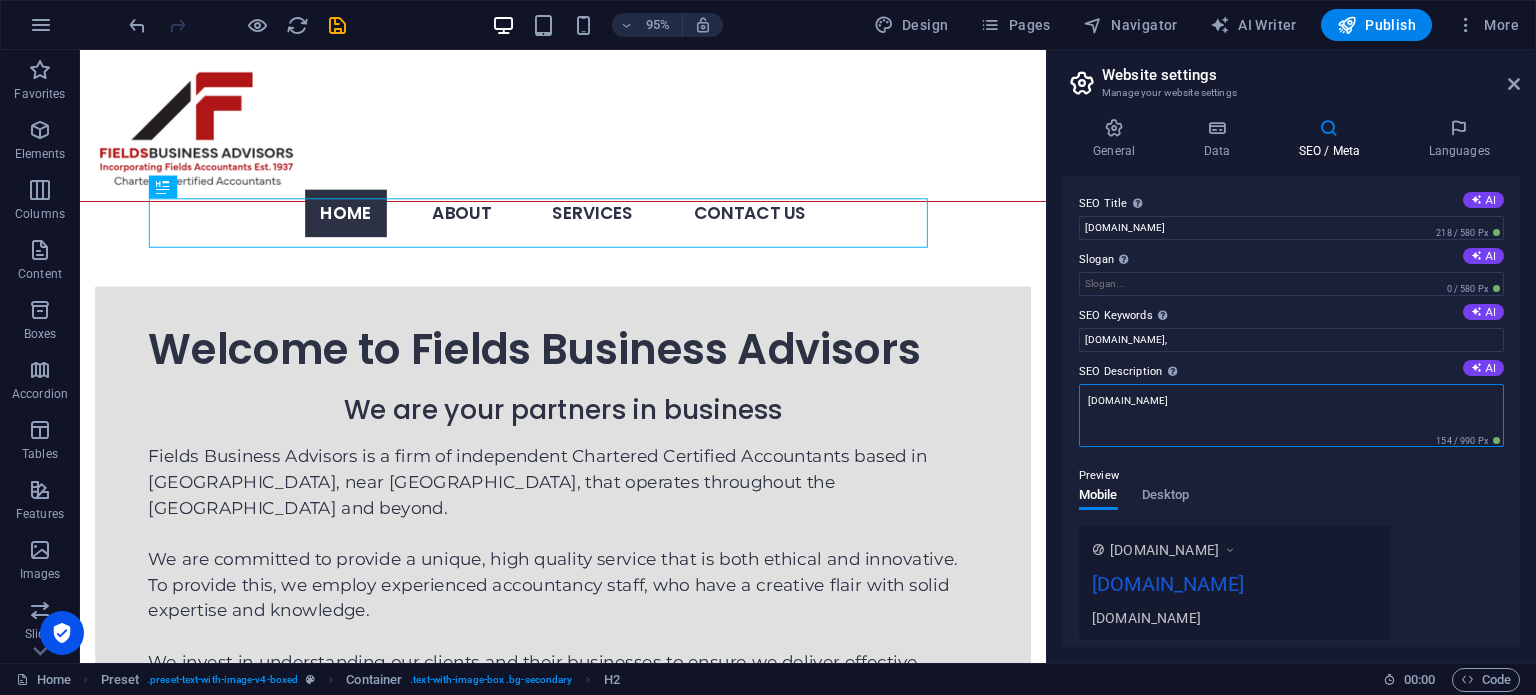 click on "[DOMAIN_NAME]" at bounding box center [1291, 415] 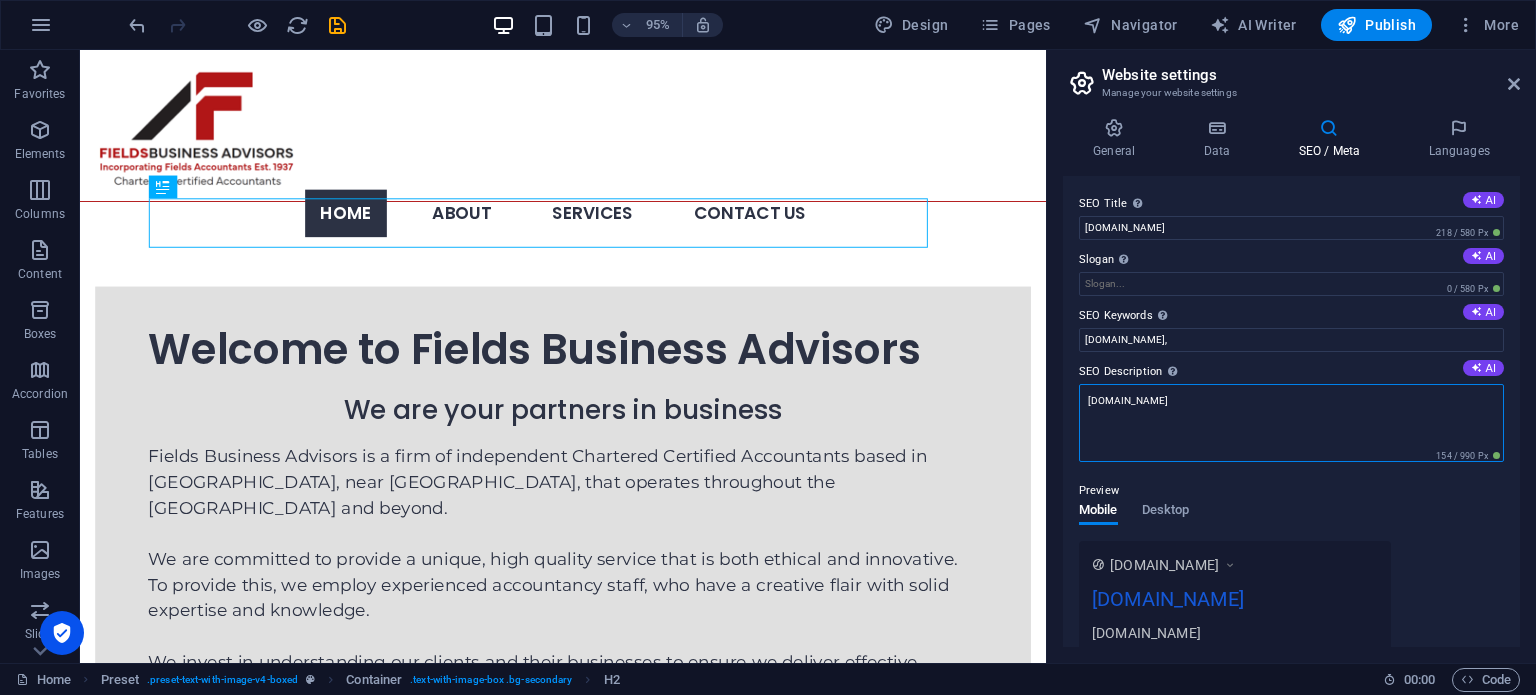 drag, startPoint x: 1230, startPoint y: 407, endPoint x: 1064, endPoint y: 386, distance: 167.32304 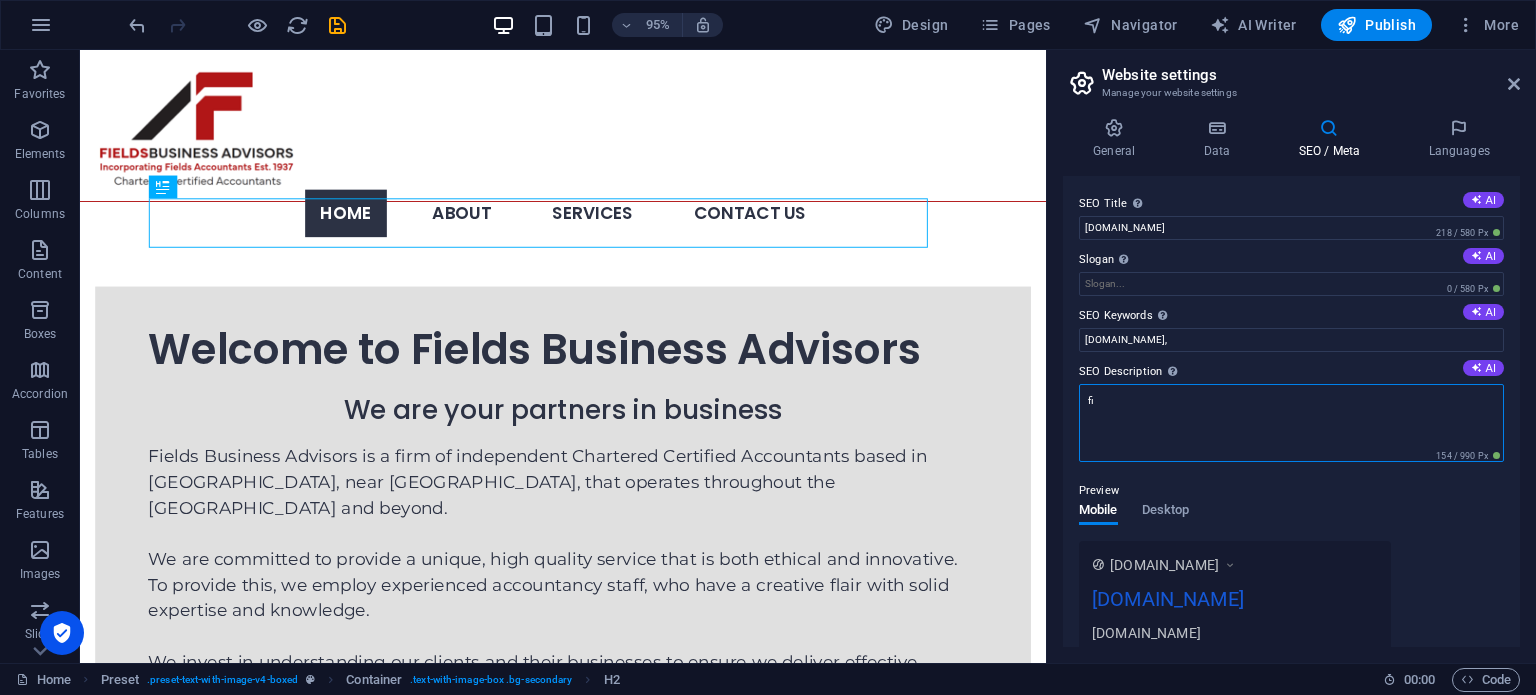 type on "f" 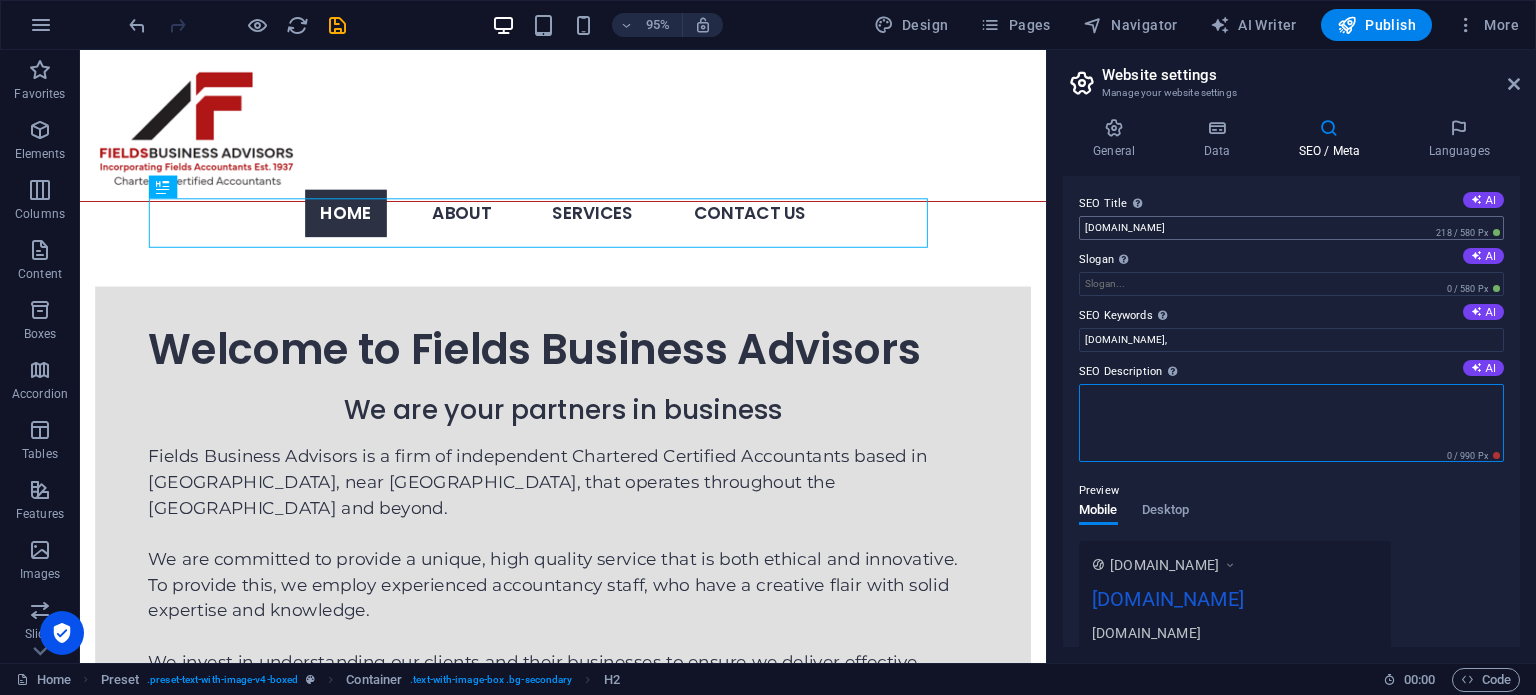 type 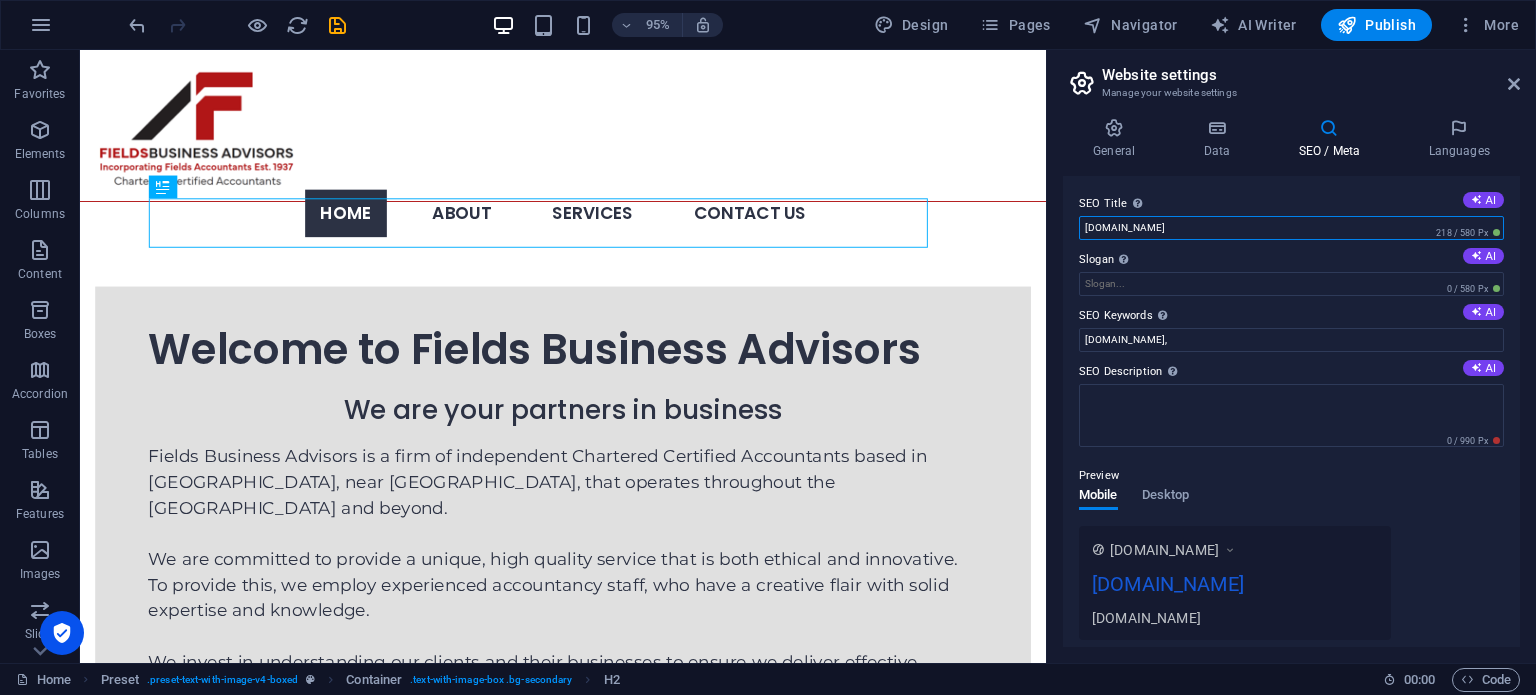click on "[DOMAIN_NAME]" at bounding box center (1291, 228) 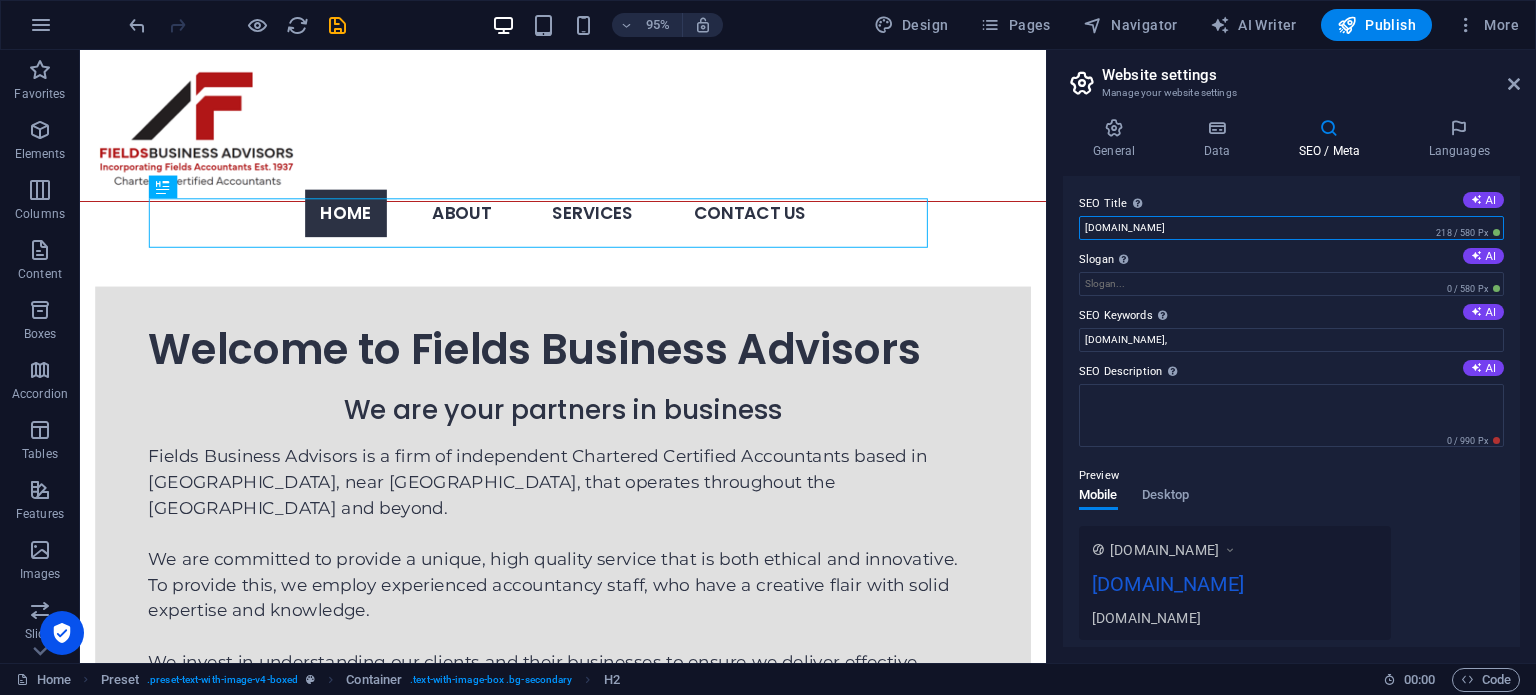 drag, startPoint x: 1225, startPoint y: 231, endPoint x: 1076, endPoint y: 231, distance: 149 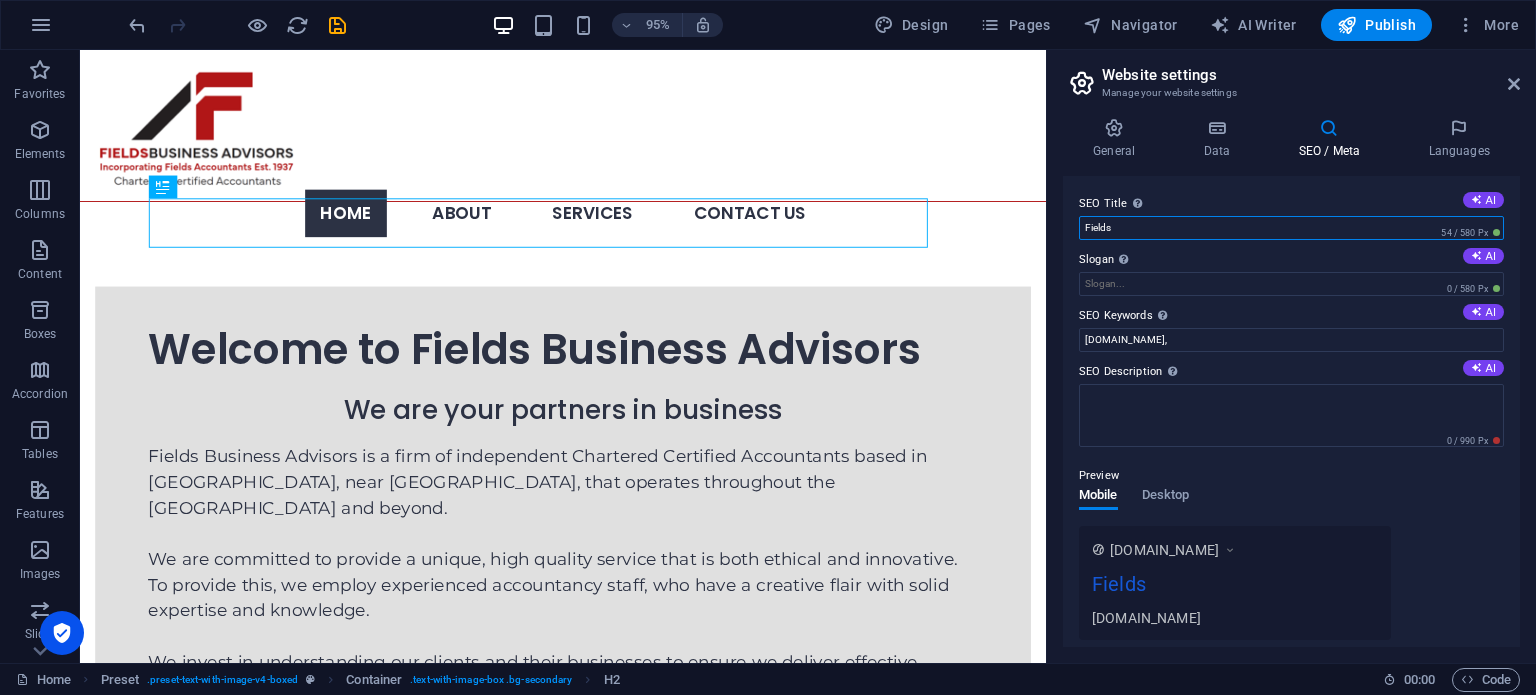 type on "Fields Business Advisors" 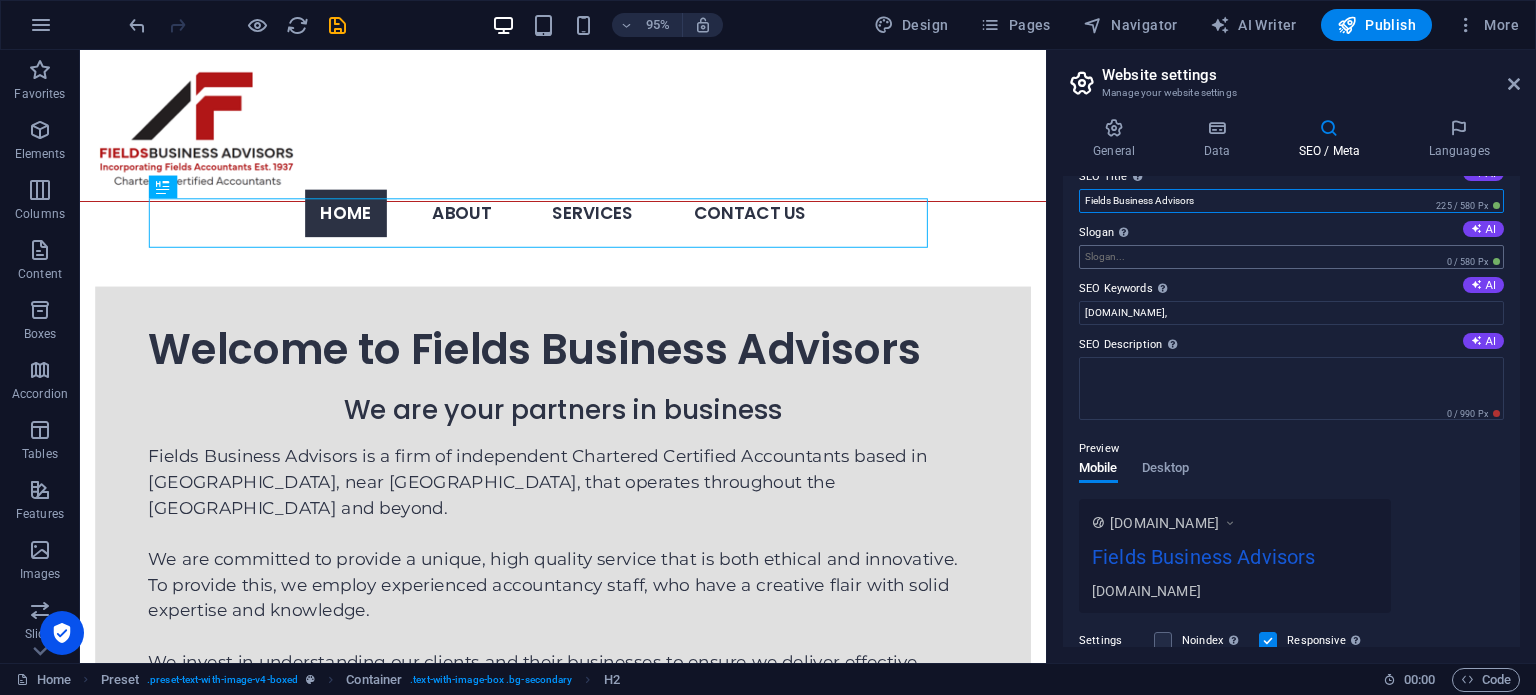 scroll, scrollTop: 0, scrollLeft: 0, axis: both 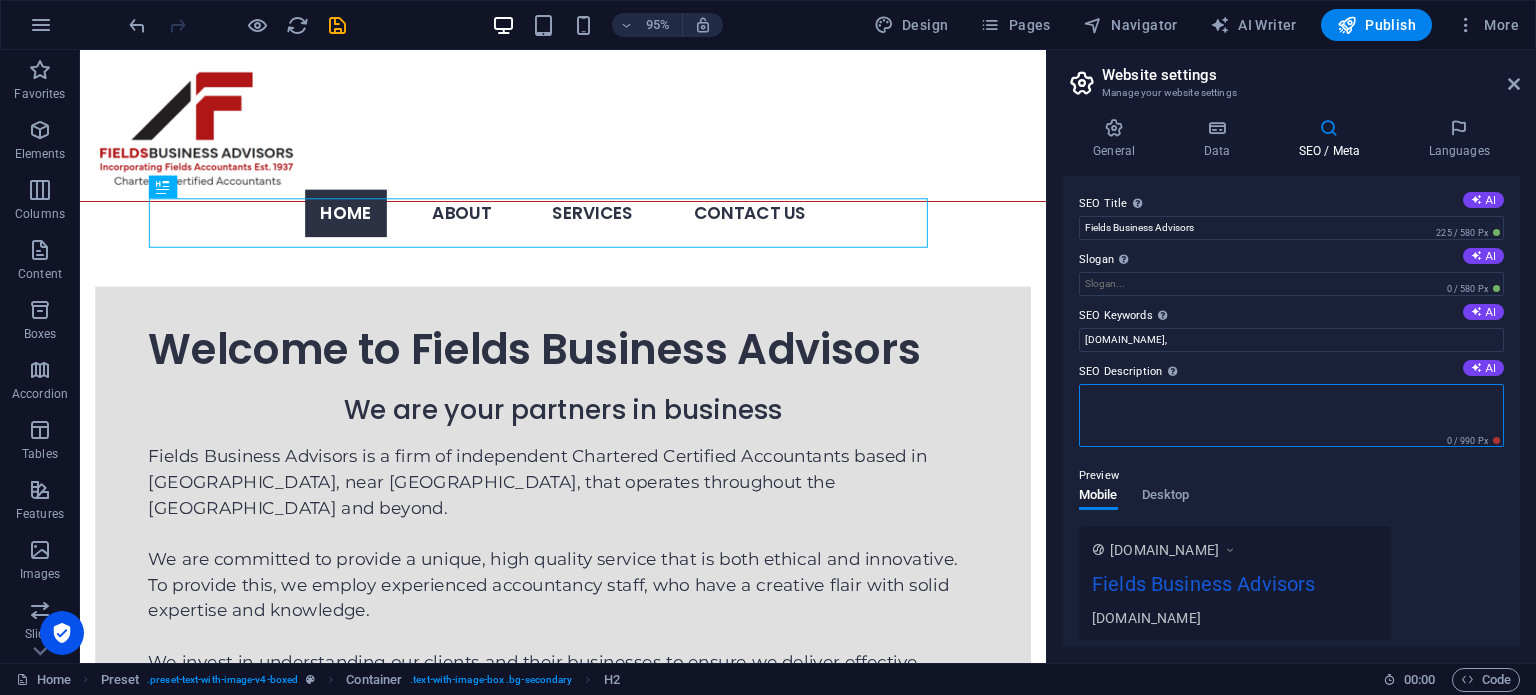 click on "SEO Description Describe the contents of your website - this is crucial for search engines and SEO! AI" at bounding box center (1291, 415) 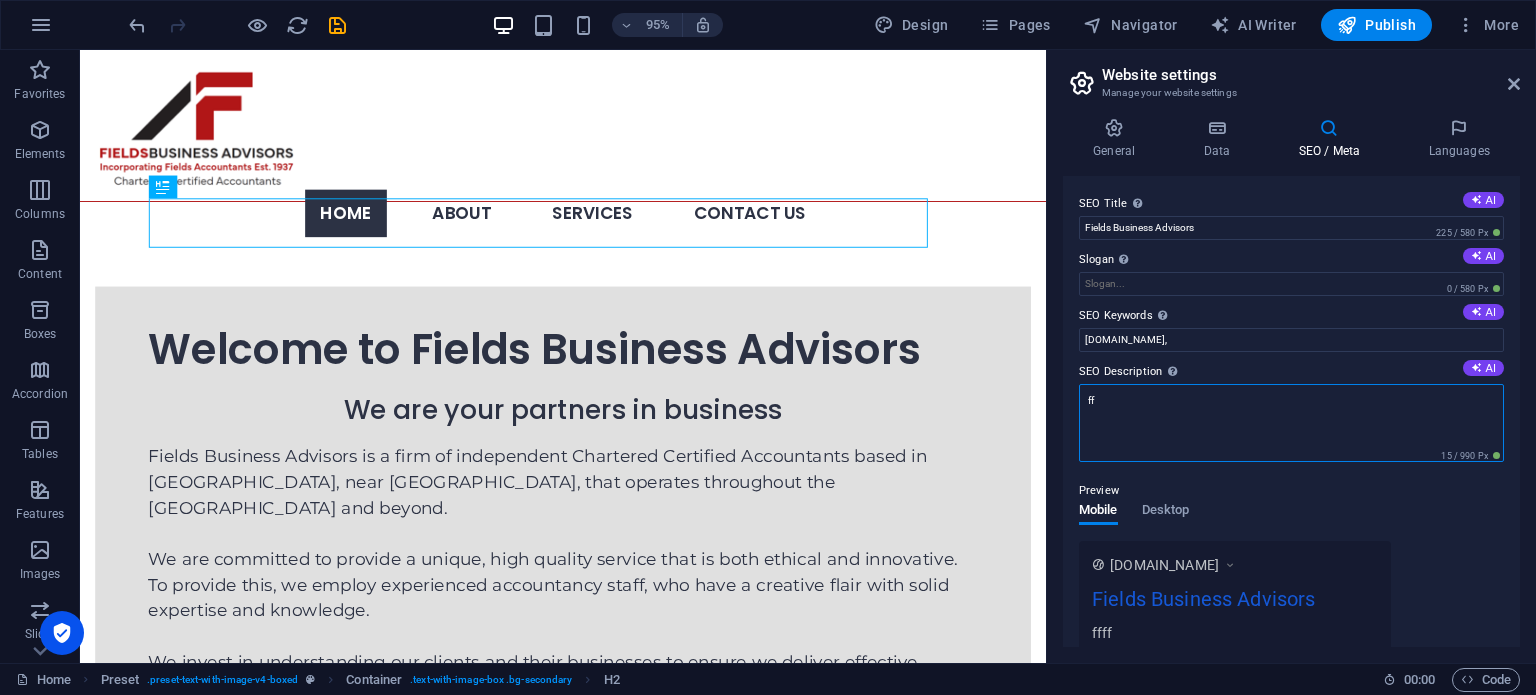 type on "f" 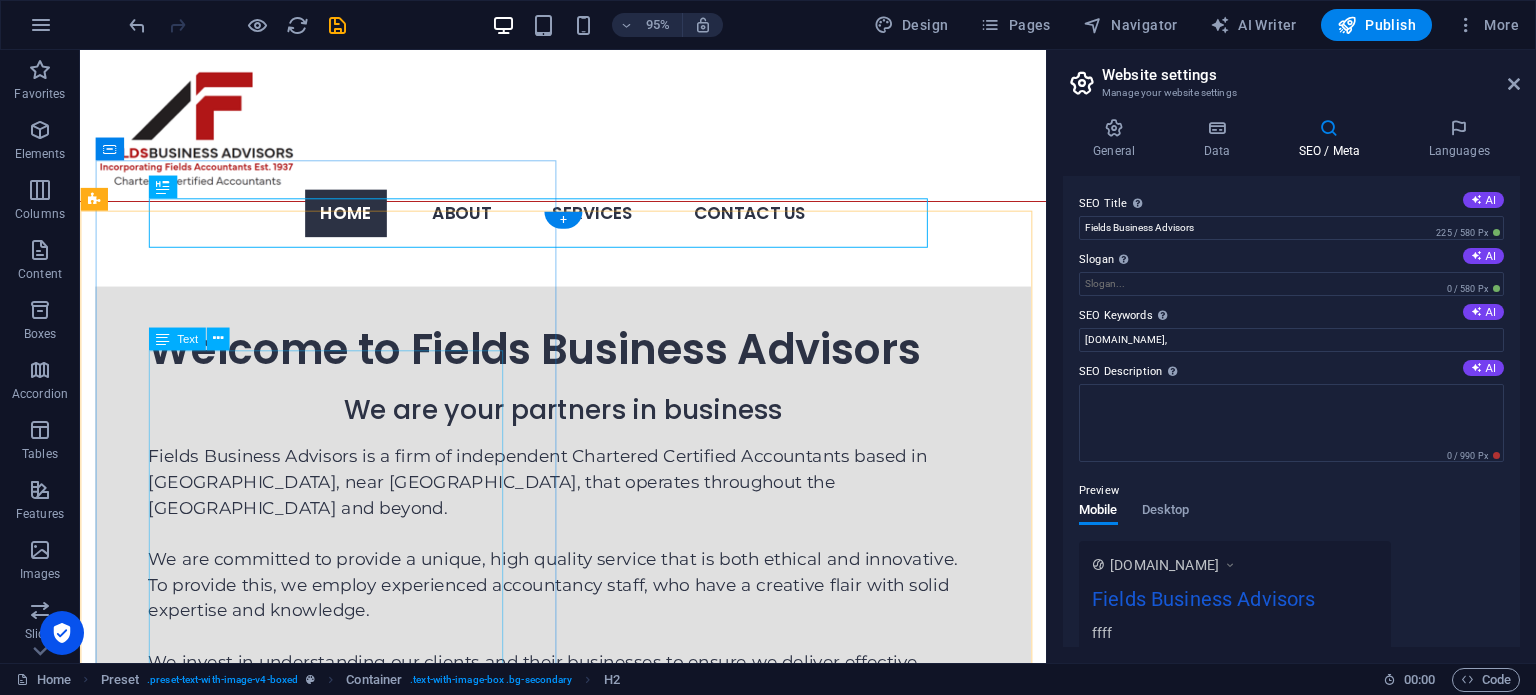 click on "Fields Business Advisors is a firm of independent Chartered Certified Accountants based in West Bromwich, near Birmingham, that operates throughout the Midlands and beyond.  We are committed to provide a unique, high quality service that is both ethical and innovative. To provide this, we employ experienced accountancy staff, who have a creative flair with solid expertise and knowledge. We invest in understanding our clients and their businesses to ensure we deliver effective advice. Fields Business Advisors can provide a wide spectrum of accountancy services including audit, corporate tax services and outsourcing." at bounding box center (588, 640) 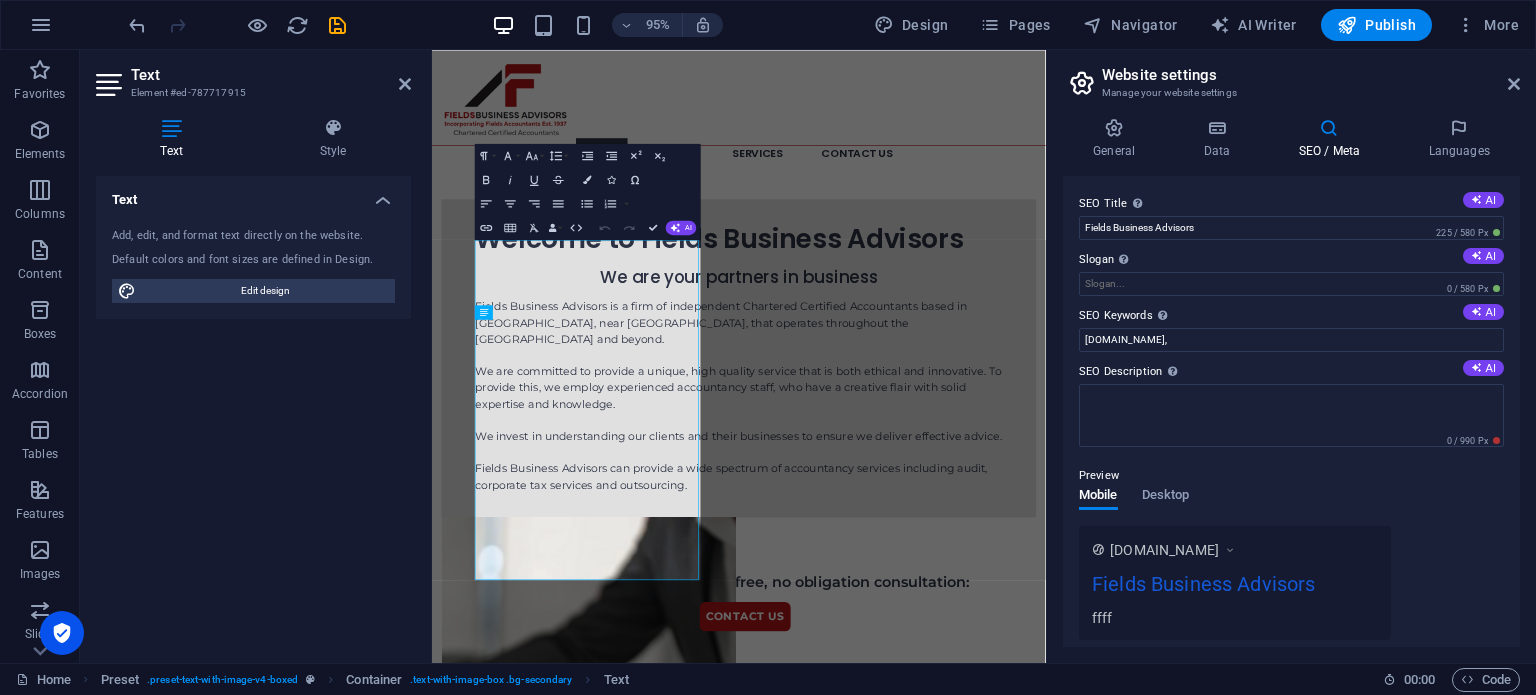 click on "Text Add, edit, and format text directly on the website. Default colors and font sizes are defined in Design. Edit design Alignment Left aligned Centered Right aligned" at bounding box center [253, 411] 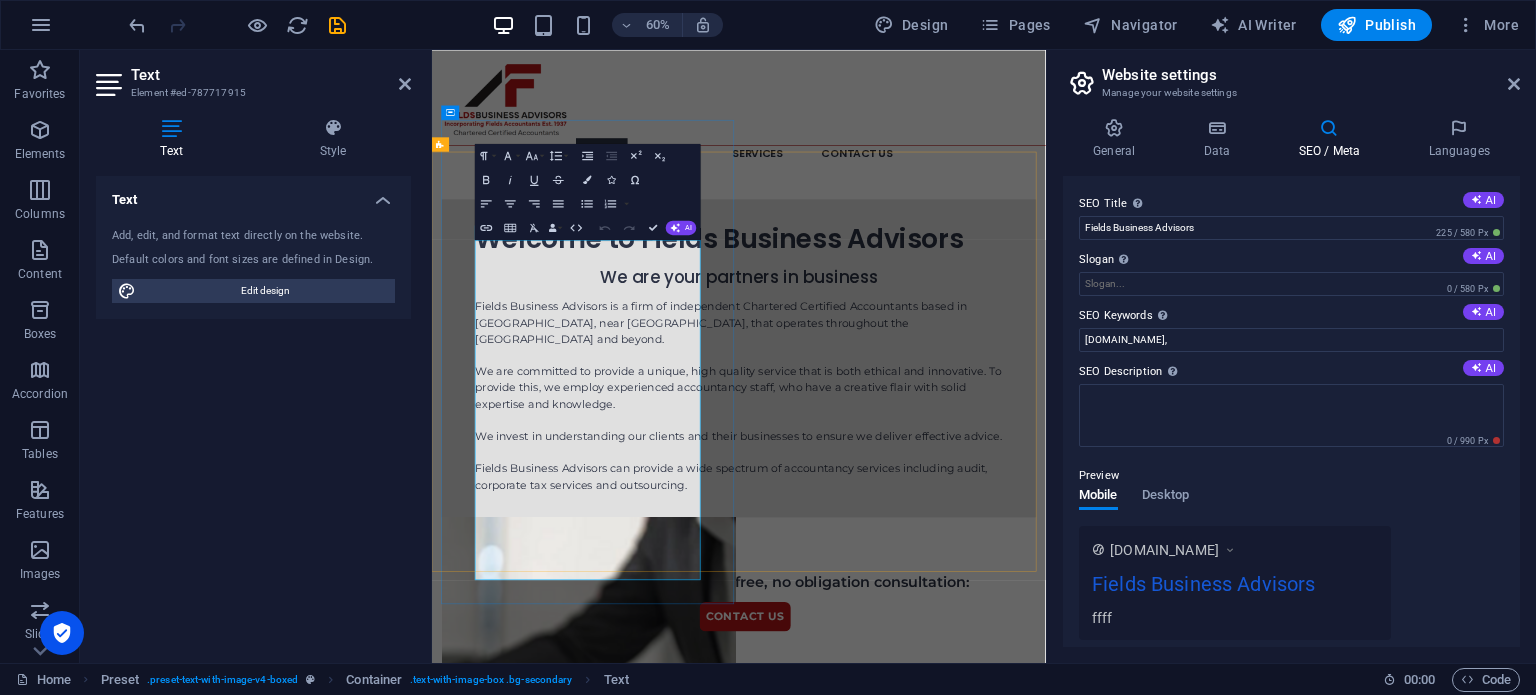click on "Fields Business Advisors is a firm of independent Chartered Certified Accountants based in West Bromwich, near Birmingham, that operates throughout the Midlands and beyond.  We are committed to provide a unique, high quality service that is both ethical and innovative. To provide this, we employ experienced accountancy staff, who have a creative flair with solid expertise and knowledge. We invest in understanding our clients and their businesses to ensure we deliver effective advice. Fields Business Advisors can provide a wide spectrum of accountancy services including audit, corporate tax services and outsourcing." at bounding box center (943, 626) 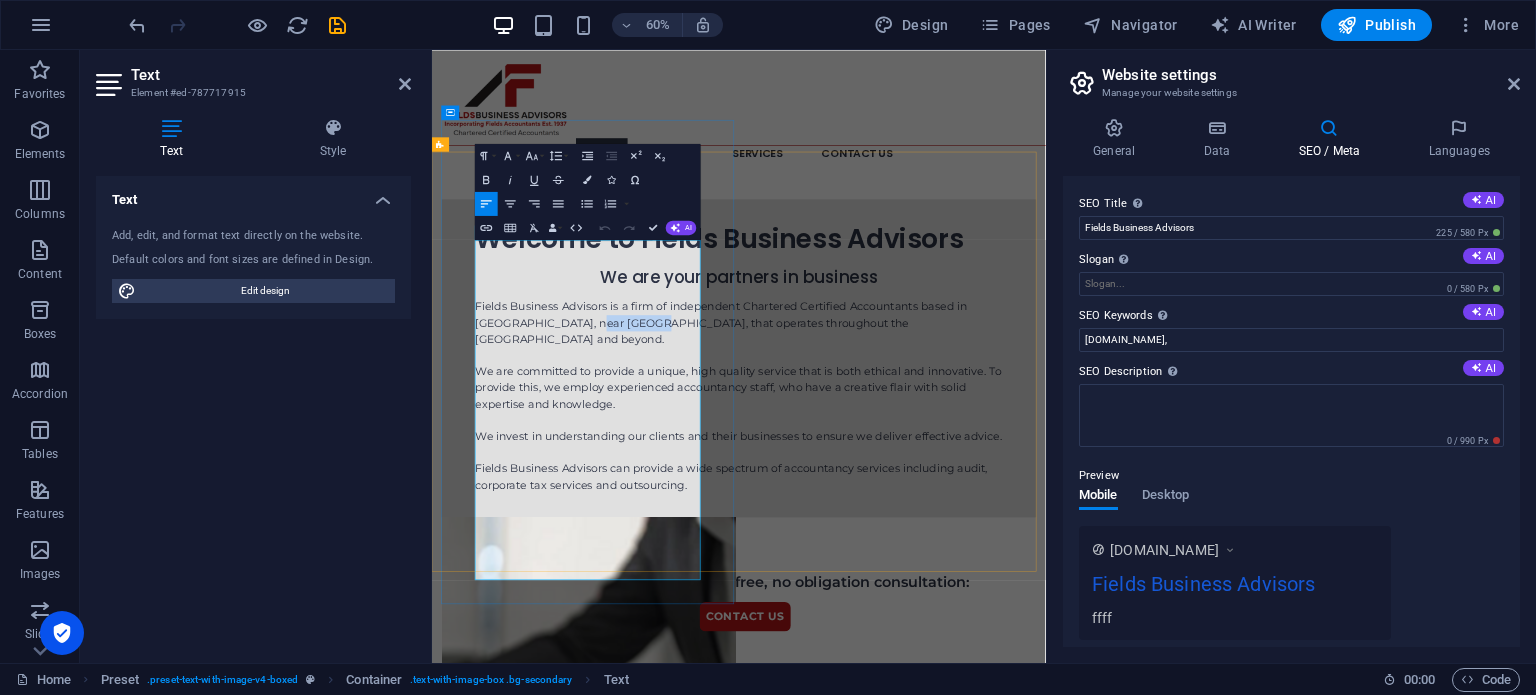 click on "Fields Business Advisors is a firm of independent Chartered Certified Accountants based in West Bromwich, near Birmingham, that operates throughout the Midlands and beyond.  We are committed to provide a unique, high quality service that is both ethical and innovative. To provide this, we employ experienced accountancy staff, who have a creative flair with solid expertise and knowledge. We invest in understanding our clients and their businesses to ensure we deliver effective advice. Fields Business Advisors can provide a wide spectrum of accountancy services including audit, corporate tax services and outsourcing." at bounding box center [943, 626] 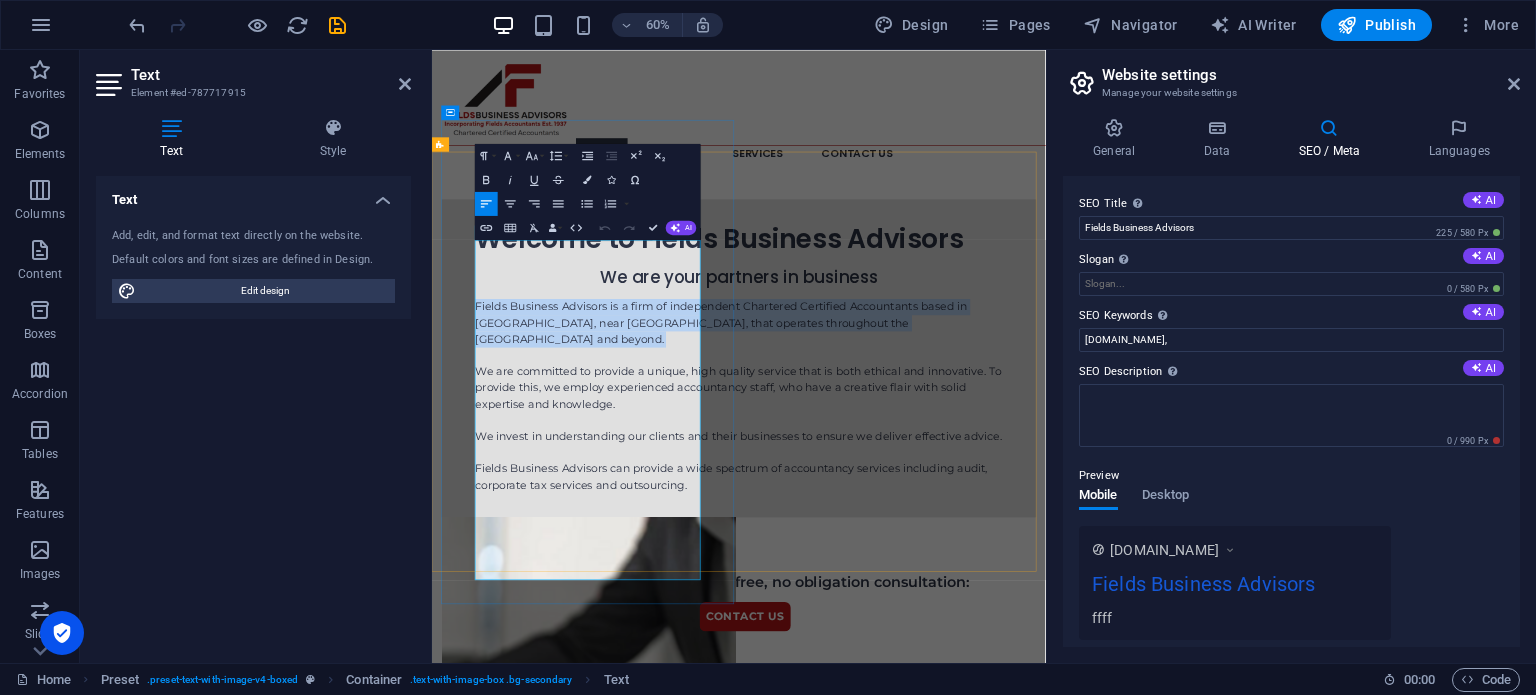 click on "Fields Business Advisors is a firm of independent Chartered Certified Accountants based in West Bromwich, near Birmingham, that operates throughout the Midlands and beyond.  We are committed to provide a unique, high quality service that is both ethical and innovative. To provide this, we employ experienced accountancy staff, who have a creative flair with solid expertise and knowledge. We invest in understanding our clients and their businesses to ensure we deliver effective advice. Fields Business Advisors can provide a wide spectrum of accountancy services including audit, corporate tax services and outsourcing." at bounding box center [943, 626] 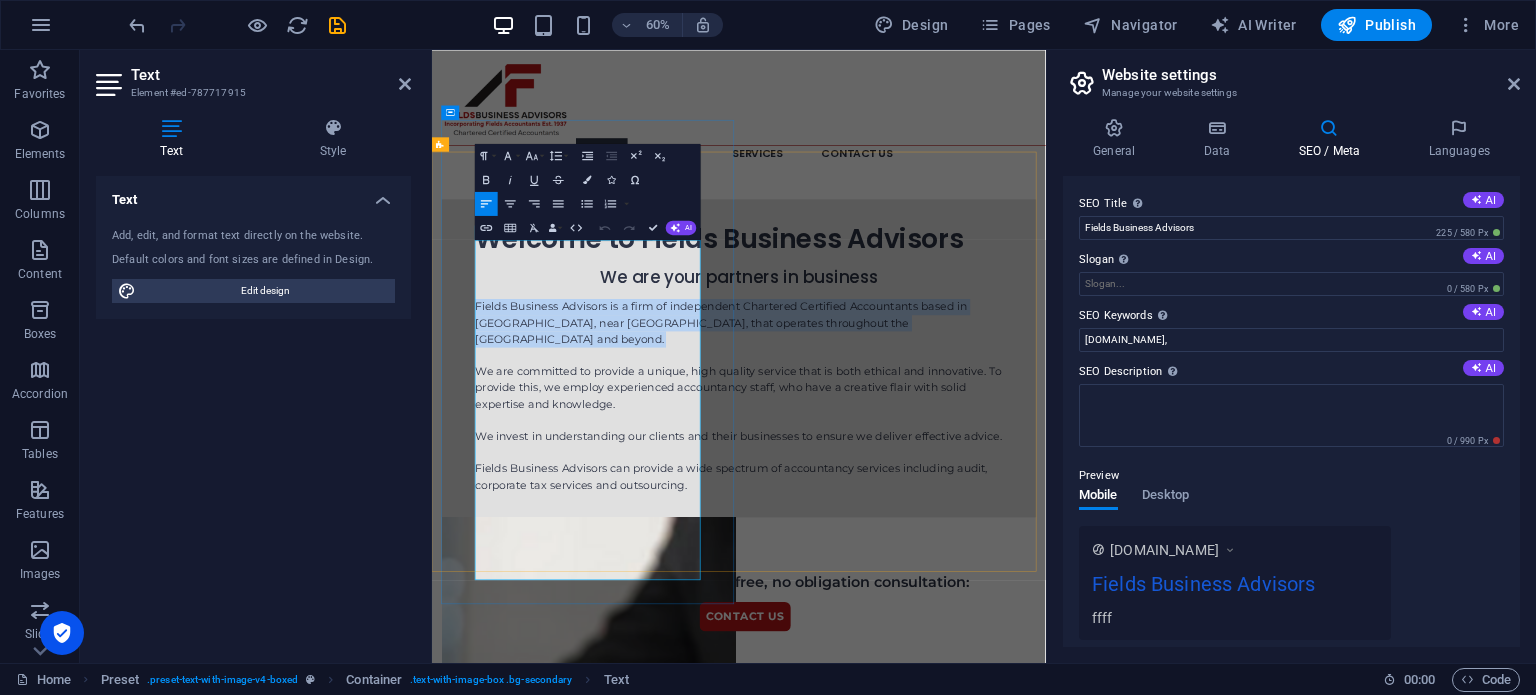 copy on "Fields Business Advisors is a firm of independent Chartered Certified Accountants based in [GEOGRAPHIC_DATA], near [GEOGRAPHIC_DATA], that operates throughout the [GEOGRAPHIC_DATA] and beyond." 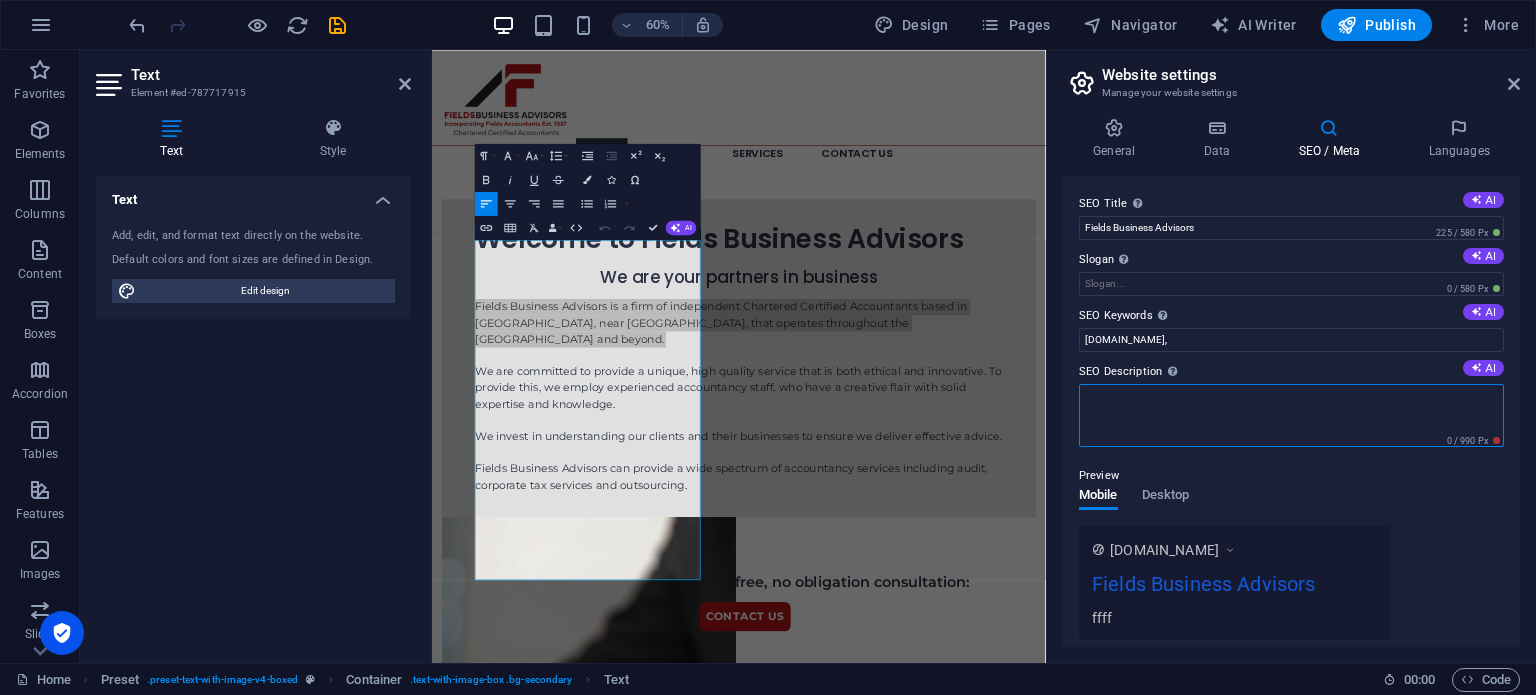 click on "SEO Description Describe the contents of your website - this is crucial for search engines and SEO! AI" at bounding box center [1291, 415] 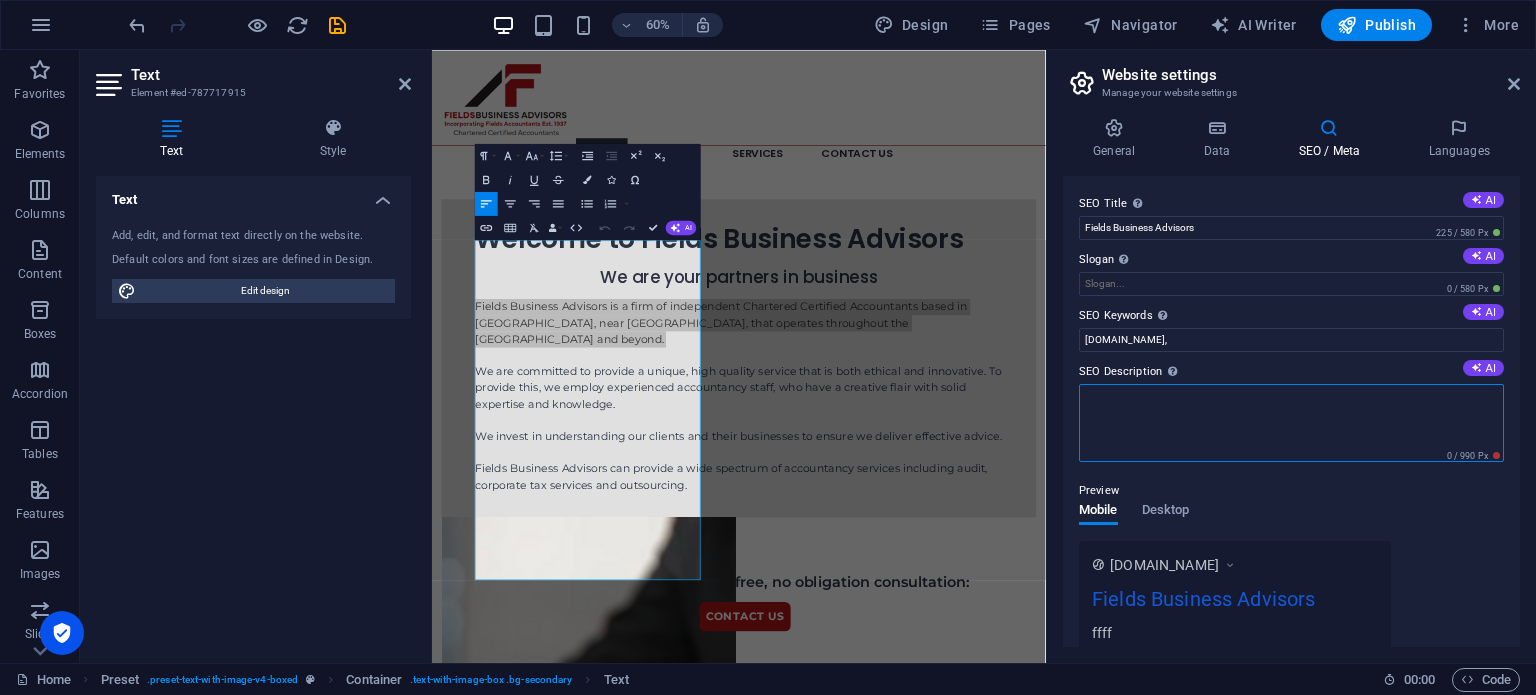 paste on "Fields Business Advisors is a firm of independent Chartered Certified Accountants based in [GEOGRAPHIC_DATA], near [GEOGRAPHIC_DATA], that operates throughout the [GEOGRAPHIC_DATA] and beyond." 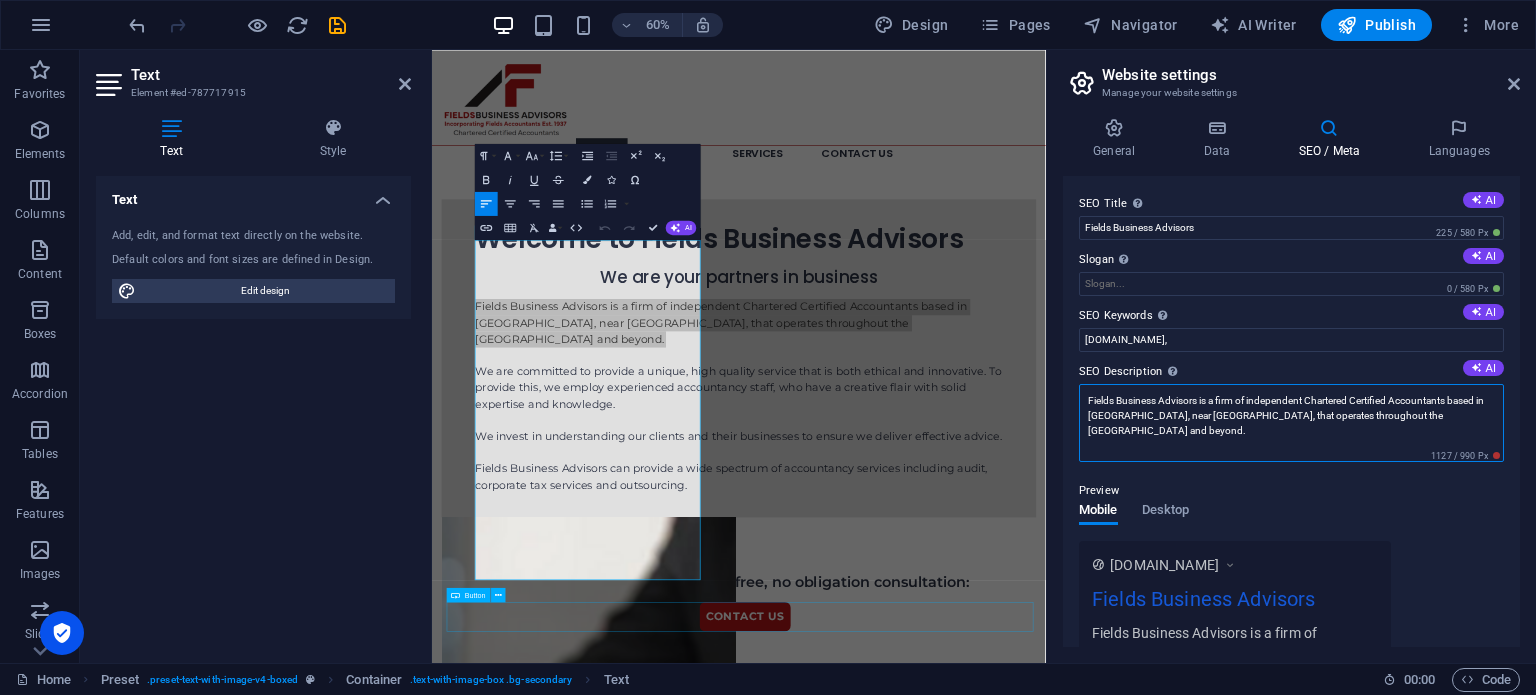 type on "Fields Business Advisors is a firm of independent Chartered Certified Accountants based in [GEOGRAPHIC_DATA], near [GEOGRAPHIC_DATA], that operates throughout the [GEOGRAPHIC_DATA] and beyond." 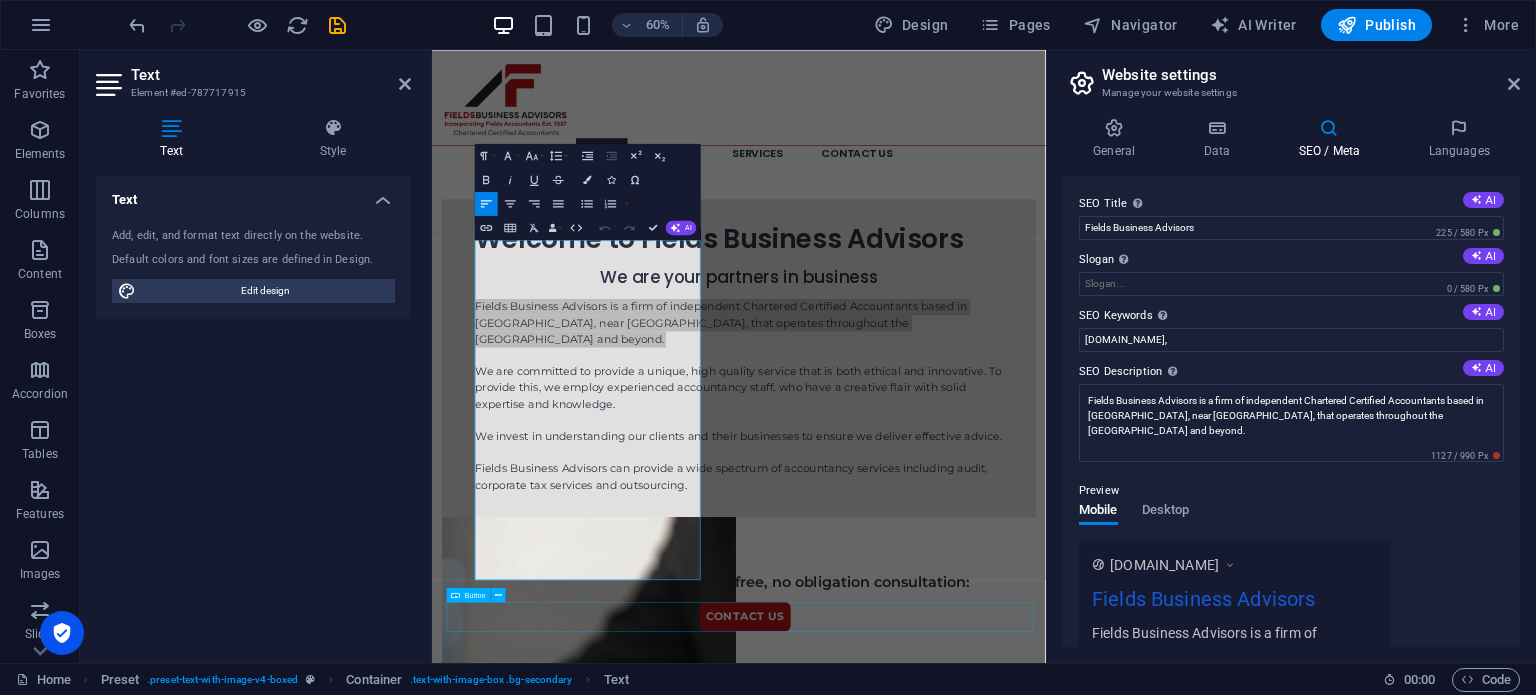 click on "Contact Us" at bounding box center (953, 994) 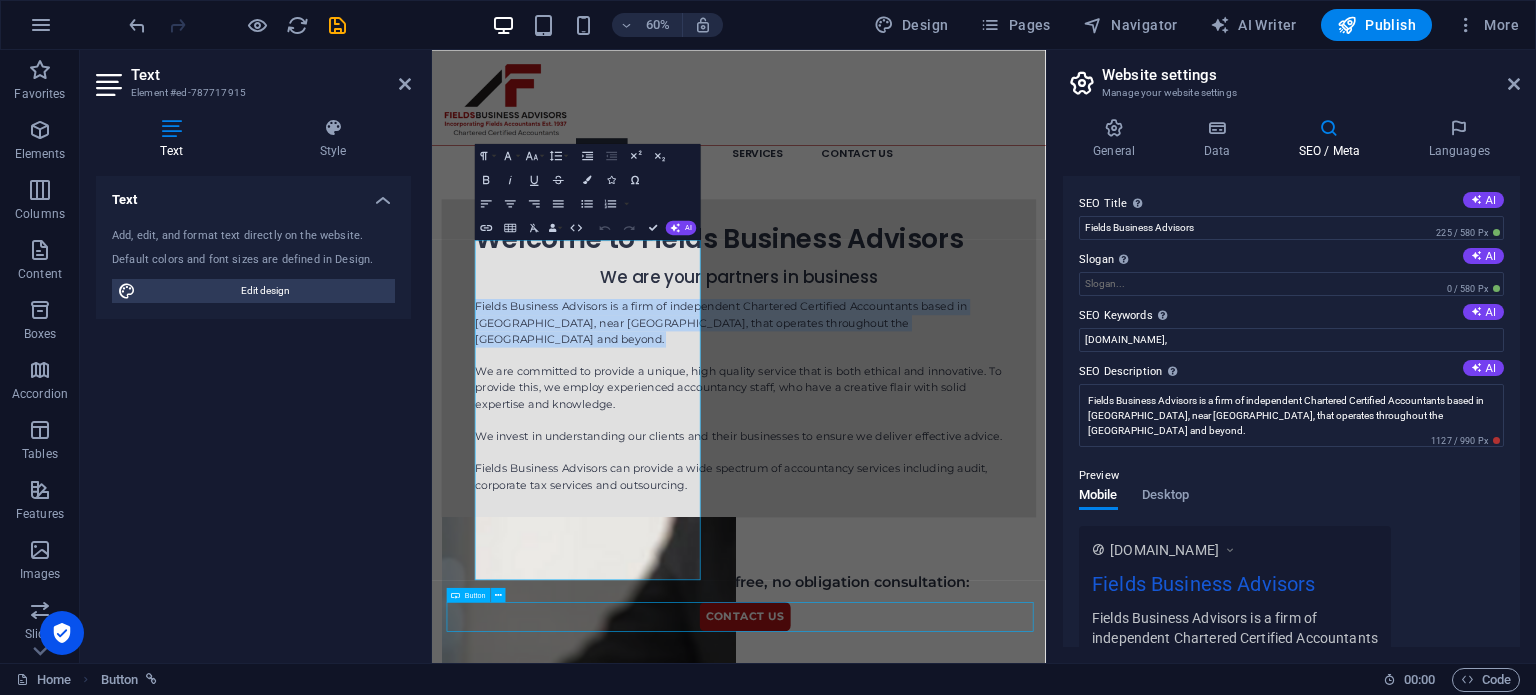 scroll, scrollTop: 568, scrollLeft: 0, axis: vertical 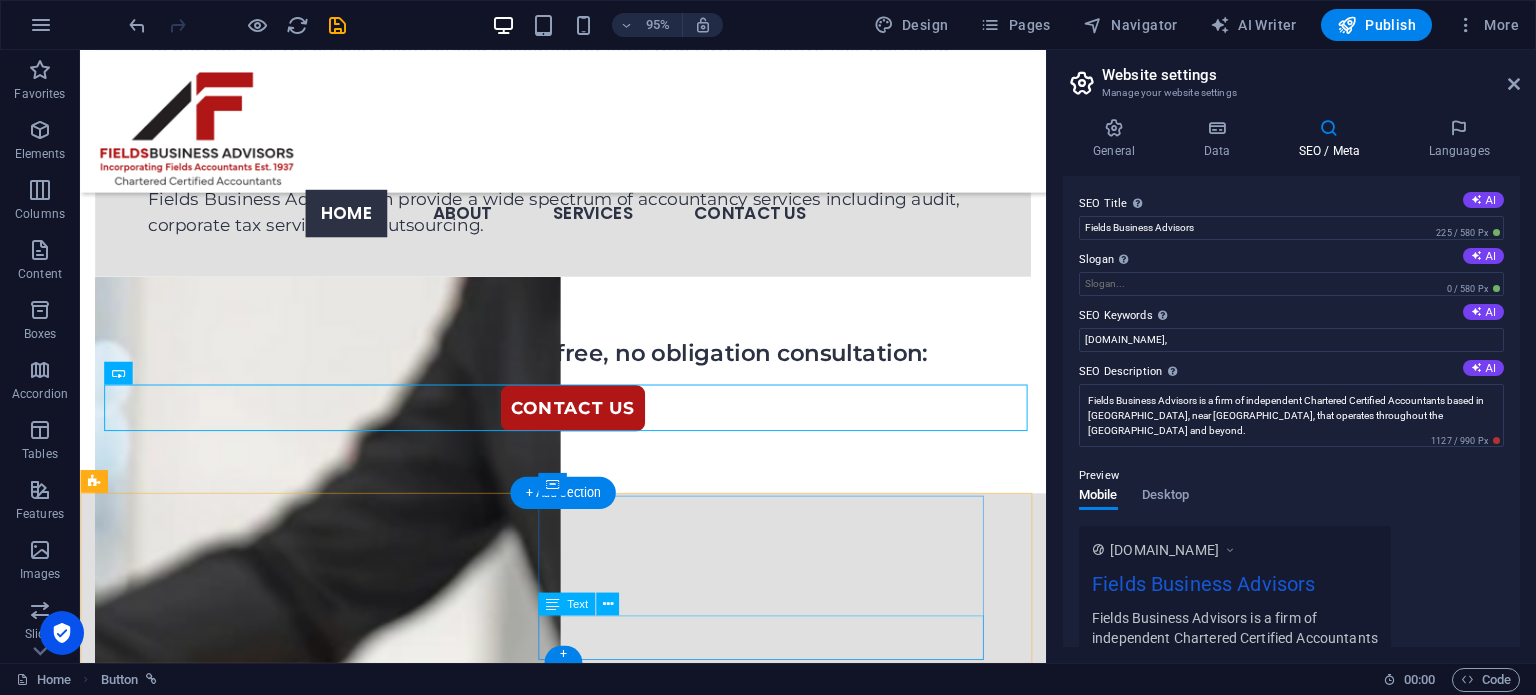 click on "Fields Business Advisors ©2025" at bounding box center (496, 833) 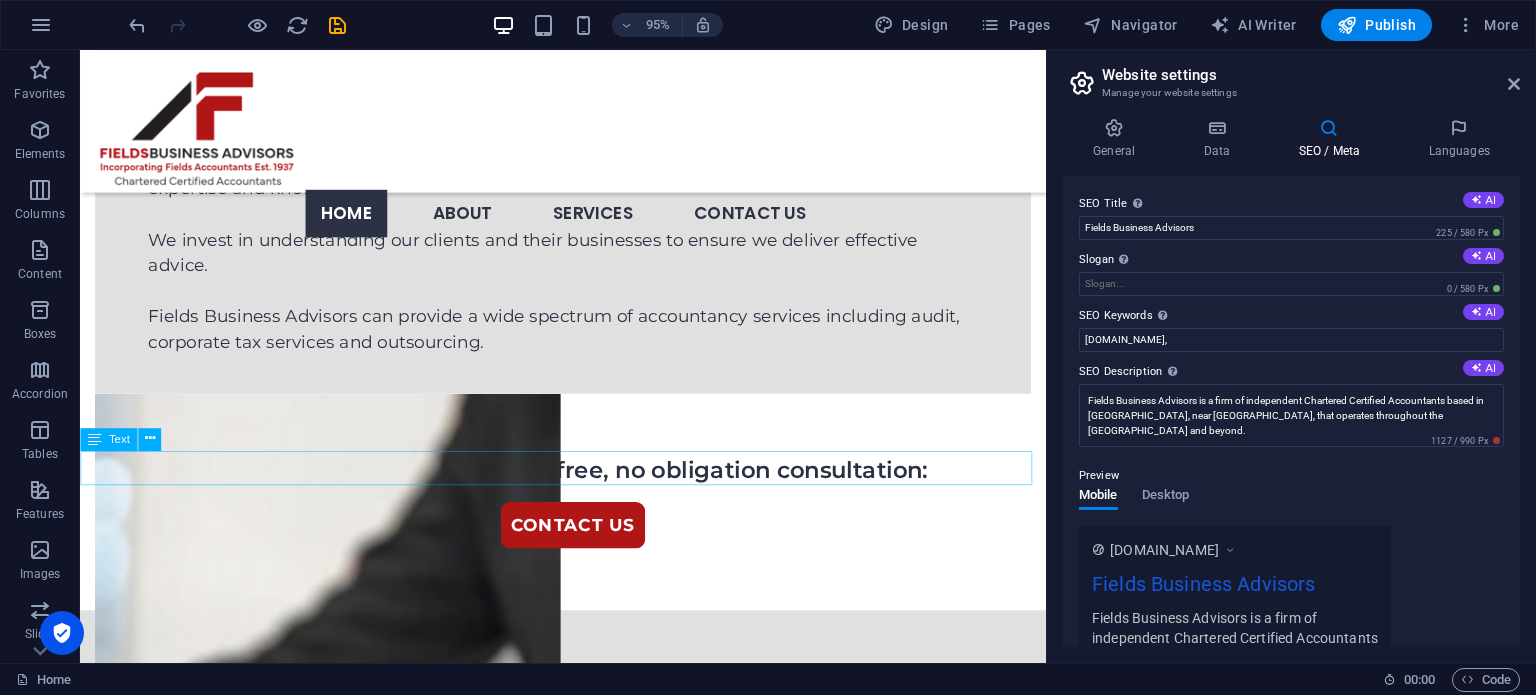 scroll, scrollTop: 450, scrollLeft: 0, axis: vertical 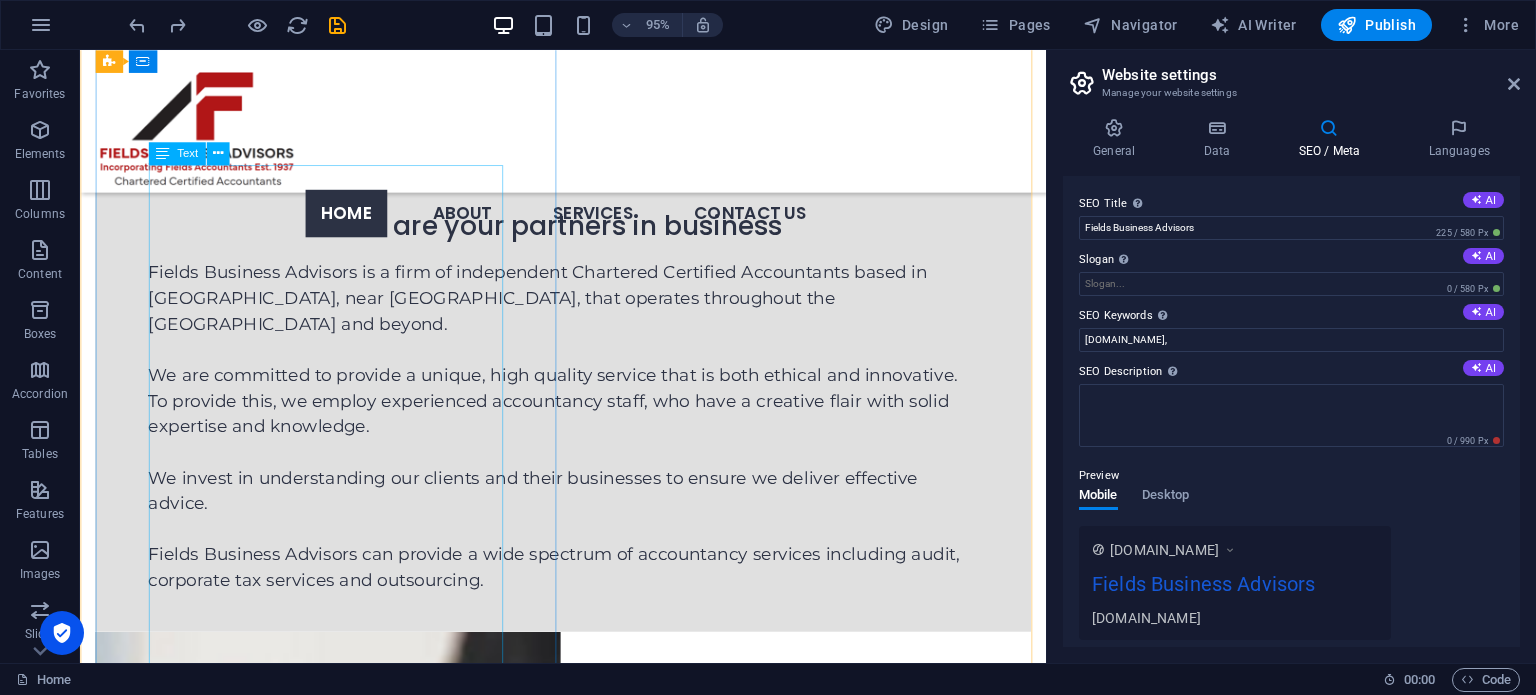 click on "Fields Business Advisors is a firm of independent Chartered Certified Accountants based in West Bromwich, near Birmingham, that operates throughout the Midlands and beyond.  We are committed to provide a unique, high quality service that is both ethical and innovative. To provide this, we employ experienced accountancy staff, who have a creative flair with solid expertise and knowledge. We invest in understanding our clients and their businesses to ensure we deliver effective advice. Fields Business Advisors can provide a wide spectrum of accountancy services including audit, corporate tax services and outsourcing." at bounding box center [588, 446] 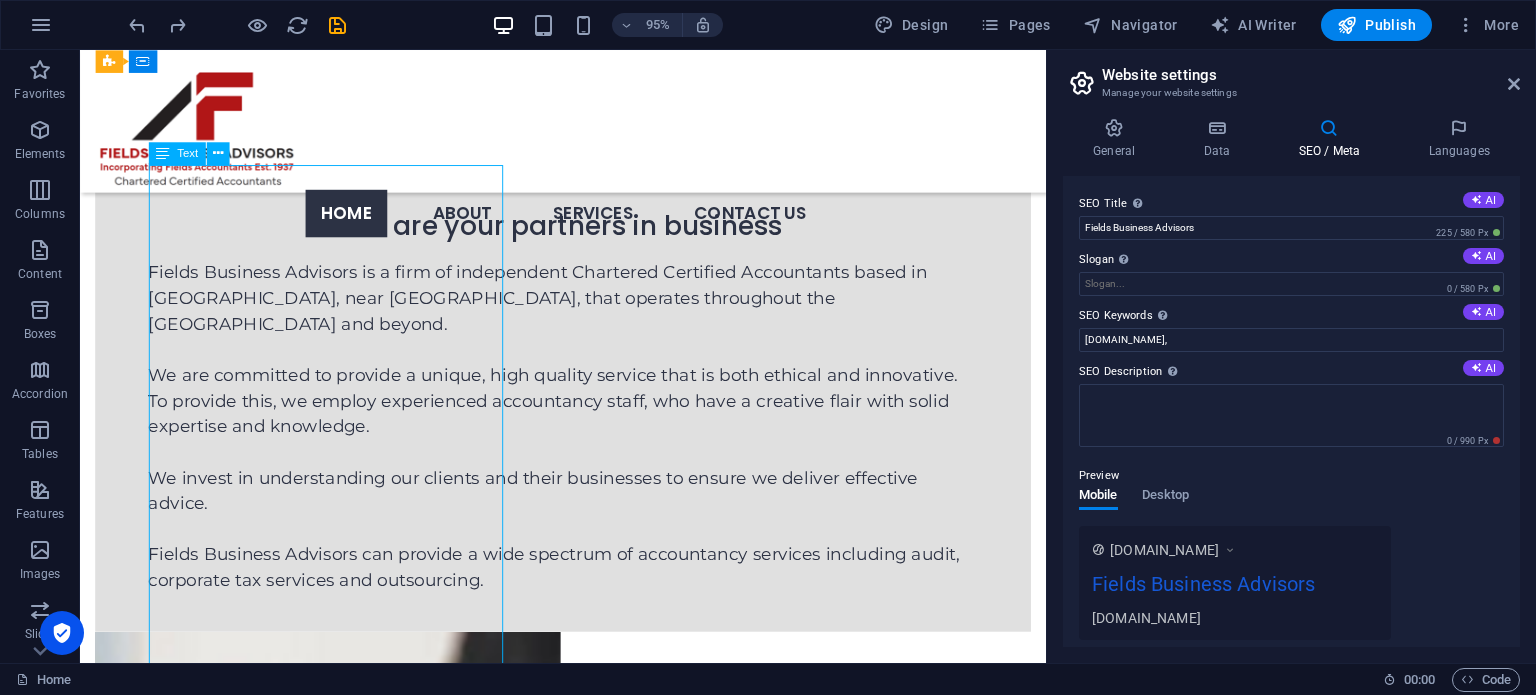 click on "Fields Business Advisors is a firm of independent Chartered Certified Accountants based in West Bromwich, near Birmingham, that operates throughout the Midlands and beyond.  We are committed to provide a unique, high quality service that is both ethical and innovative. To provide this, we employ experienced accountancy staff, who have a creative flair with solid expertise and knowledge. We invest in understanding our clients and their businesses to ensure we deliver effective advice. Fields Business Advisors can provide a wide spectrum of accountancy services including audit, corporate tax services and outsourcing." at bounding box center (588, 446) 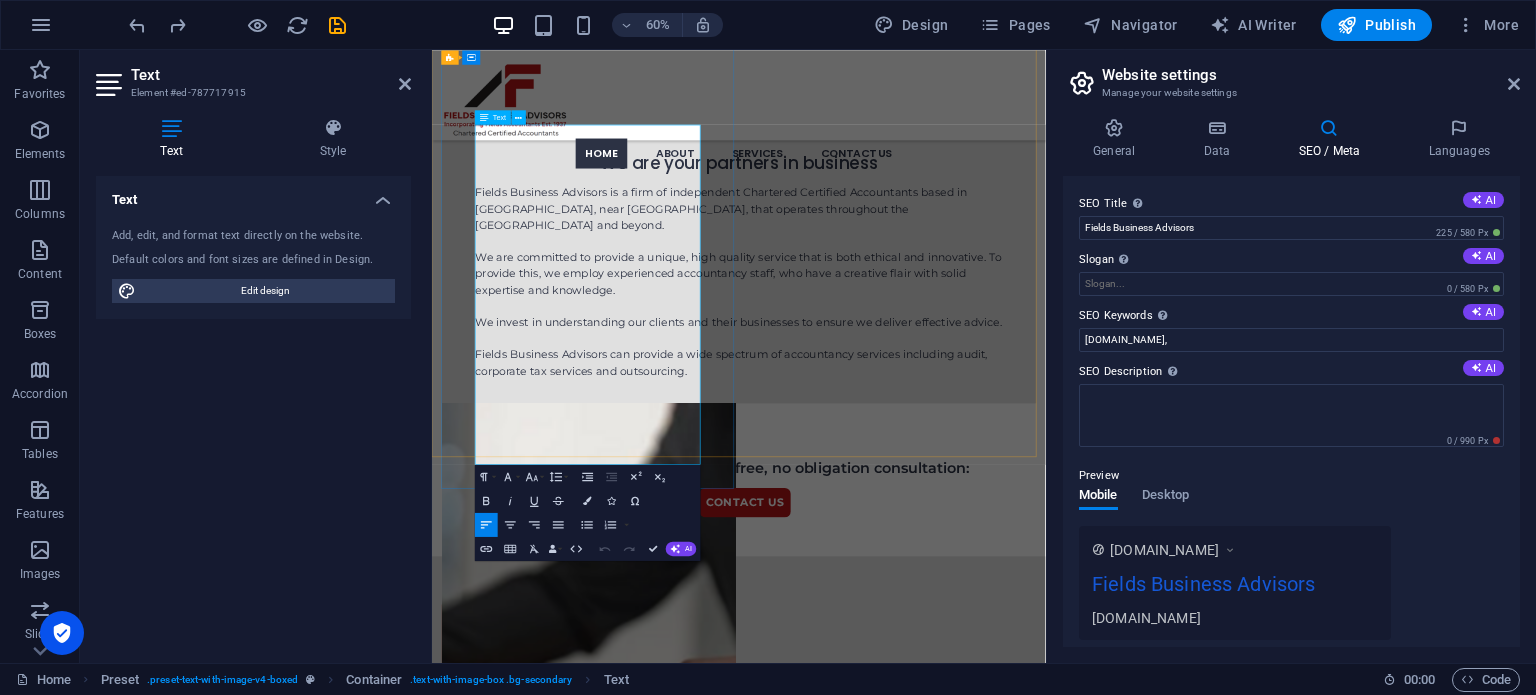 click on "Fields Business Advisors is a firm of independent Chartered Certified Accountants based in West Bromwich, near Birmingham, that operates throughout the Midlands and beyond.  We are committed to provide a unique, high quality service that is both ethical and innovative. To provide this, we employ experienced accountancy staff, who have a creative flair with solid expertise and knowledge. We invest in understanding our clients and their businesses to ensure we deliver effective advice. Fields Business Advisors can provide a wide spectrum of accountancy services including audit, corporate tax services and outsourcing." at bounding box center (943, 435) 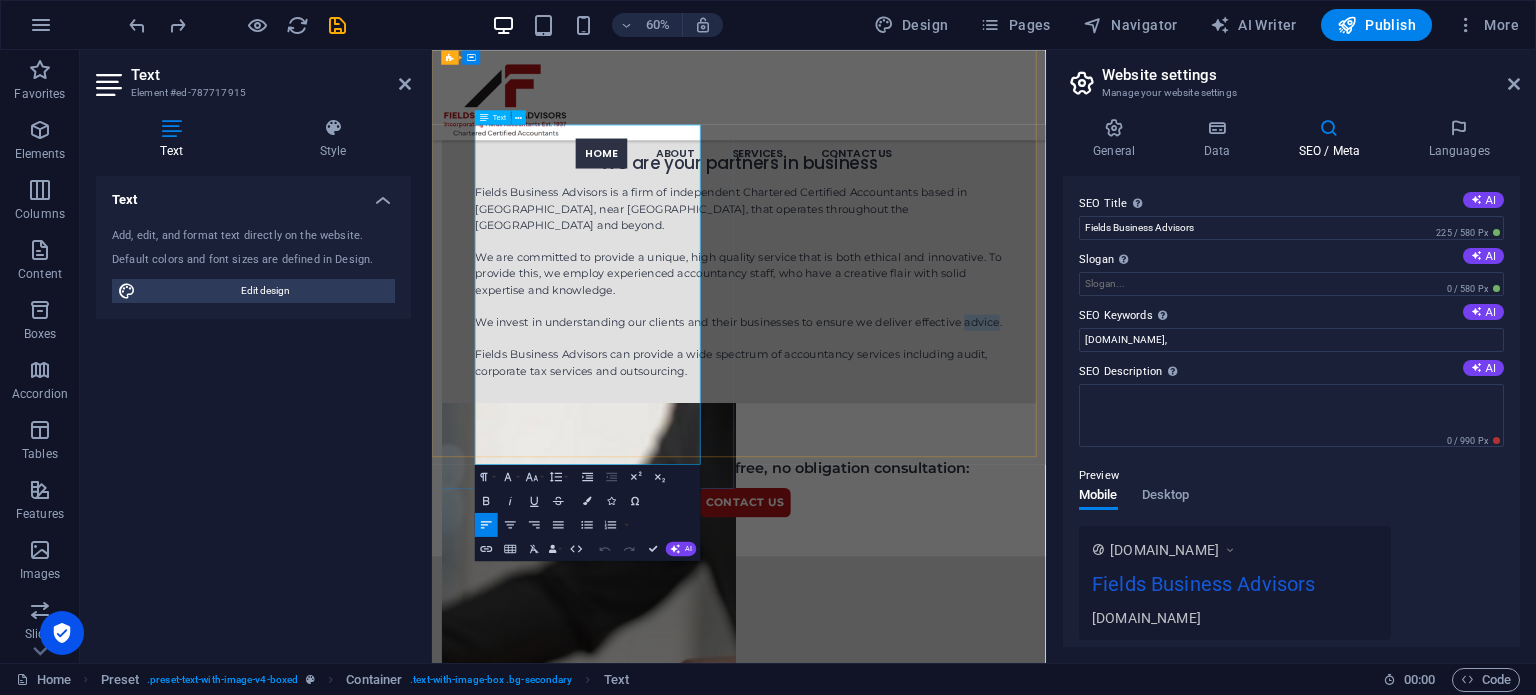 click on "Fields Business Advisors is a firm of independent Chartered Certified Accountants based in West Bromwich, near Birmingham, that operates throughout the Midlands and beyond.  We are committed to provide a unique, high quality service that is both ethical and innovative. To provide this, we employ experienced accountancy staff, who have a creative flair with solid expertise and knowledge. We invest in understanding our clients and their businesses to ensure we deliver effective advice. Fields Business Advisors can provide a wide spectrum of accountancy services including audit, corporate tax services and outsourcing." at bounding box center (943, 435) 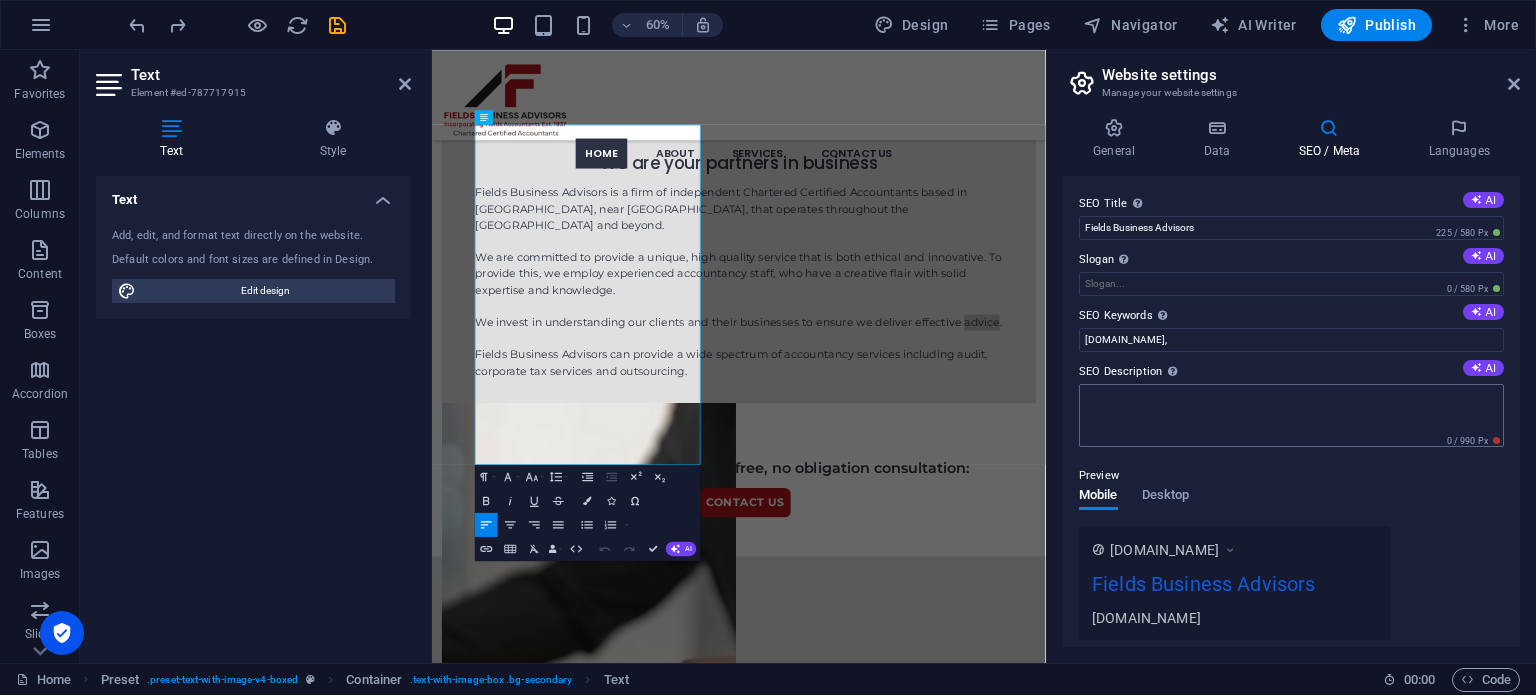 click on "SEO Description Describe the contents of your website - this is crucial for search engines and SEO! AI" at bounding box center [1291, 415] 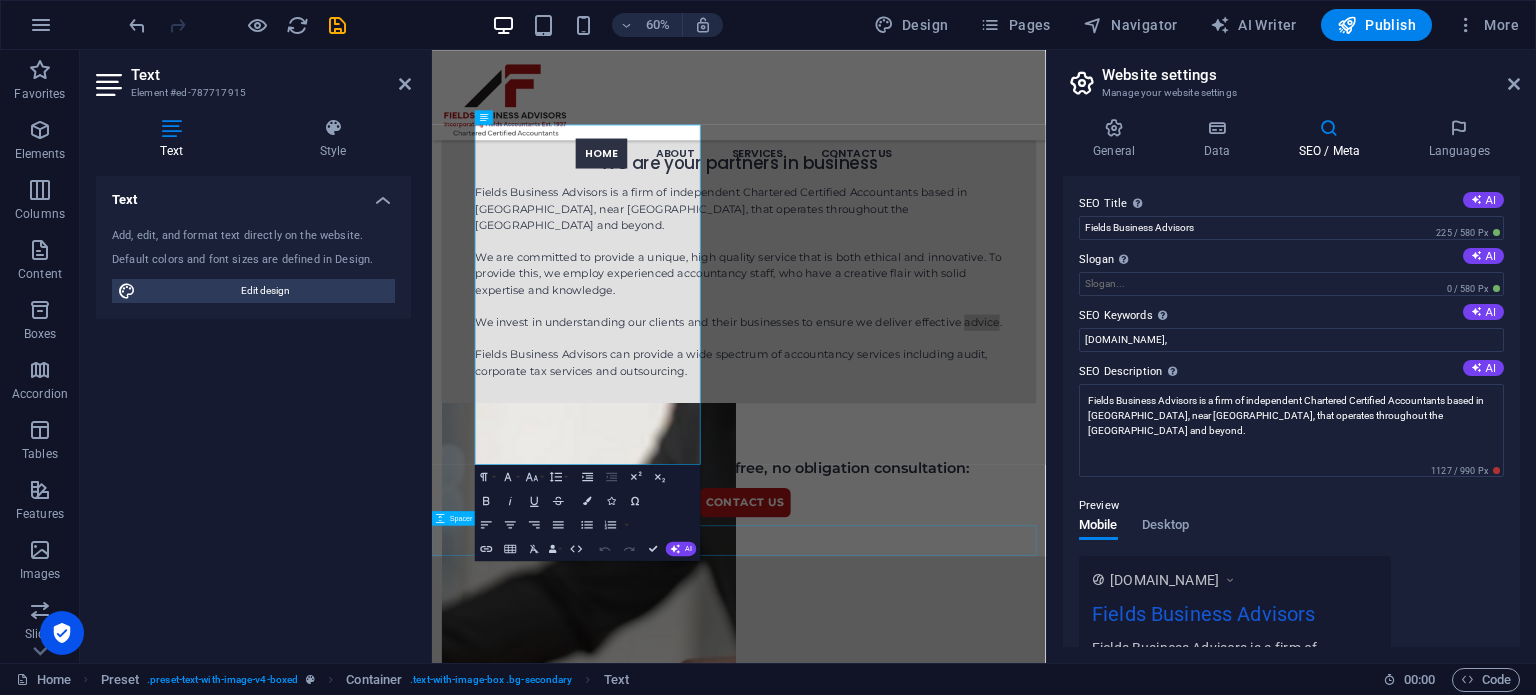 type on "Fields Business Advisors is a firm of independent Chartered Certified Accountants based in [GEOGRAPHIC_DATA], near [GEOGRAPHIC_DATA], that operates throughout the [GEOGRAPHIC_DATA] and beyond." 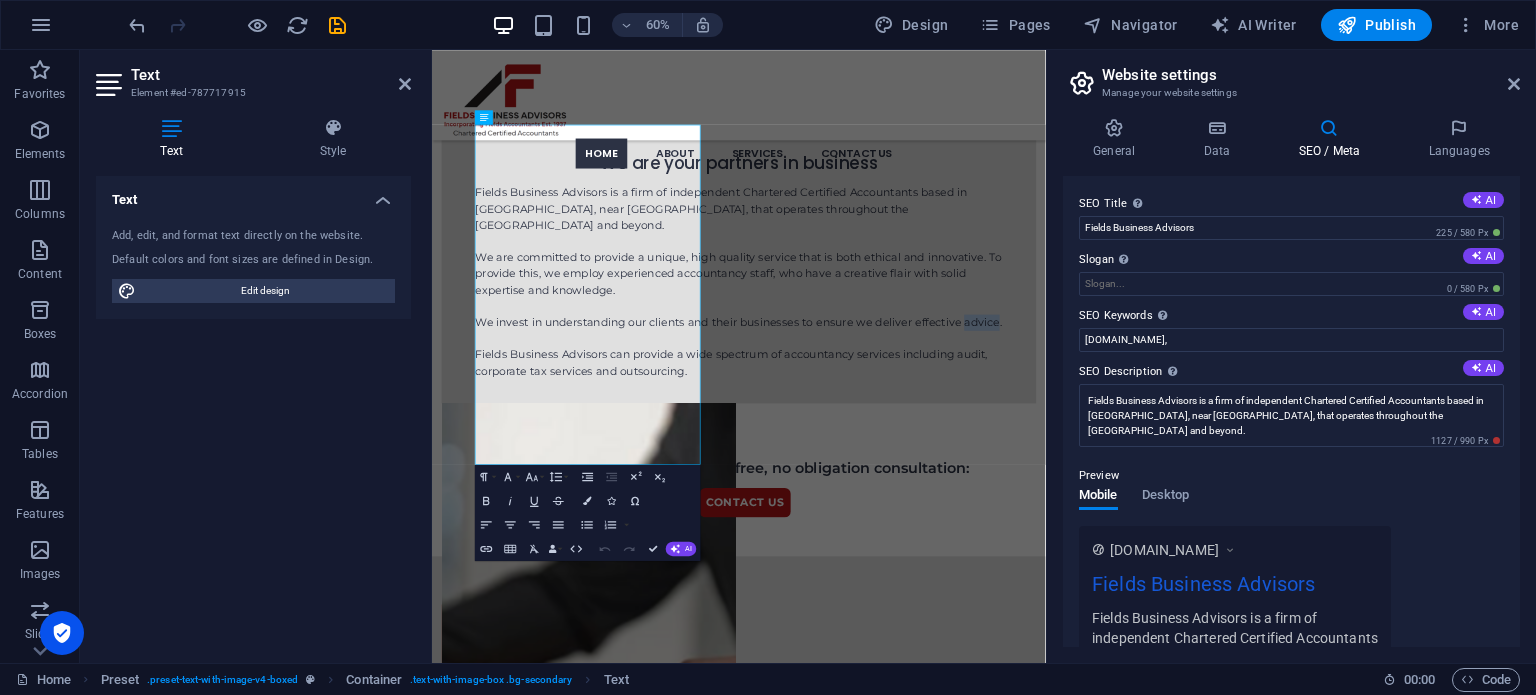 click on "Menu Home About  Services Audit and Accountancy Outsourcing Taxation Services Contact Us Welcome to Fields Business Advisors We are your partners in business Fields Business Advisors is a firm of independent Chartered Certified Accountants based in West Bromwich, near Birmingham, that operates throughout the Midlands and beyond.  We are committed to provide a unique, high quality service that is both ethical and innovative. To provide this, we employ experienced accountancy staff, who have a creative flair with solid expertise and knowledge. We invest in understanding our clients and their businesses to ensure we deliver effective advice. Fields Business Advisors can provide a wide spectrum of accountancy services including audit, corporate tax services and outsourcing. Drop content here or  Add elements  Paste clipboard Please contact us today for a free, no obligation consultation: Contact Us Fields Business Advisors is the trading name of Fields Business Advisors Limited. Fields Business Advisors ©2025" at bounding box center [943, 466] 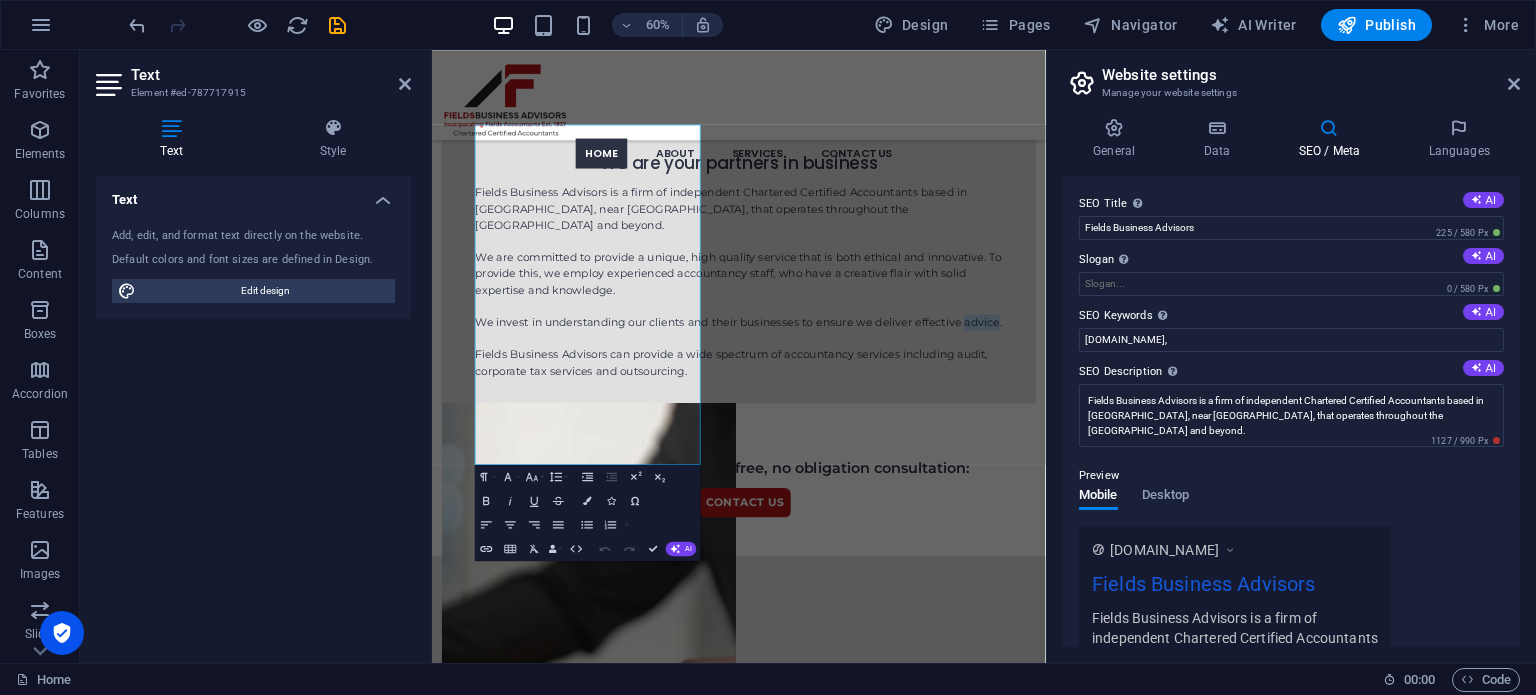 click on "Menu Home About  Services Audit and Accountancy Outsourcing Taxation Services Contact Us Welcome to Fields Business Advisors We are your partners in business Fields Business Advisors is a firm of independent Chartered Certified Accountants based in West Bromwich, near Birmingham, that operates throughout the Midlands and beyond.  We are committed to provide a unique, high quality service that is both ethical and innovative. To provide this, we employ experienced accountancy staff, who have a creative flair with solid expertise and knowledge. We invest in understanding our clients and their businesses to ensure we deliver effective advice. Fields Business Advisors can provide a wide spectrum of accountancy services including audit, corporate tax services and outsourcing. Drop content here or  Add elements  Paste clipboard Please contact us today for a free, no obligation consultation: Contact Us Fields Business Advisors is the trading name of Fields Business Advisors Limited. Fields Business Advisors ©2025" at bounding box center (943, 466) 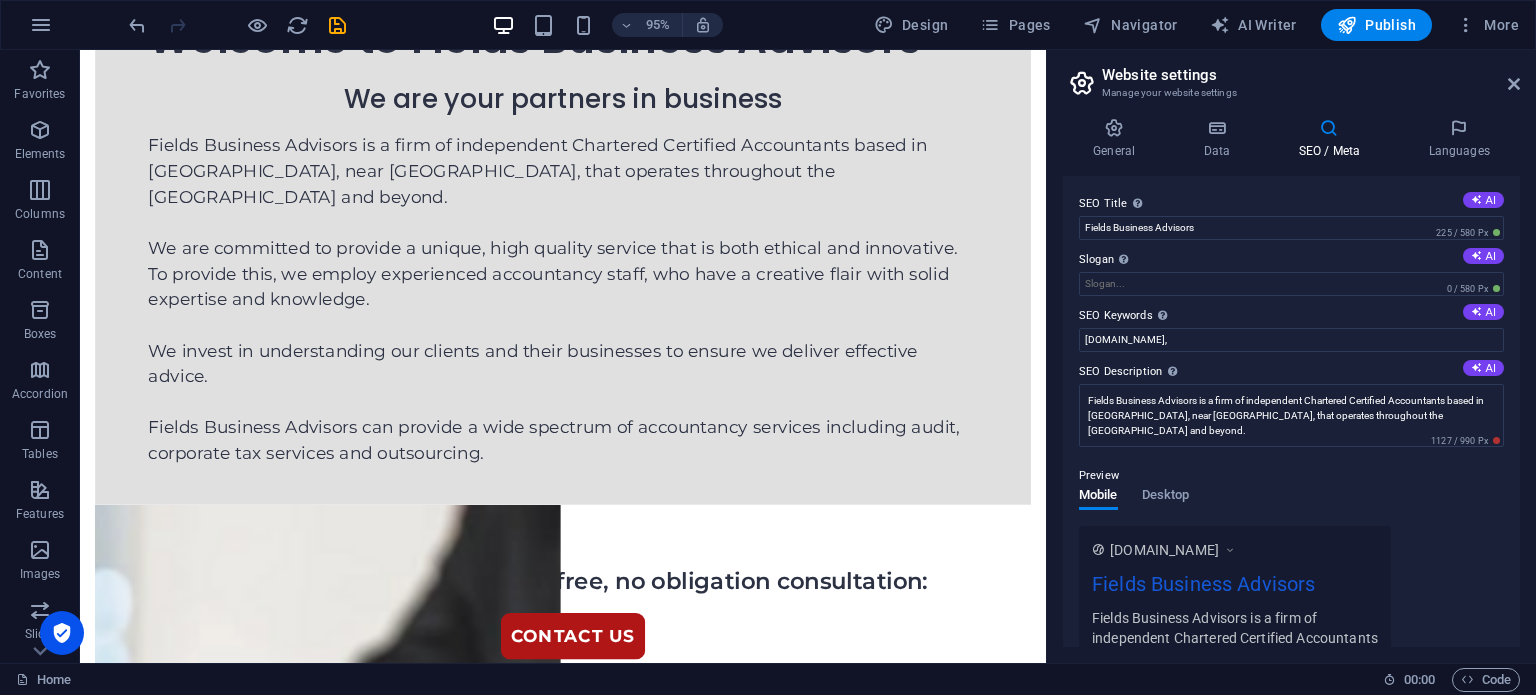 scroll, scrollTop: 28, scrollLeft: 0, axis: vertical 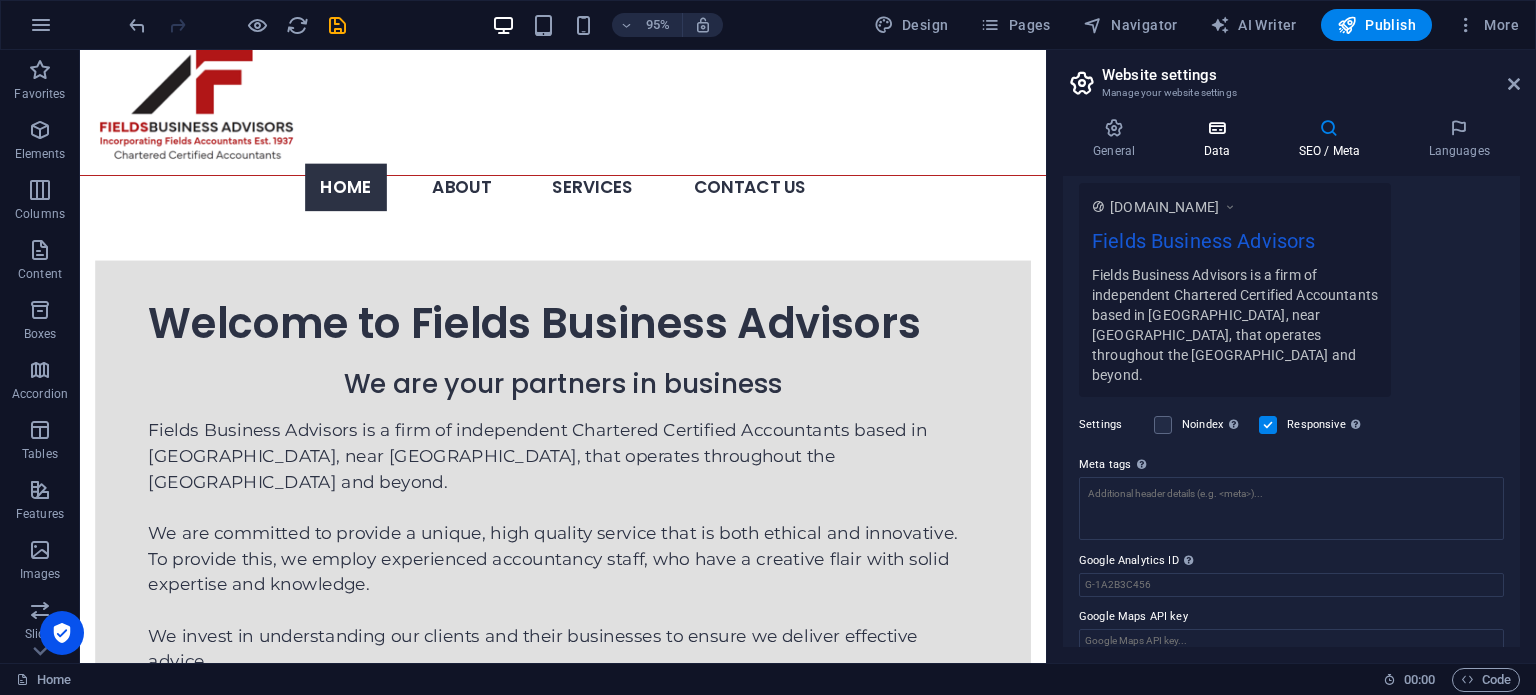 click on "Data" at bounding box center (1220, 139) 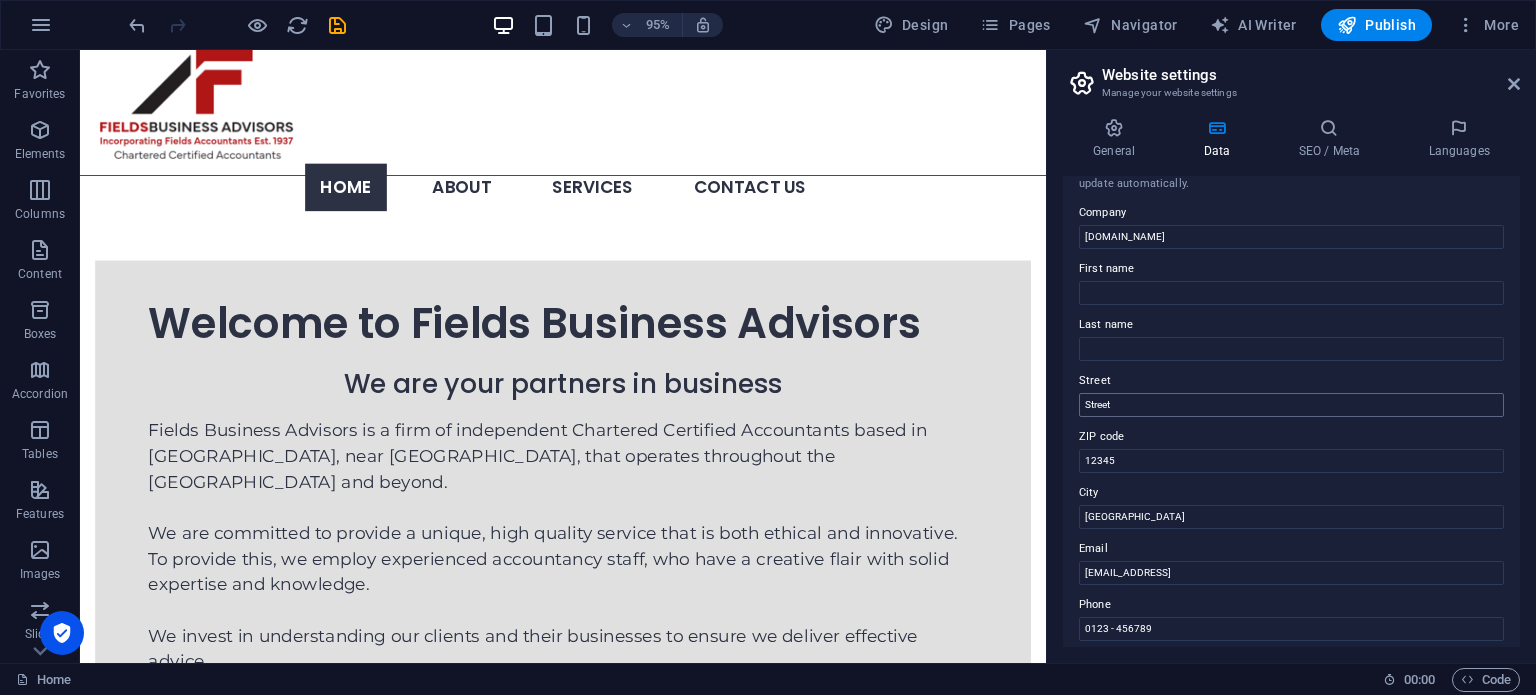 scroll, scrollTop: 43, scrollLeft: 0, axis: vertical 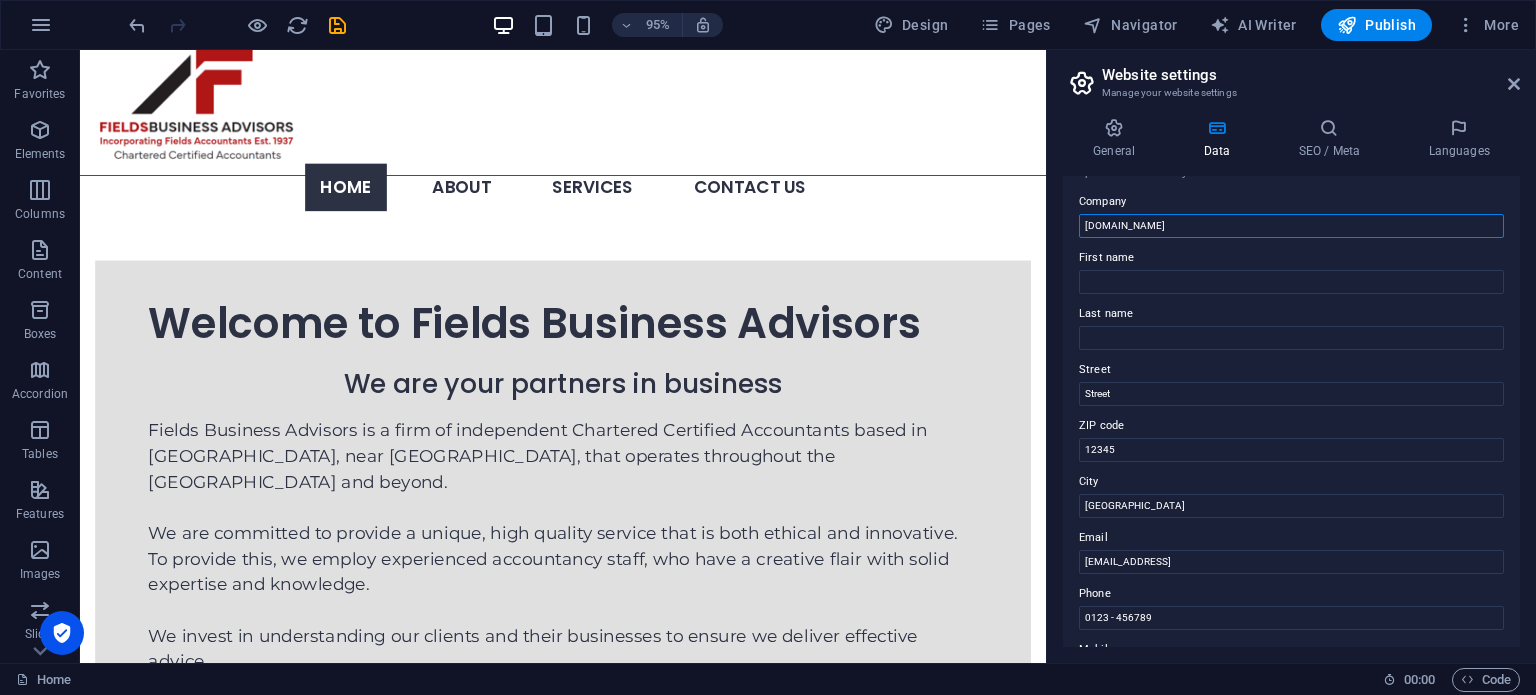 drag, startPoint x: 1229, startPoint y: 229, endPoint x: 1080, endPoint y: 226, distance: 149.0302 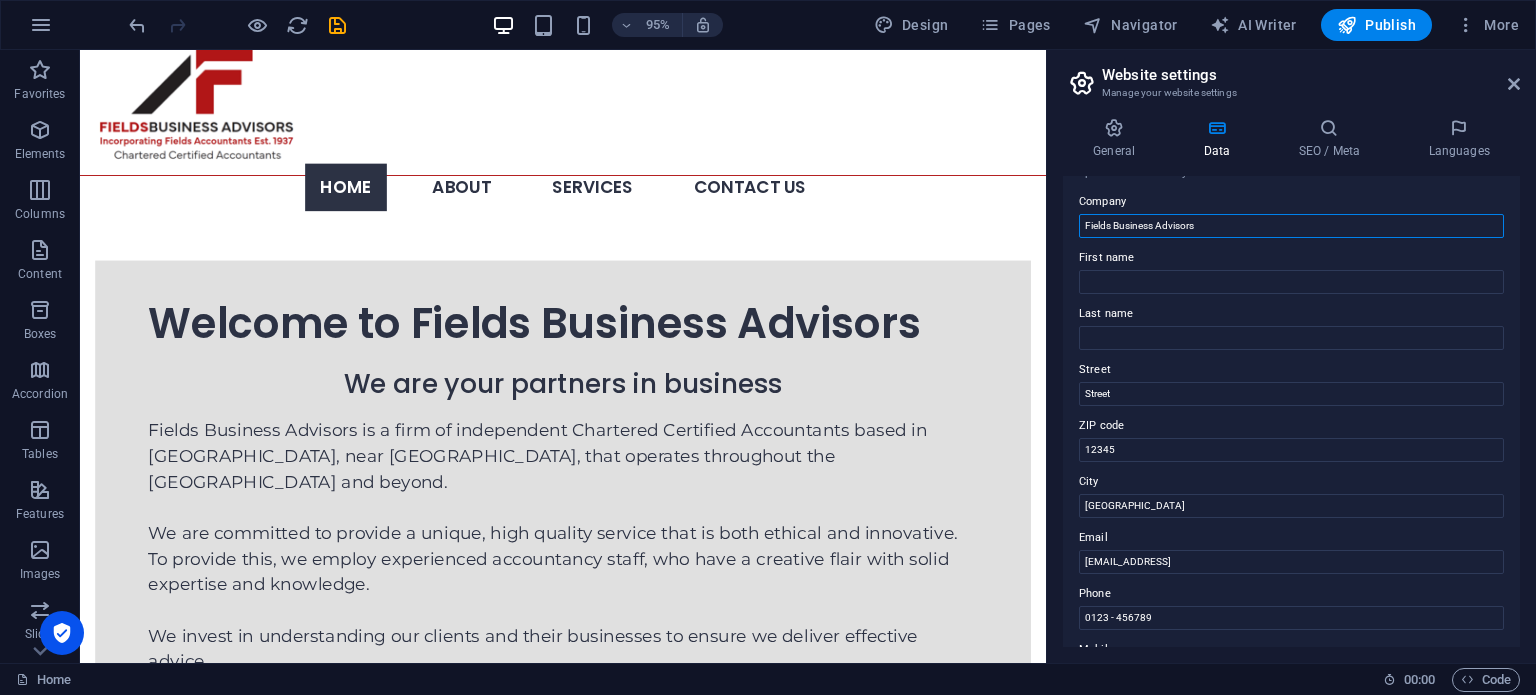 scroll, scrollTop: 95, scrollLeft: 0, axis: vertical 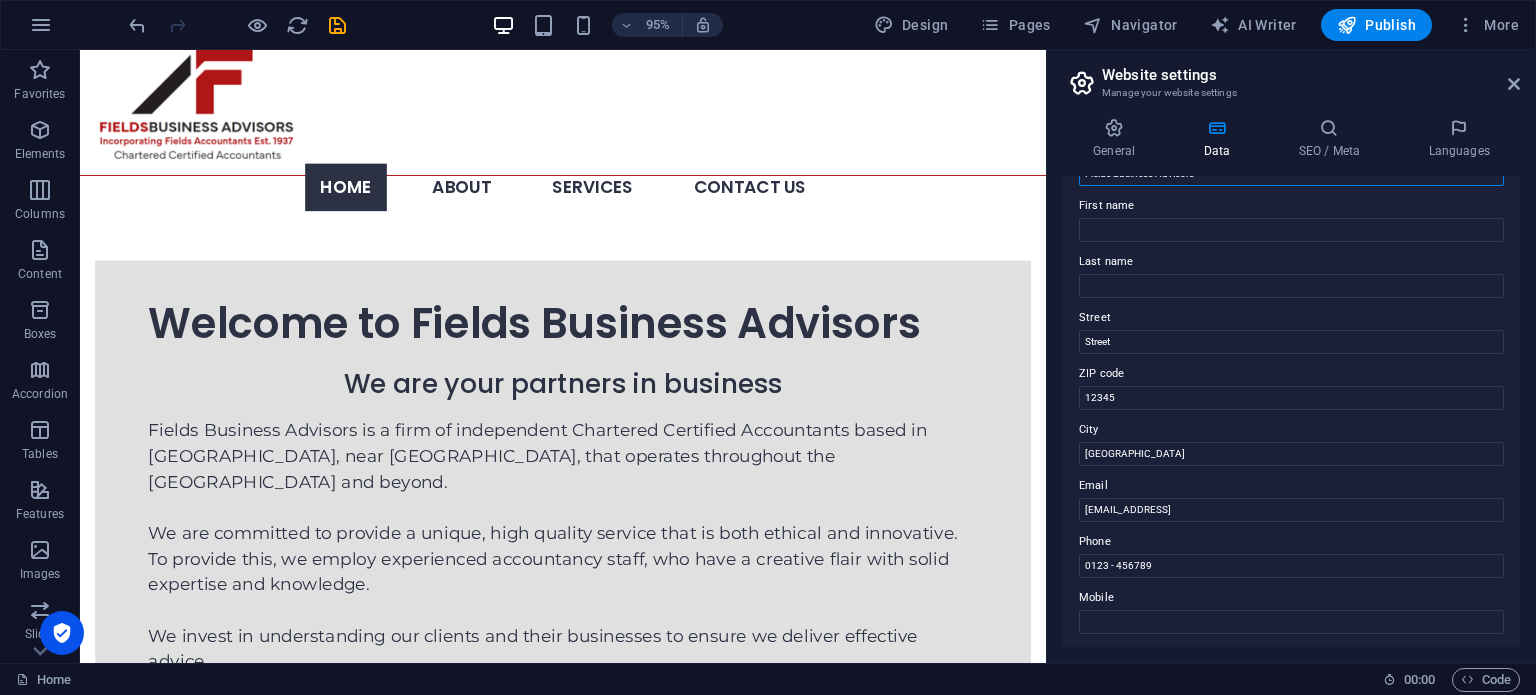 type on "Fields Business Advisors" 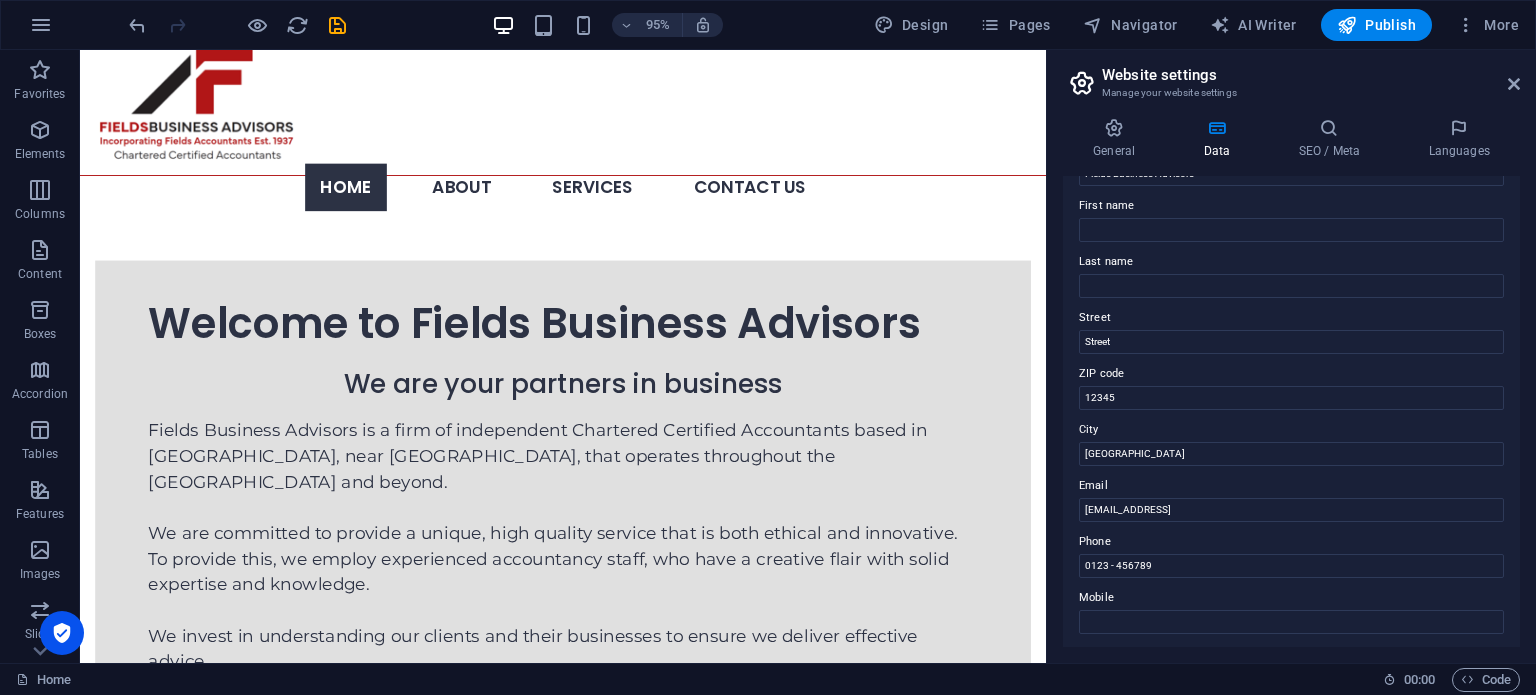 click on "City" at bounding box center [1291, 430] 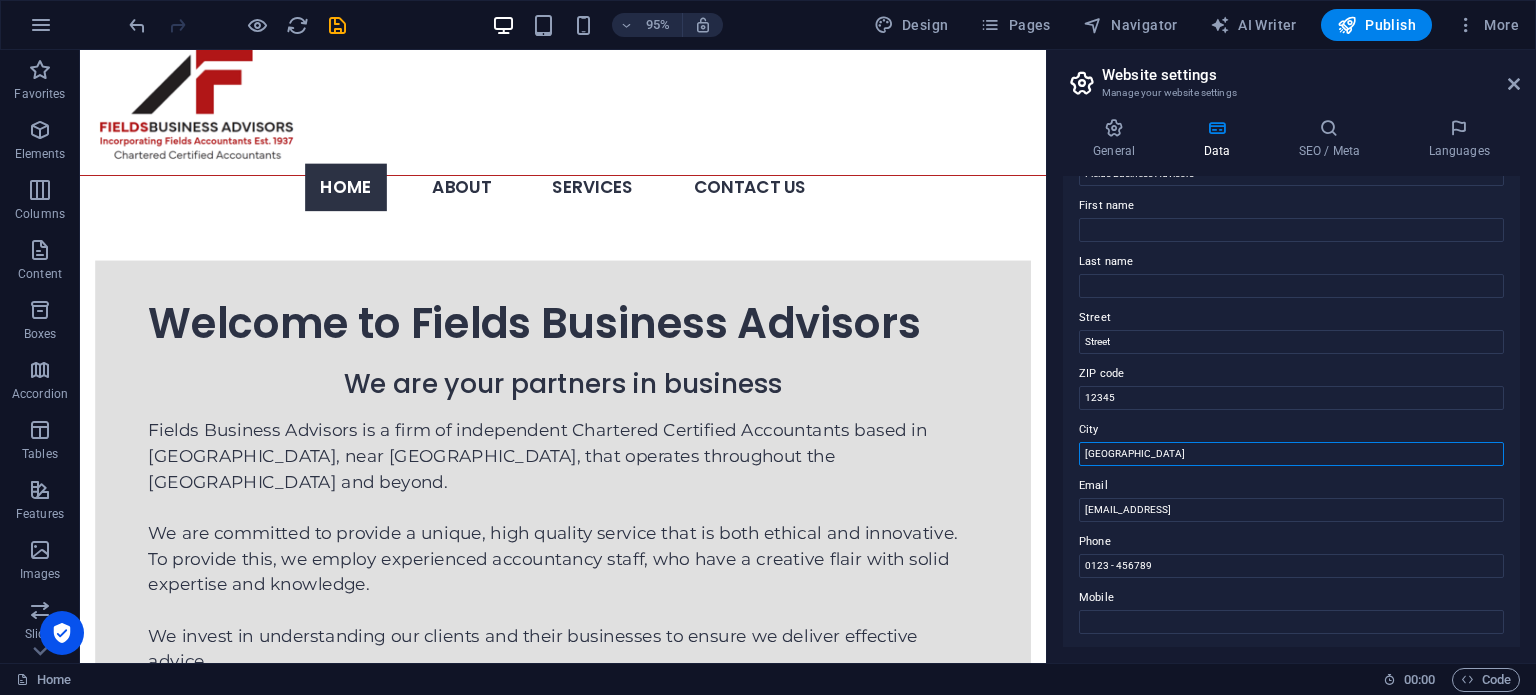 click on "Berlin" at bounding box center (1291, 454) 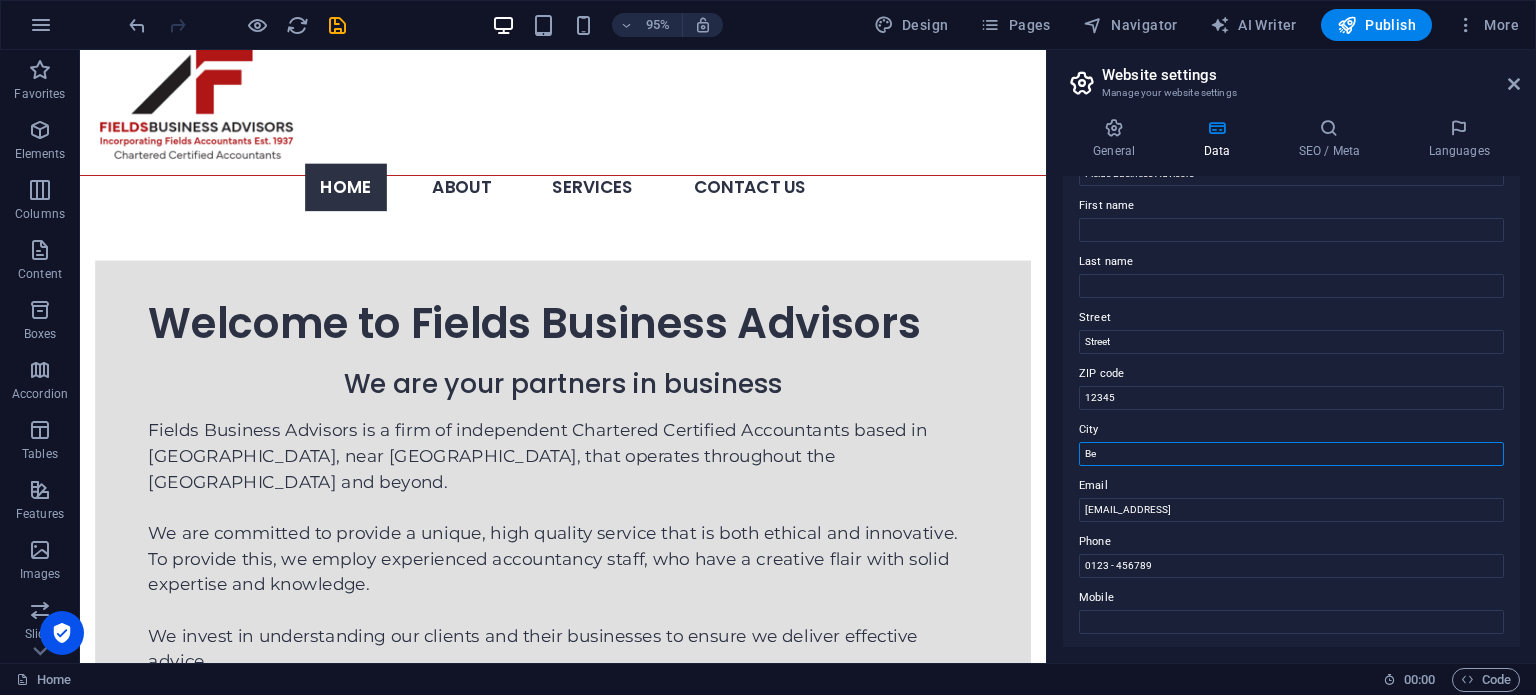 type on "B" 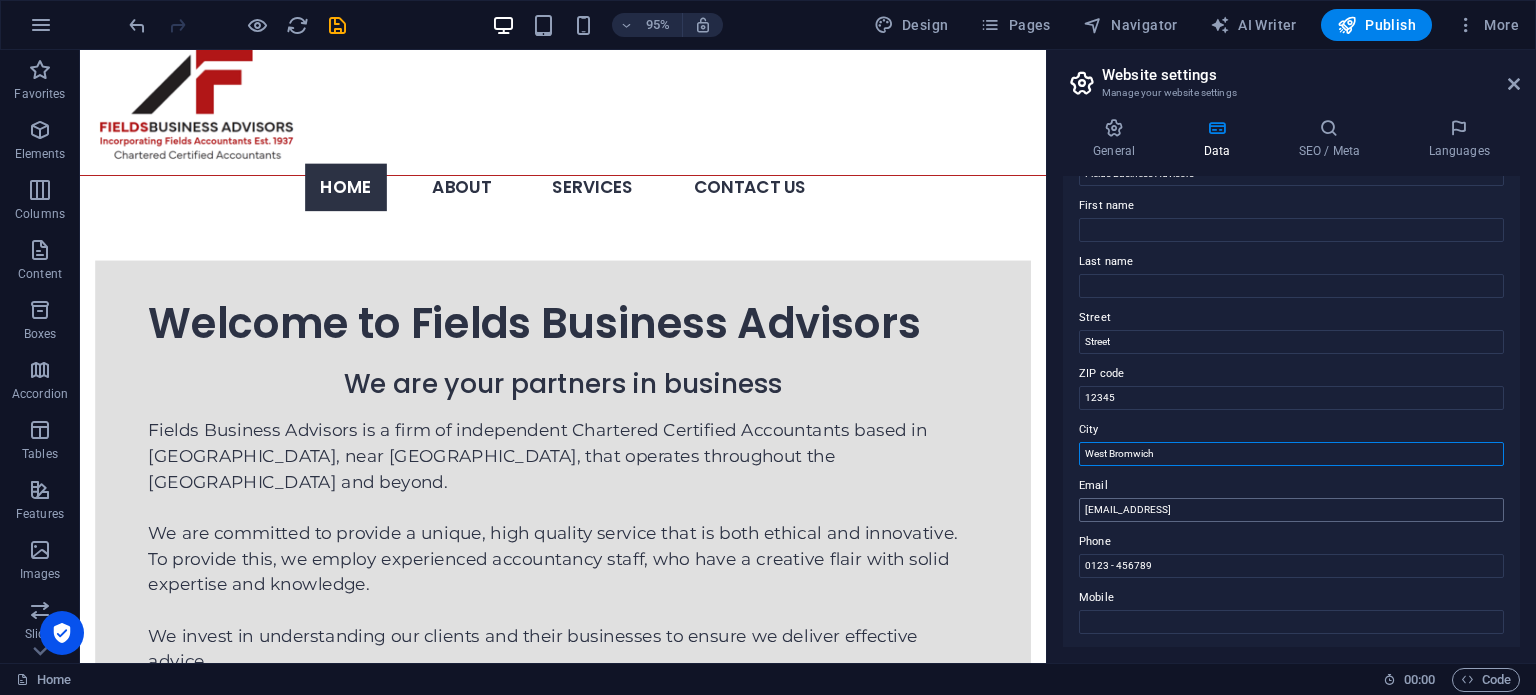 type on "West Bromwich" 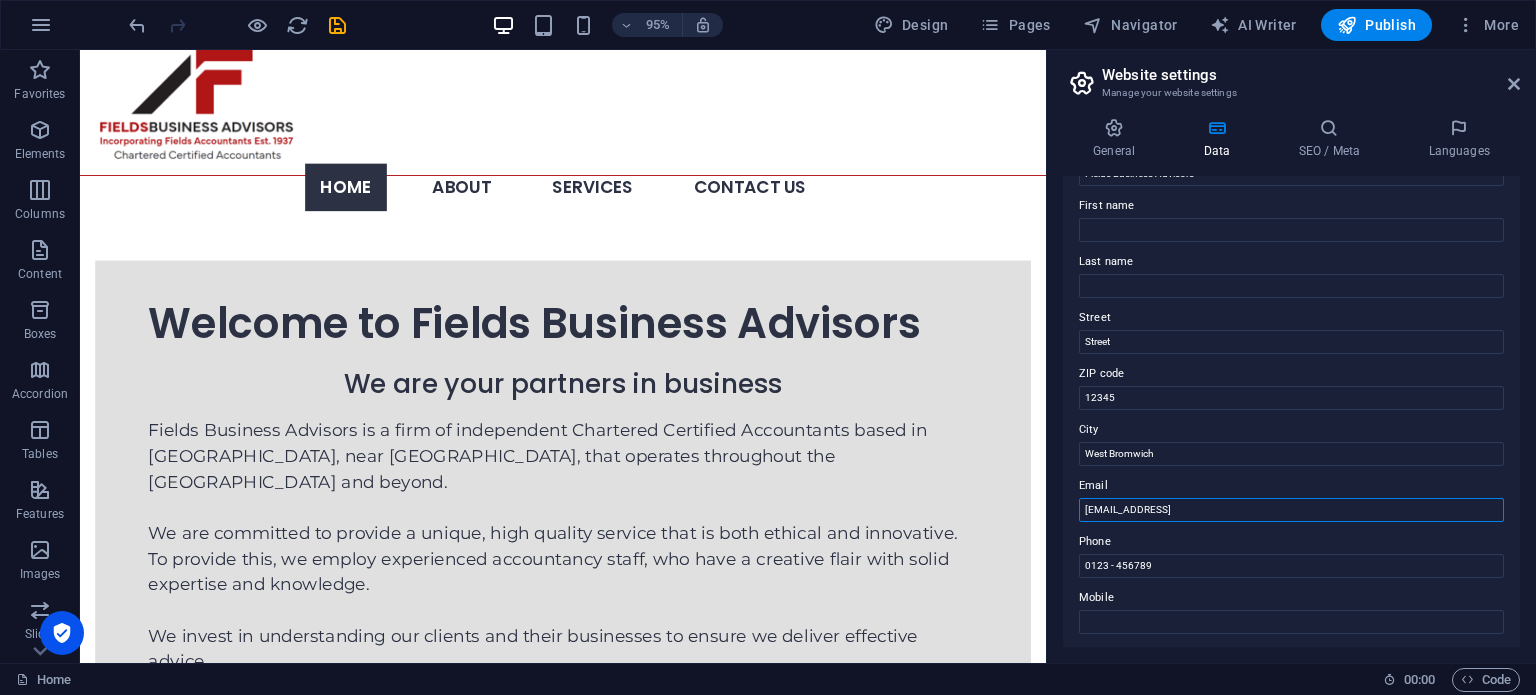 drag, startPoint x: 1400, startPoint y: 556, endPoint x: 1078, endPoint y: 542, distance: 322.3042 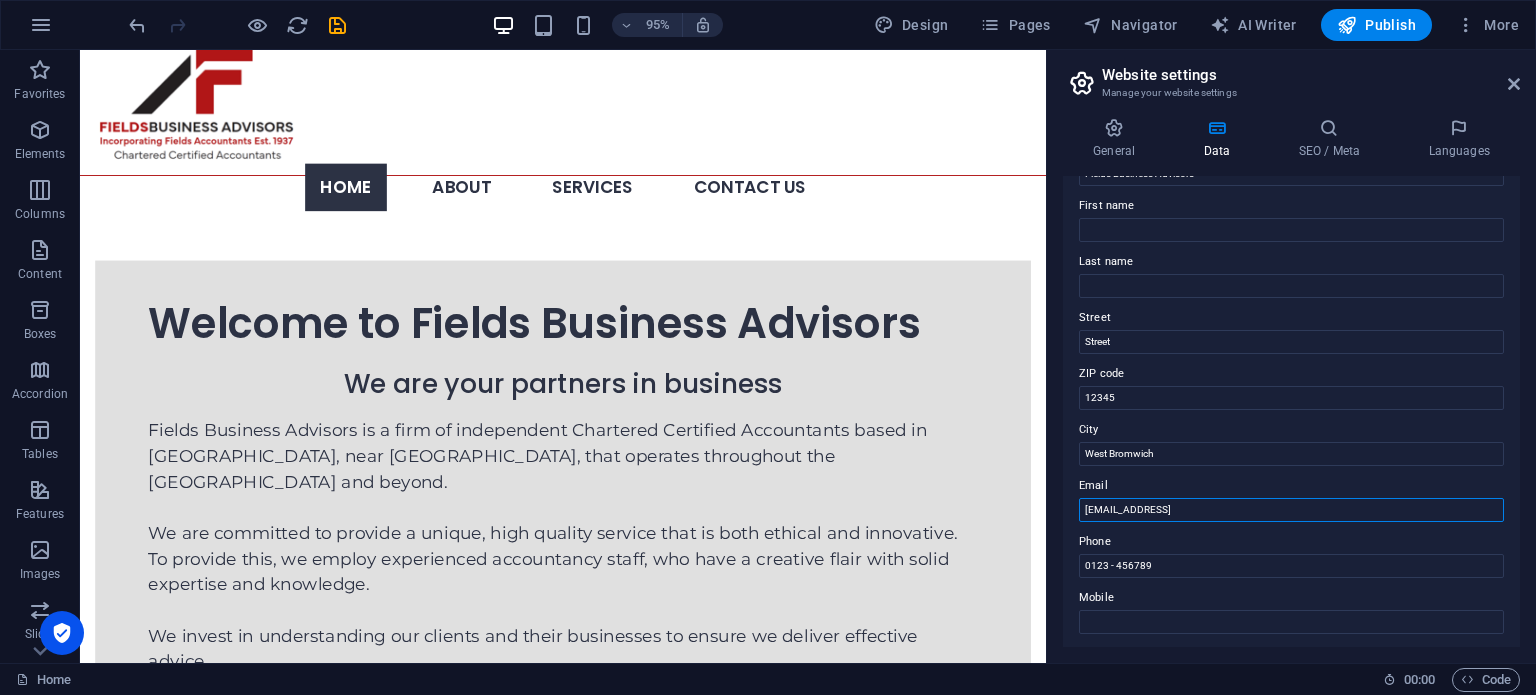 drag, startPoint x: 1166, startPoint y: 515, endPoint x: 1182, endPoint y: 514, distance: 16.03122 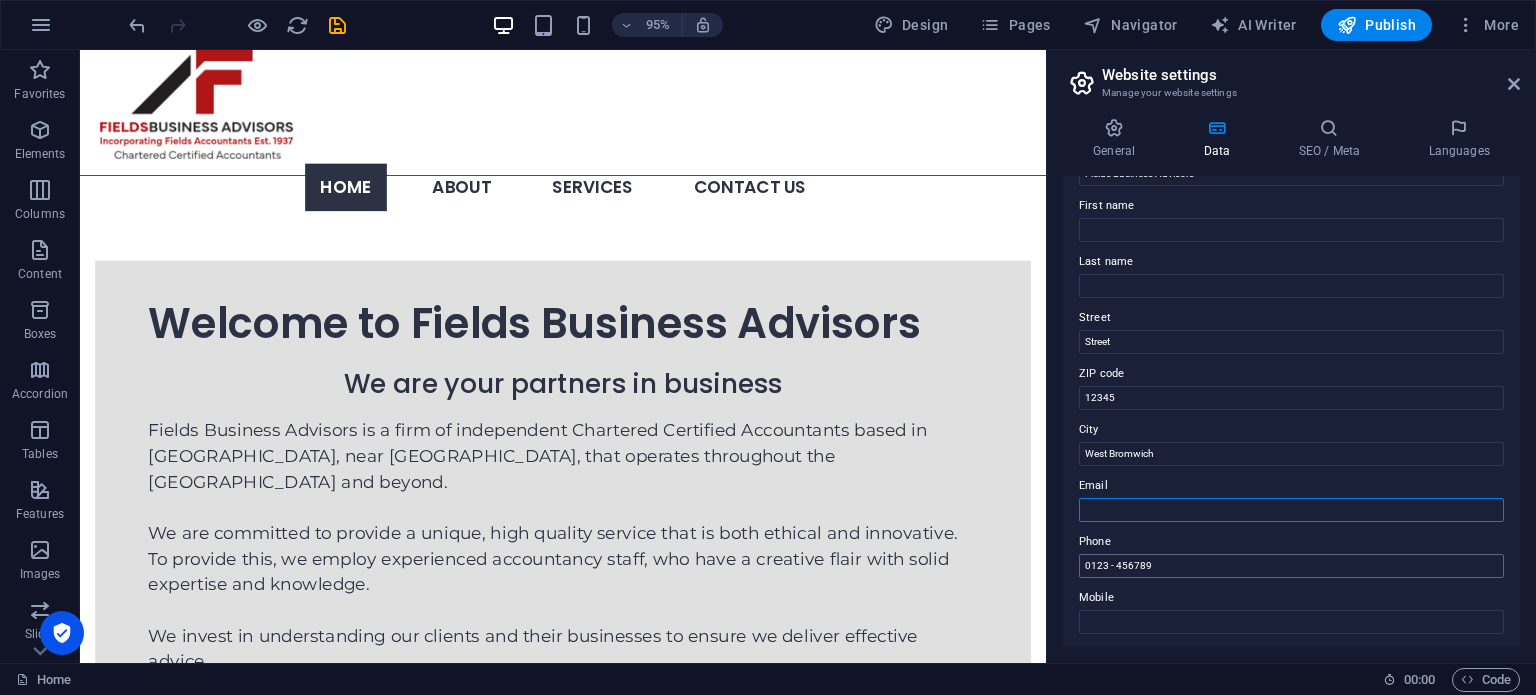 type 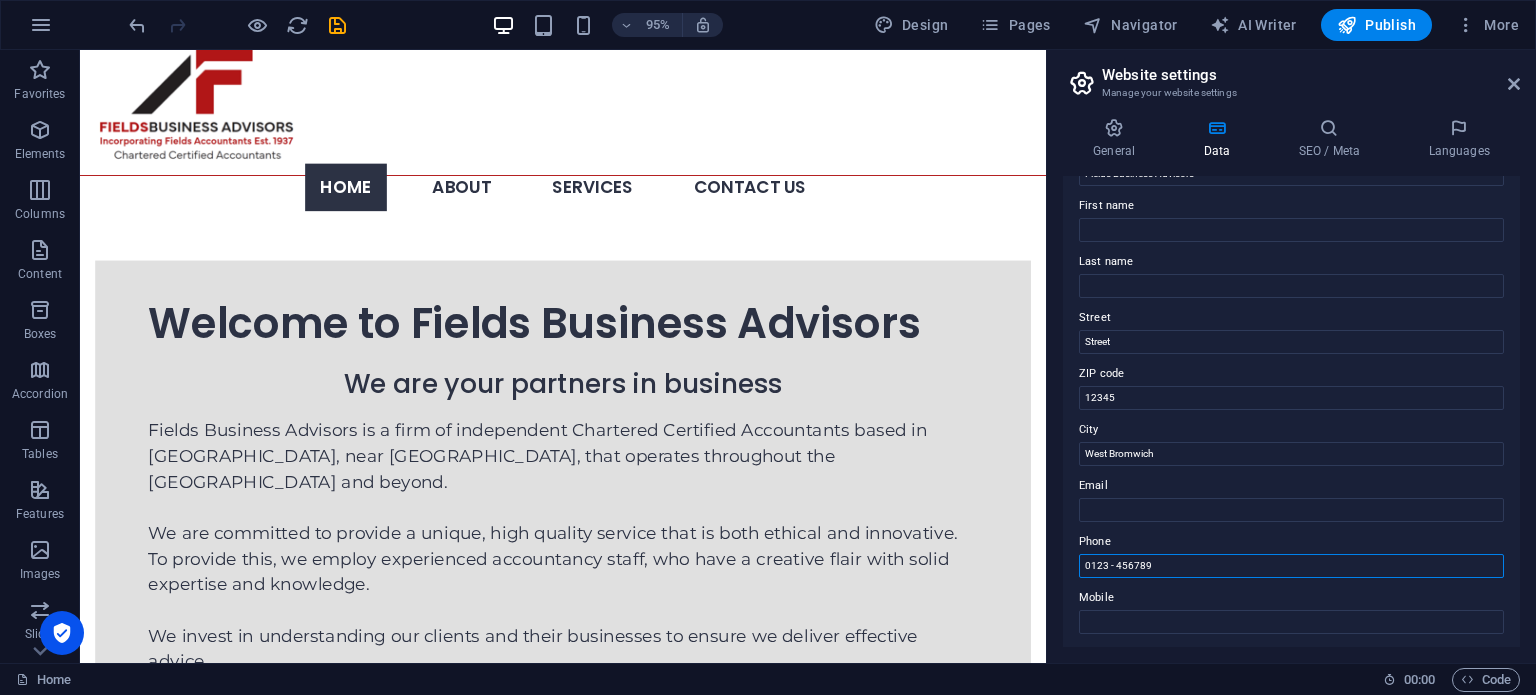 drag, startPoint x: 1180, startPoint y: 560, endPoint x: 1073, endPoint y: 562, distance: 107.01869 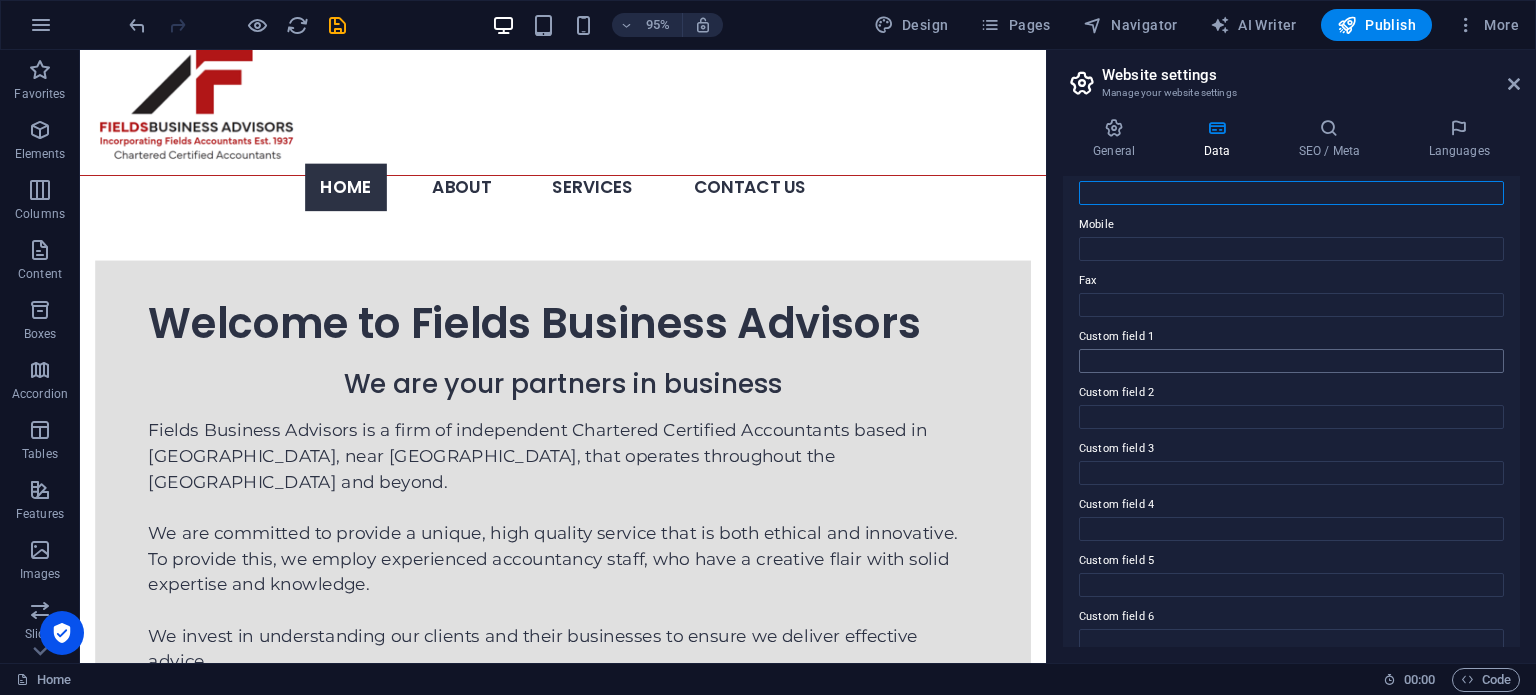 scroll, scrollTop: 488, scrollLeft: 0, axis: vertical 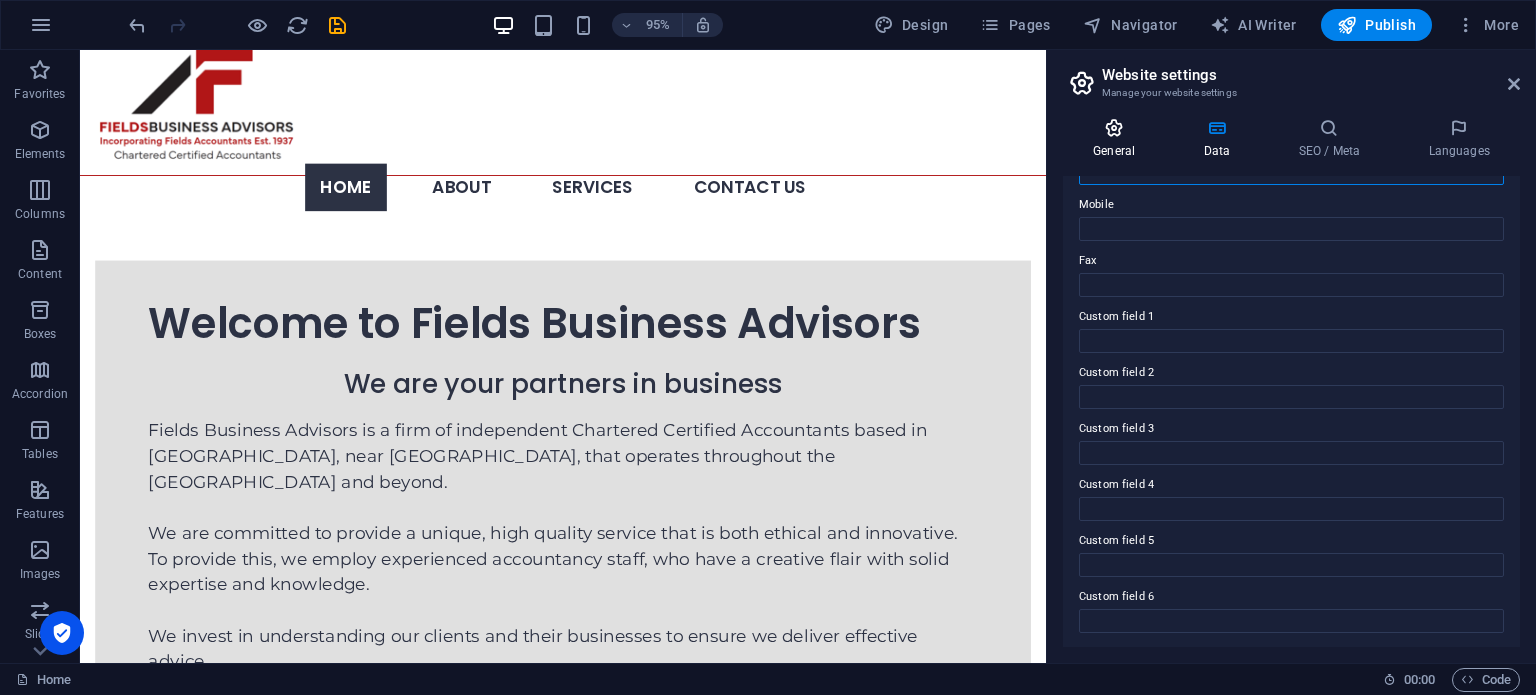 type 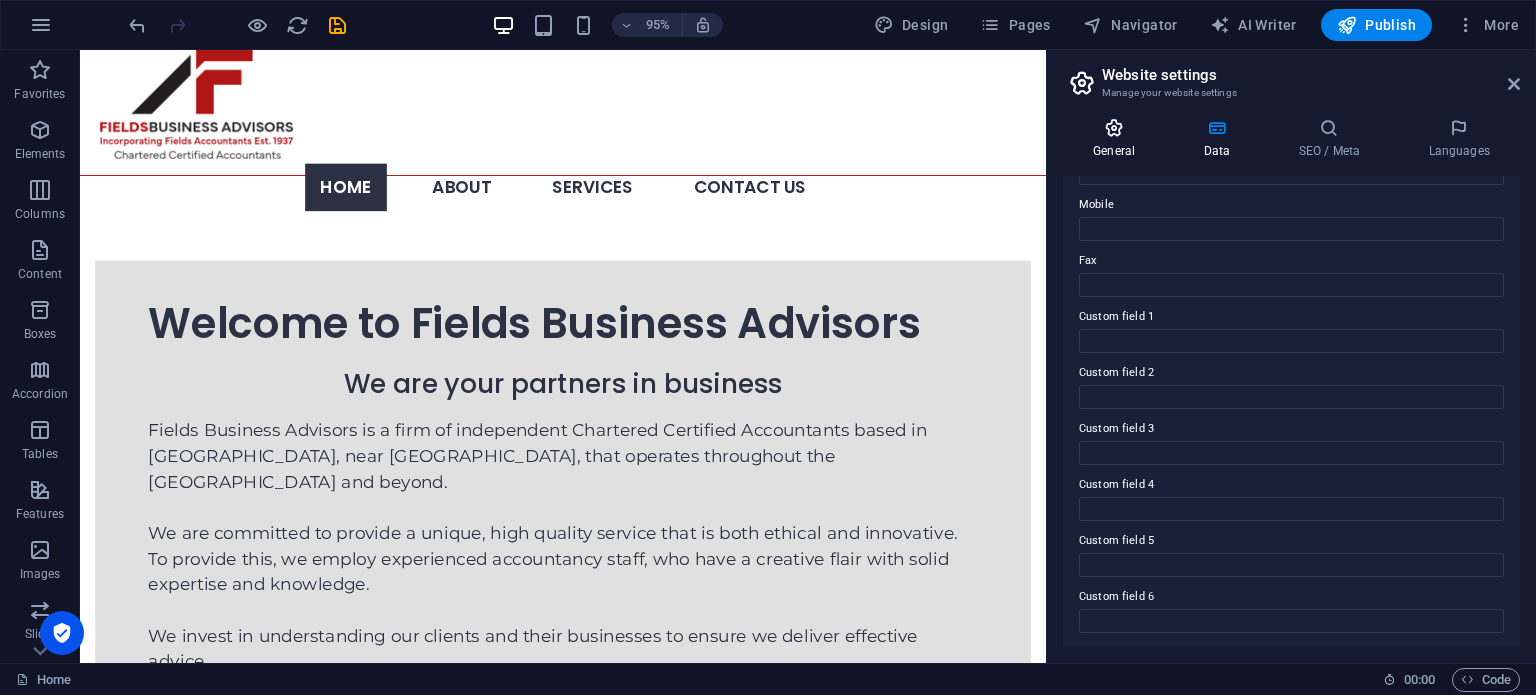 click on "General" at bounding box center (1118, 139) 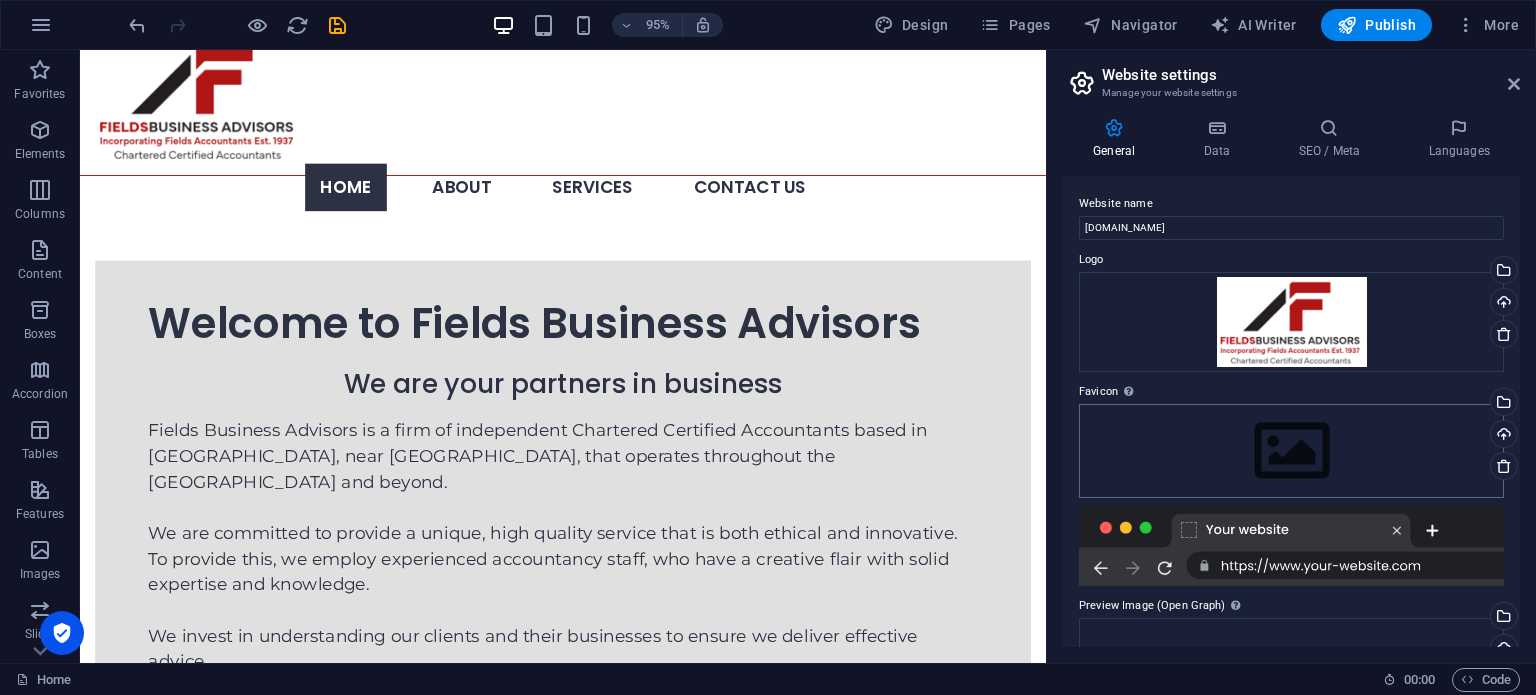 scroll, scrollTop: 11, scrollLeft: 0, axis: vertical 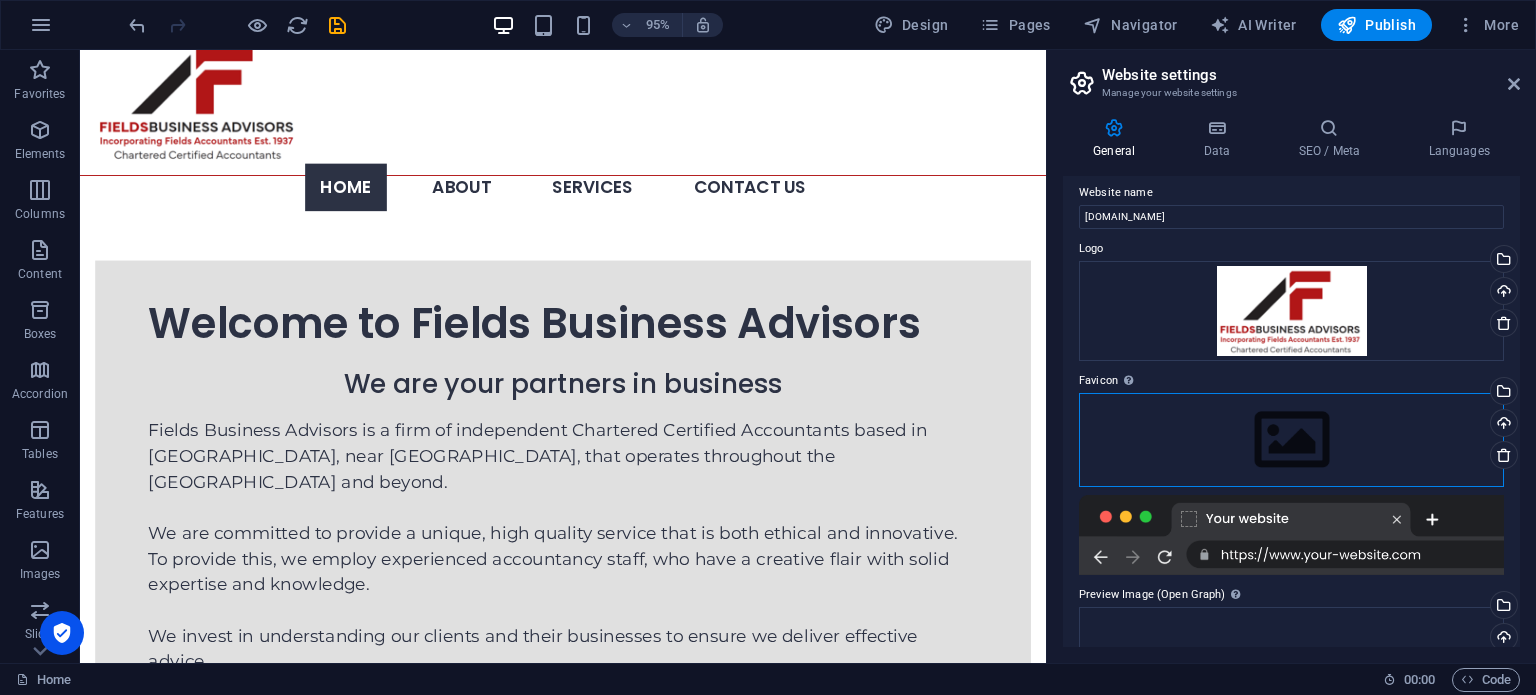 drag, startPoint x: 1152, startPoint y: 479, endPoint x: 1126, endPoint y: 478, distance: 26.019224 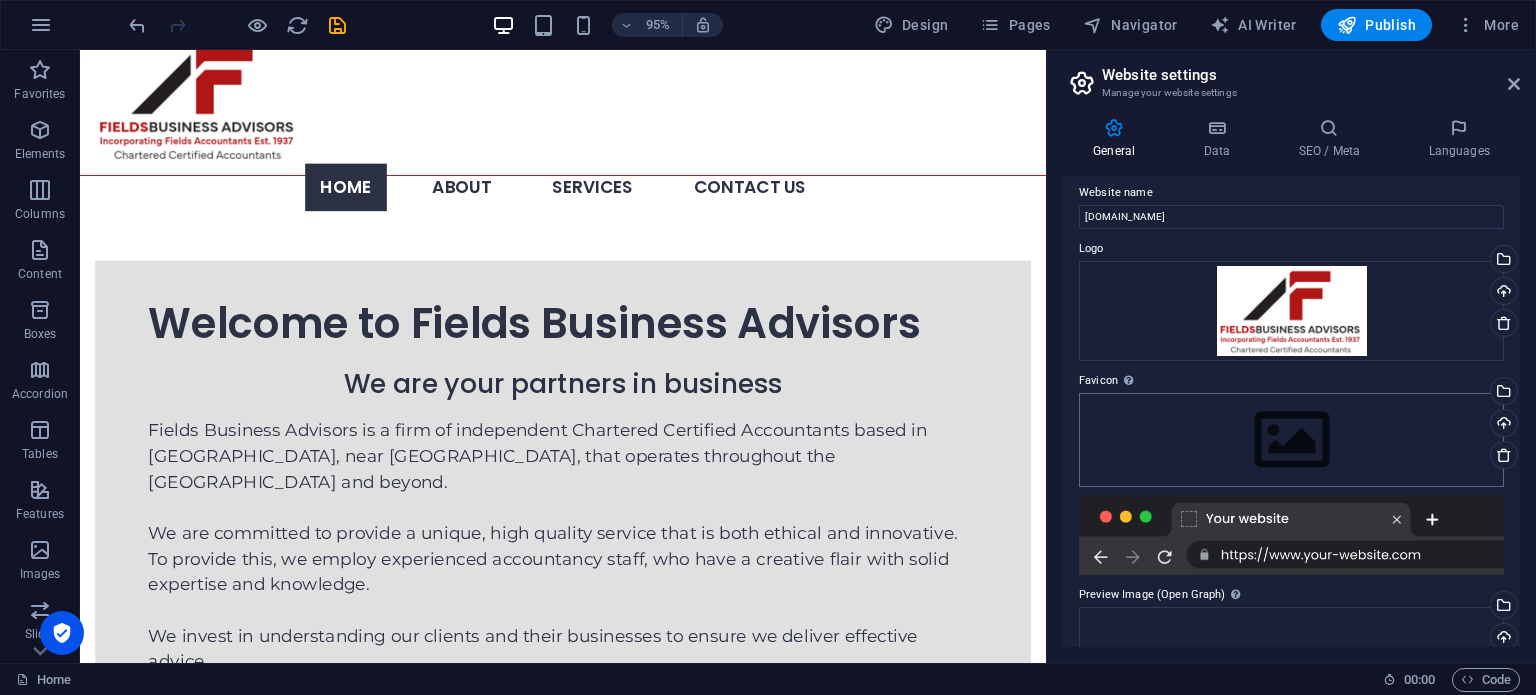 scroll, scrollTop: 0, scrollLeft: 0, axis: both 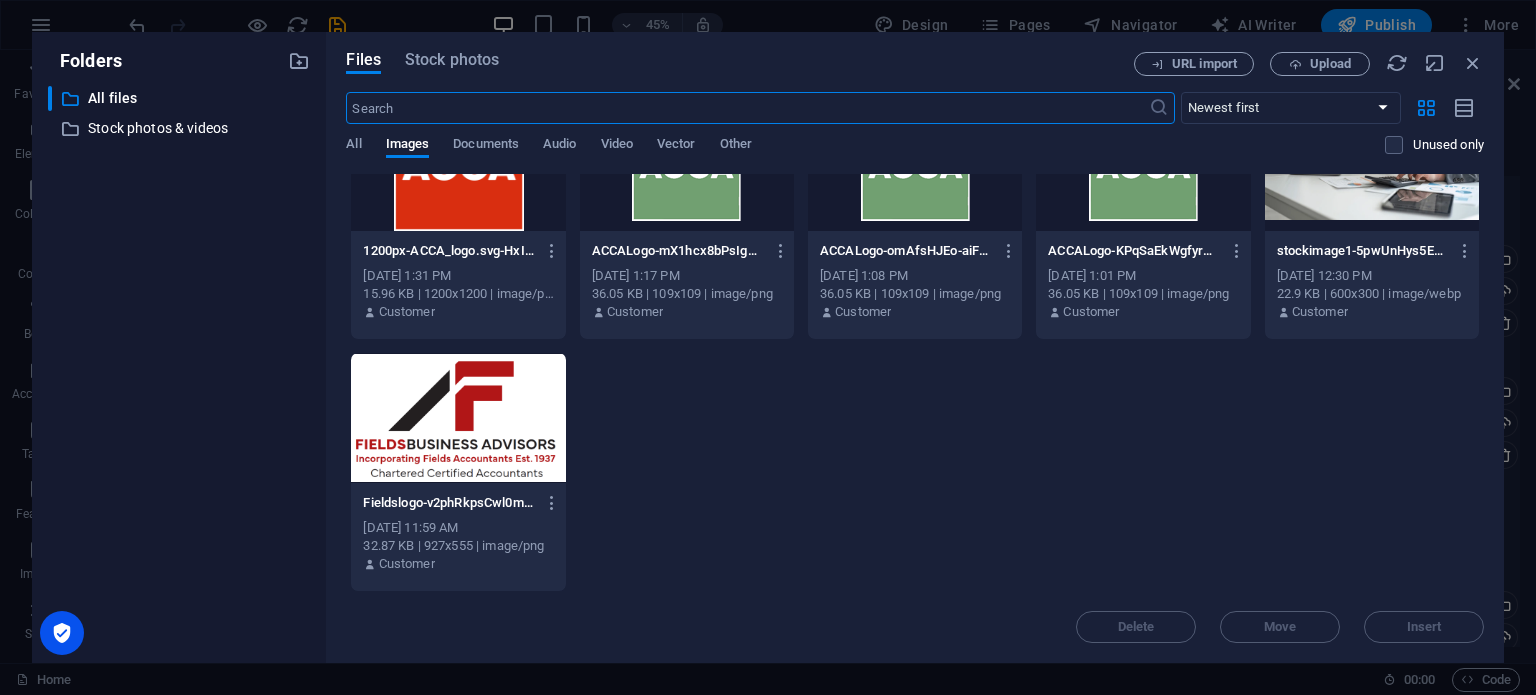 click at bounding box center [458, 418] 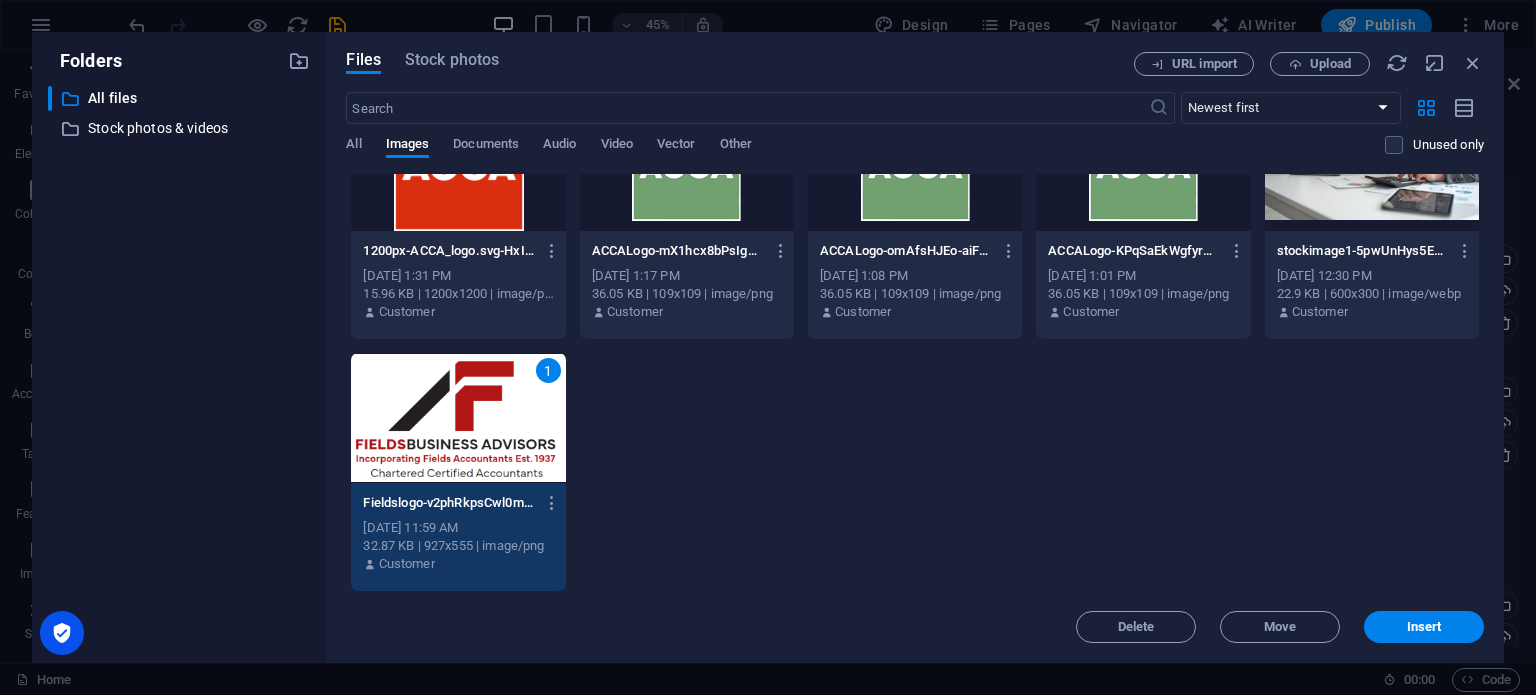 click on "1" at bounding box center (458, 418) 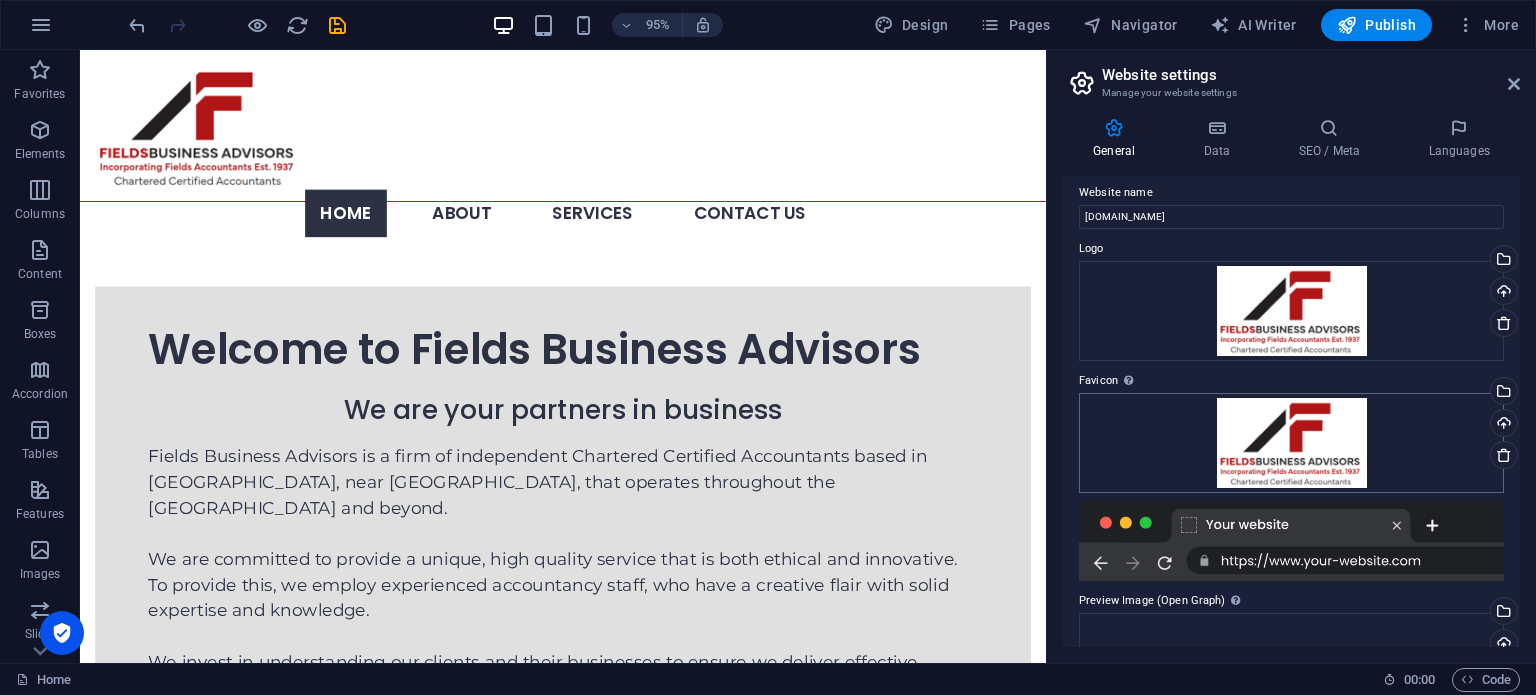 scroll, scrollTop: 221, scrollLeft: 0, axis: vertical 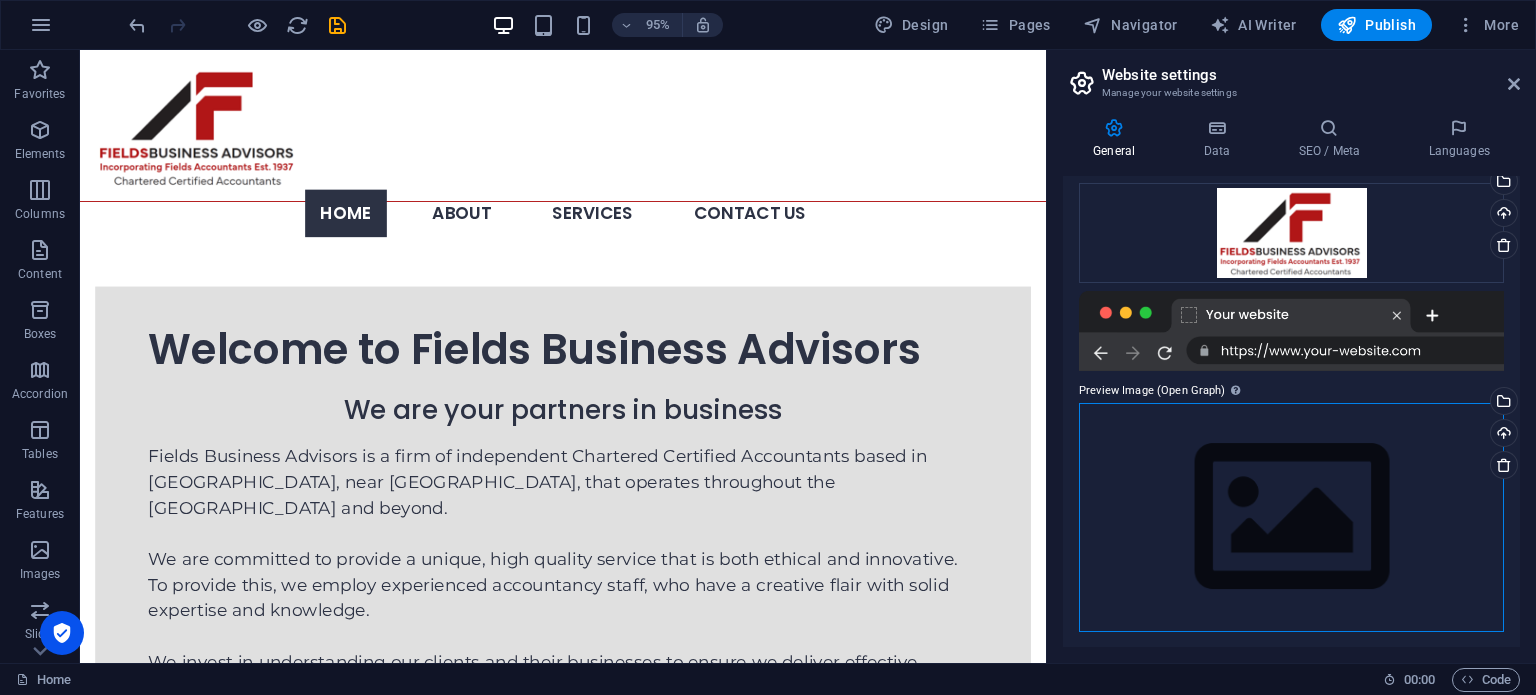 click on "Drag files here, click to choose files or select files from Files or our free stock photos & videos" at bounding box center (1291, 517) 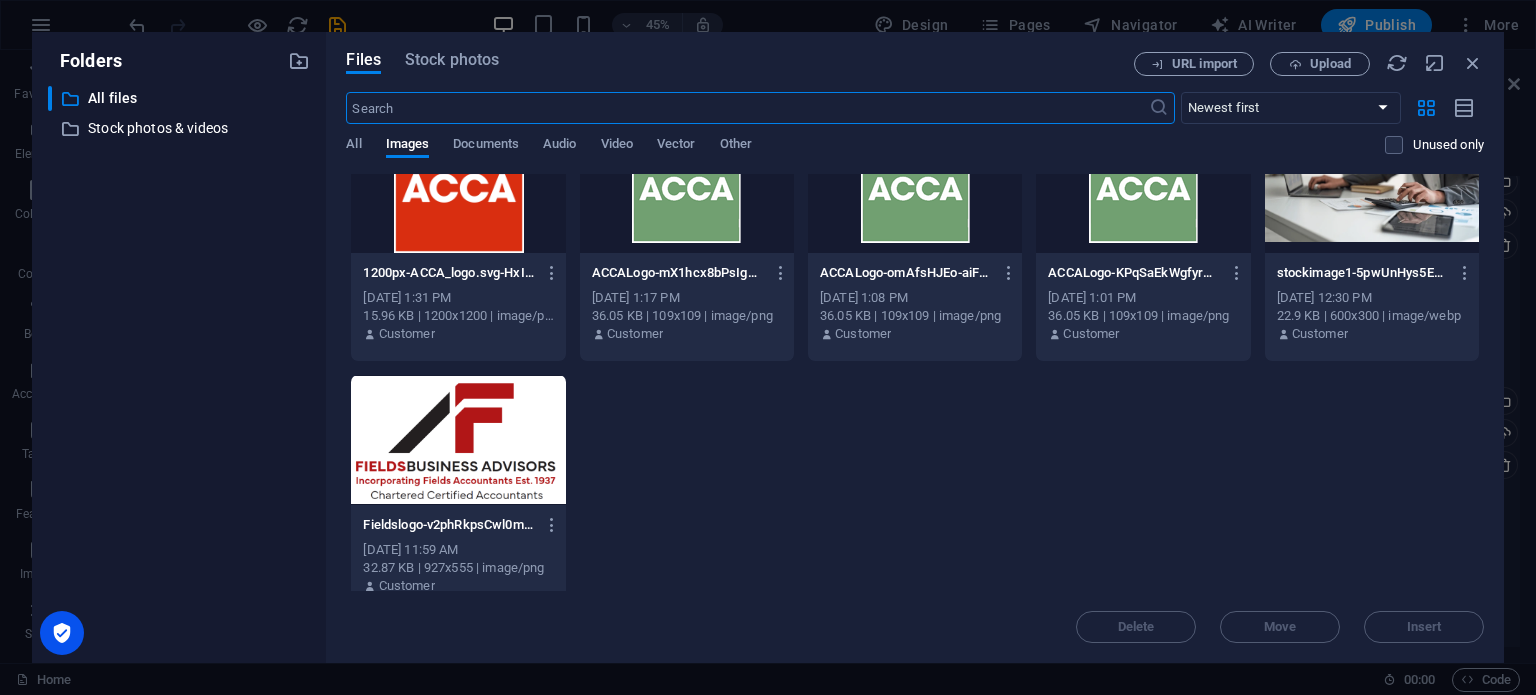 scroll, scrollTop: 578, scrollLeft: 0, axis: vertical 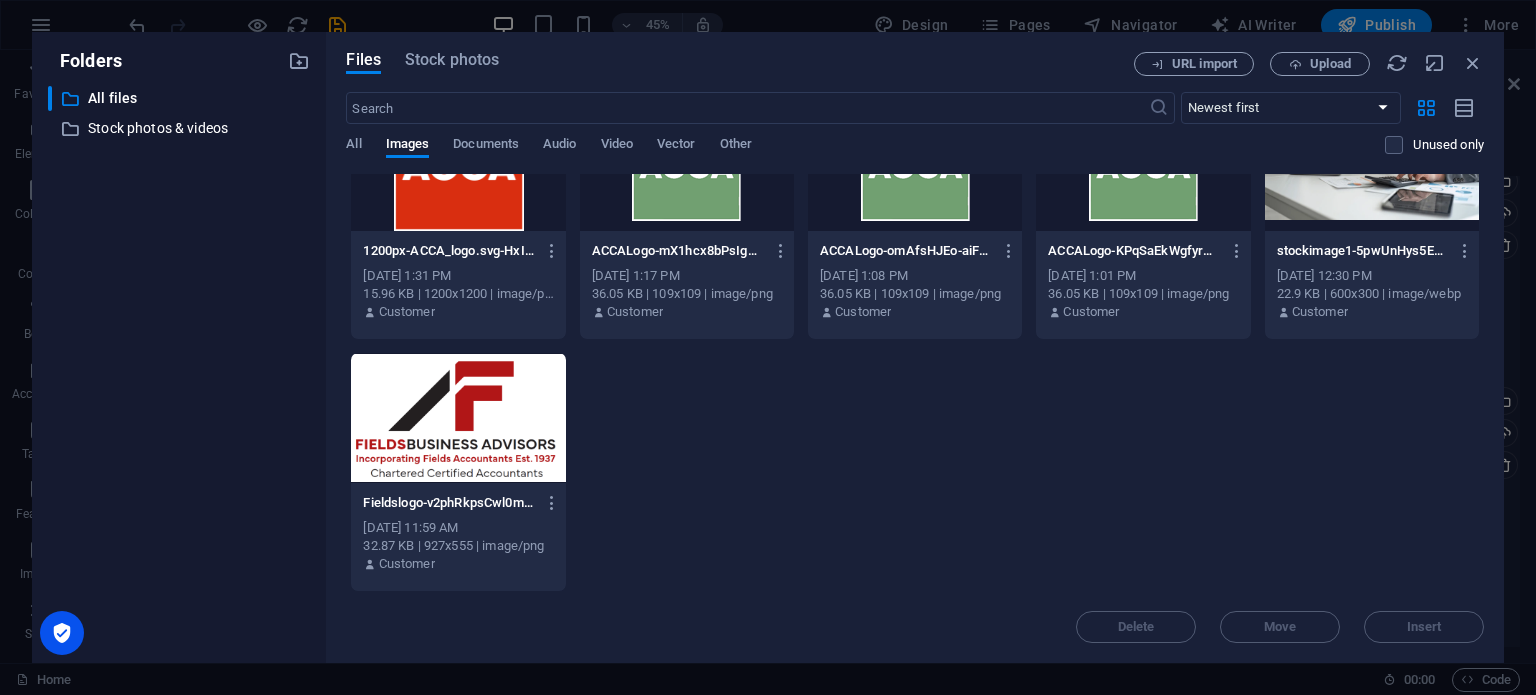 click at bounding box center [458, 418] 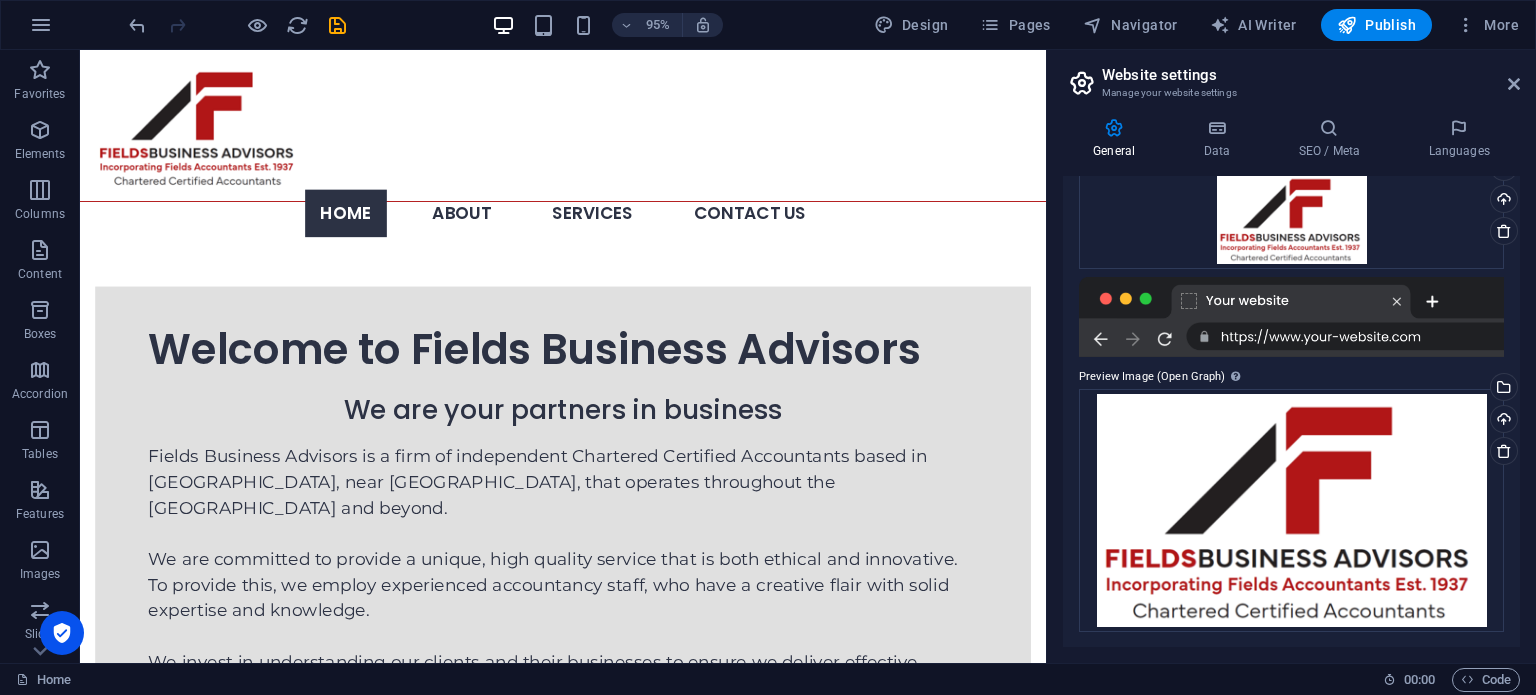 scroll, scrollTop: 0, scrollLeft: 0, axis: both 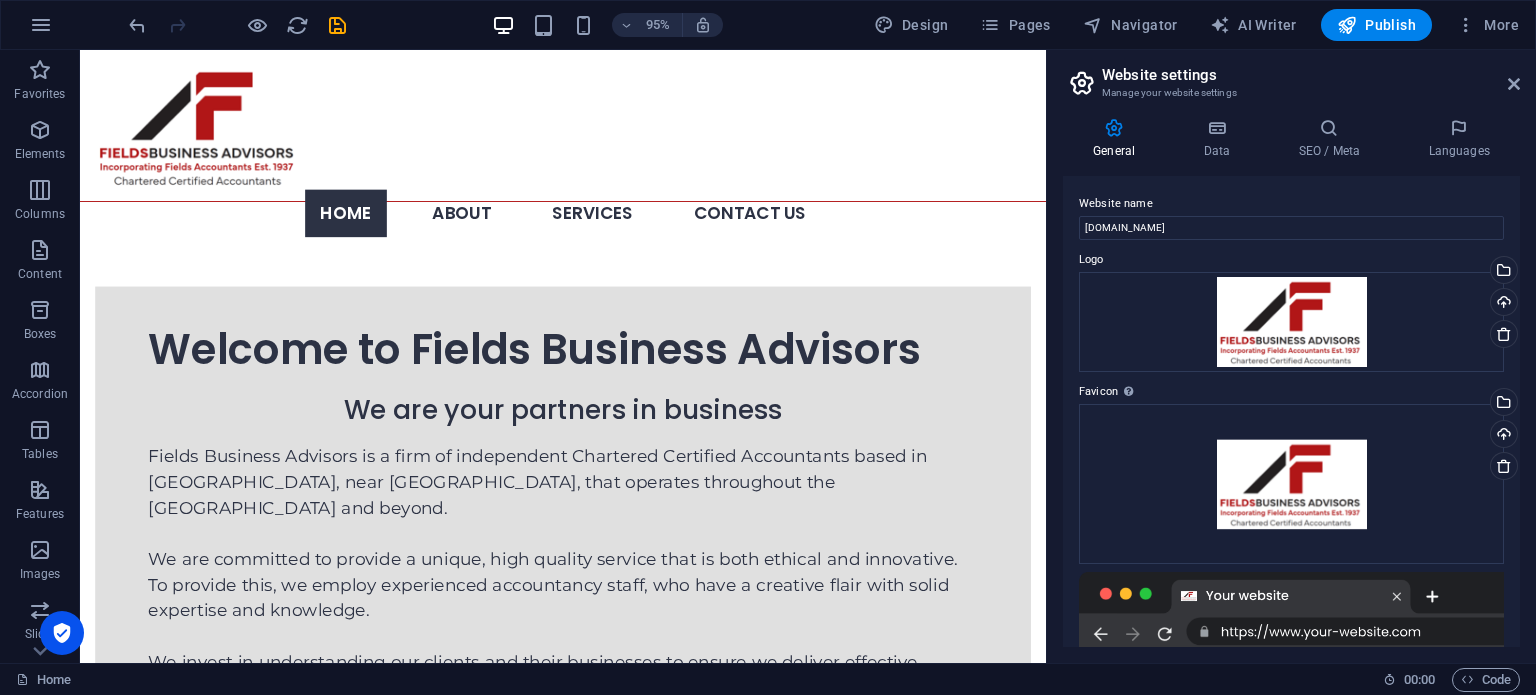 click on "Website settings Manage your website settings  General  Data  SEO / Meta  Languages Website name fields-accountants.co.uk Logo Drag files here, click to choose files or select files from Files or our free stock photos & videos Select files from the file manager, stock photos, or upload file(s) Upload Favicon Set the favicon of your website here. A favicon is a small icon shown in the browser tab next to your website title. It helps visitors identify your website. Drag files here, click to choose files or select files from Files or our free stock photos & videos Select files from the file manager, stock photos, or upload file(s) Upload Preview Image (Open Graph) This image will be shown when the website is shared on social networks Drag files here, click to choose files or select files from Files or our free stock photos & videos Select files from the file manager, stock photos, or upload file(s) Upload Contact data for this website. This can be used everywhere on the website and will update automatically. Fax" at bounding box center [1291, 356] 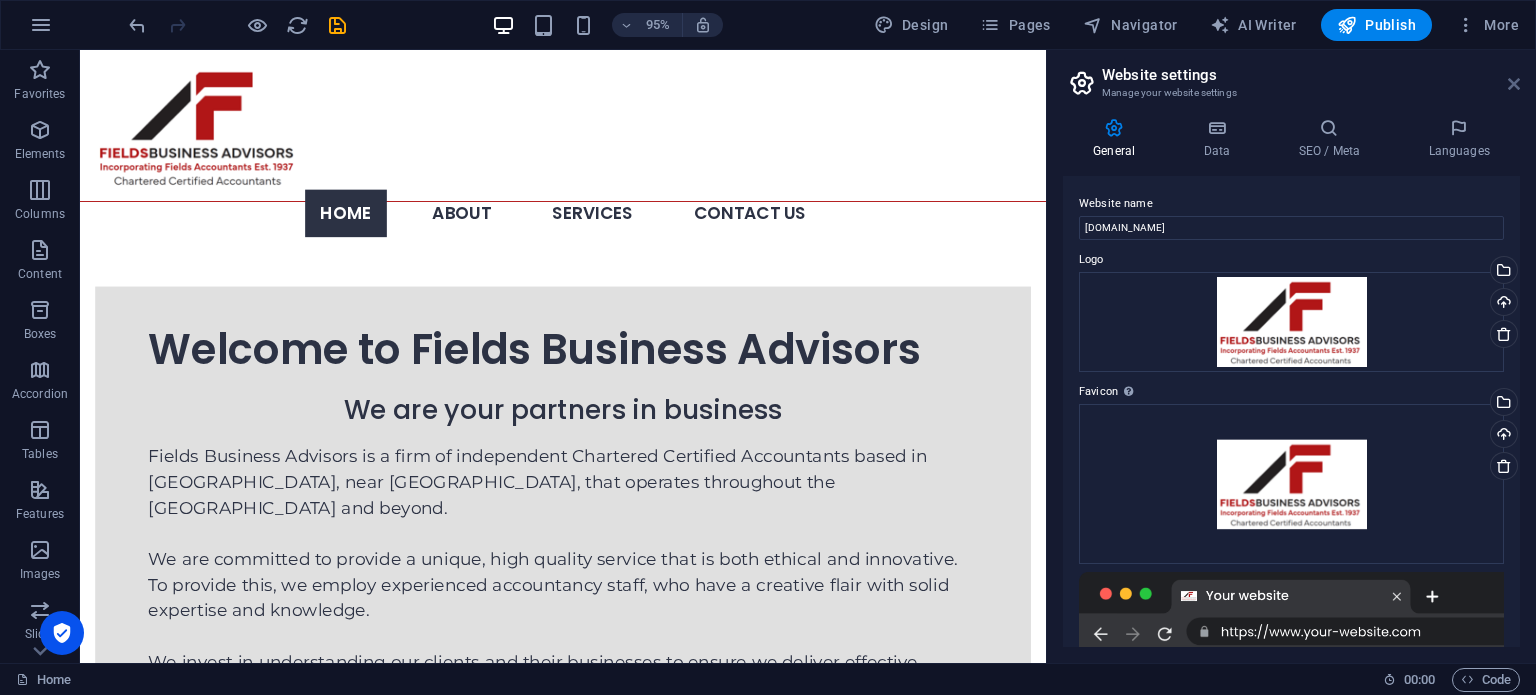 click at bounding box center (1514, 84) 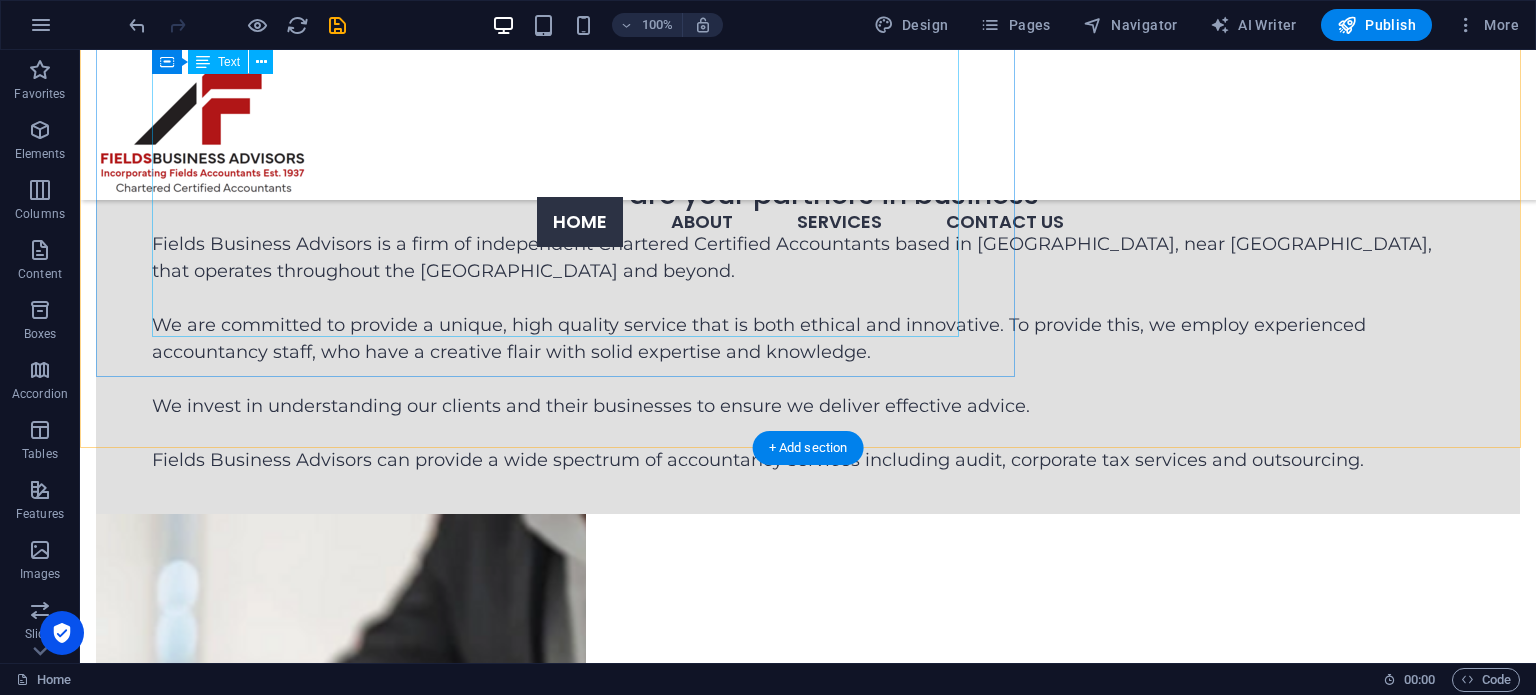 scroll, scrollTop: 0, scrollLeft: 0, axis: both 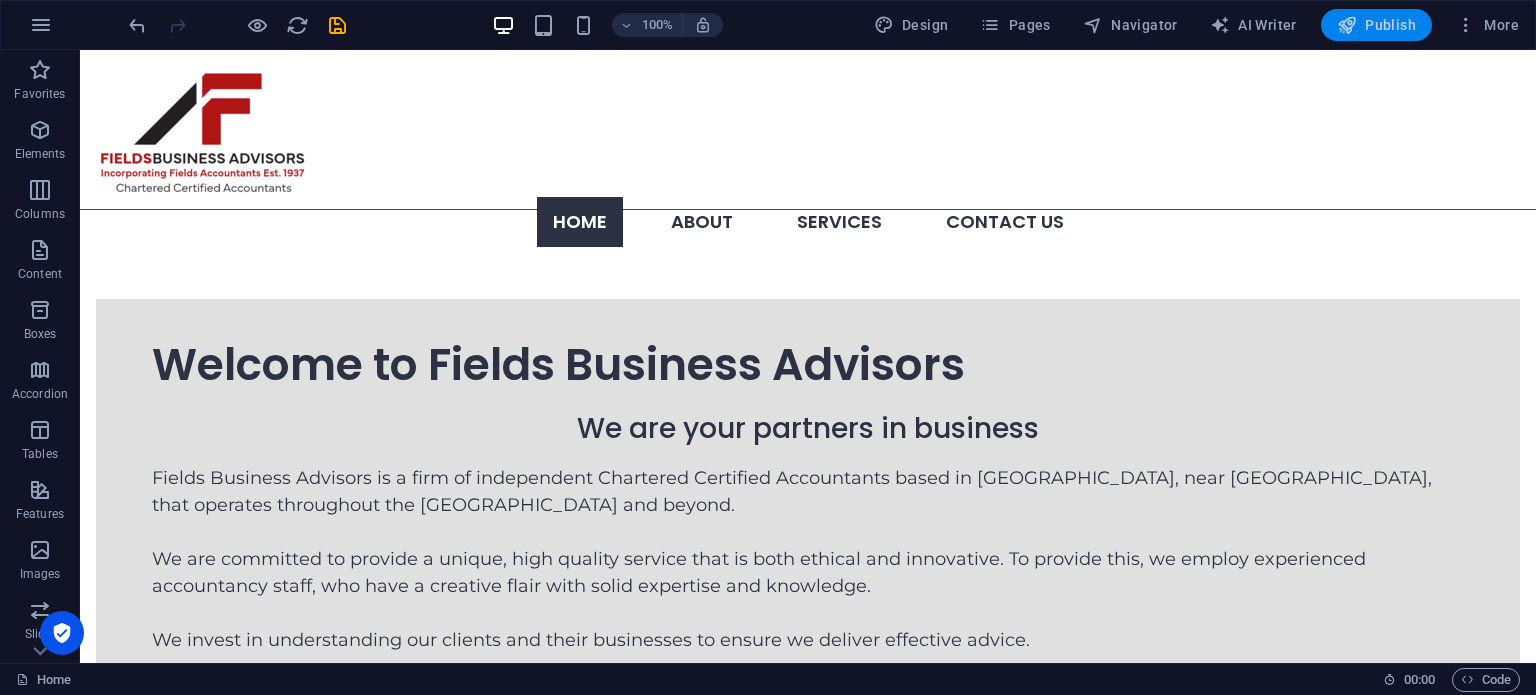 click on "Publish" at bounding box center (1376, 25) 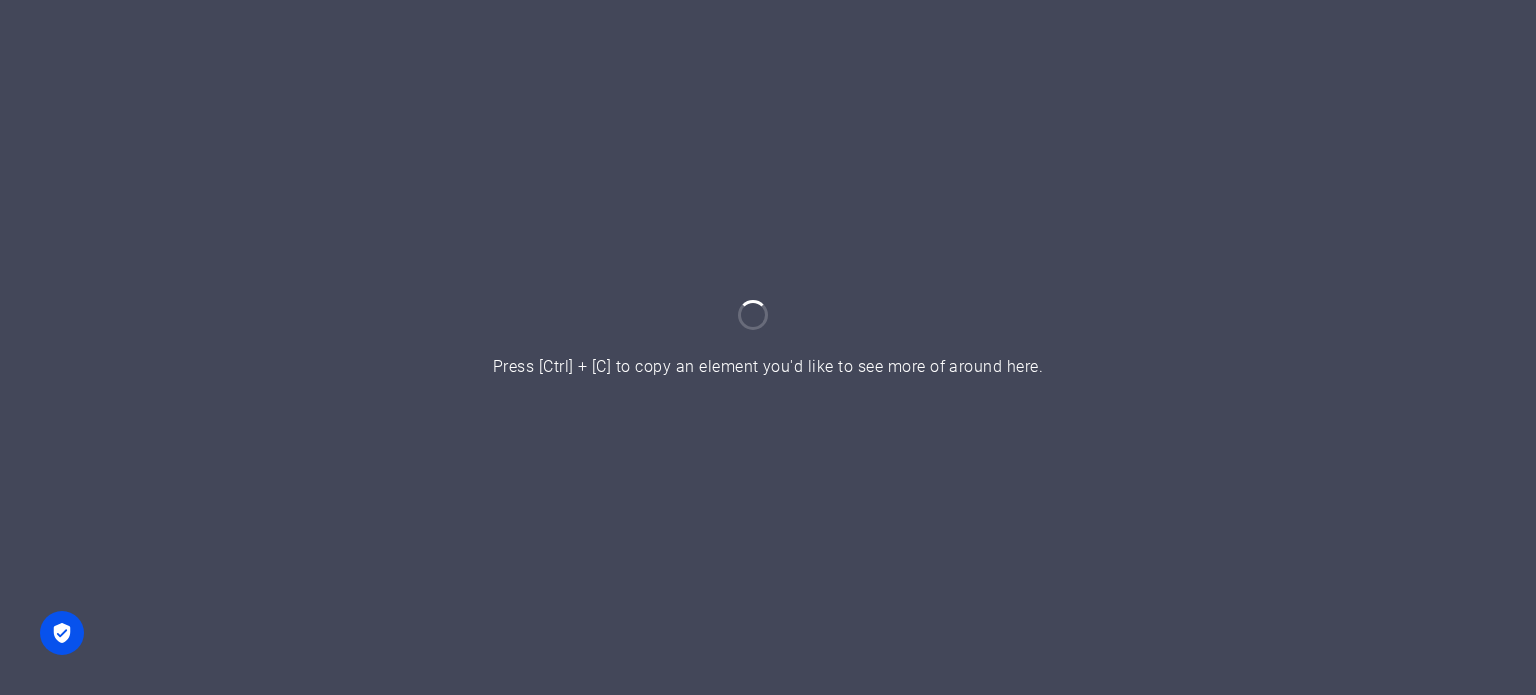 scroll, scrollTop: 0, scrollLeft: 0, axis: both 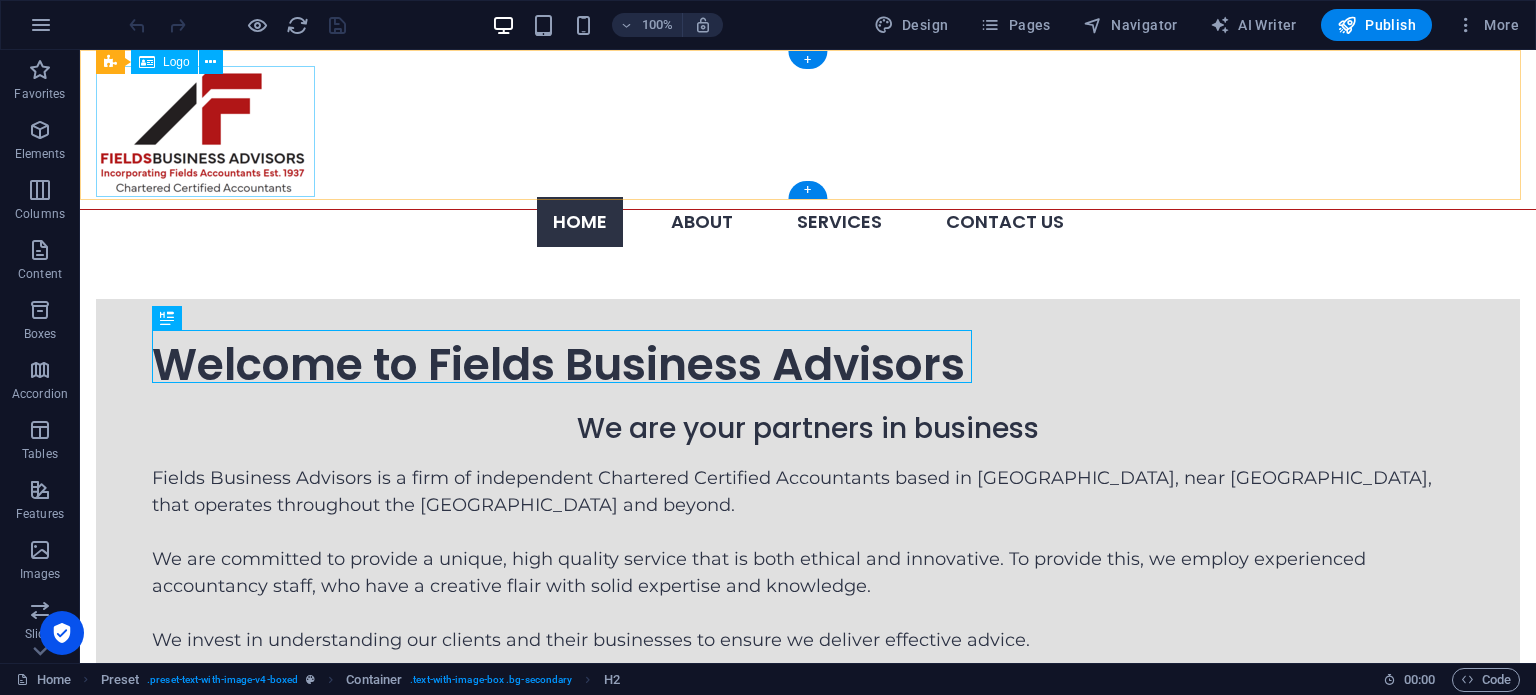 click at bounding box center (808, 131) 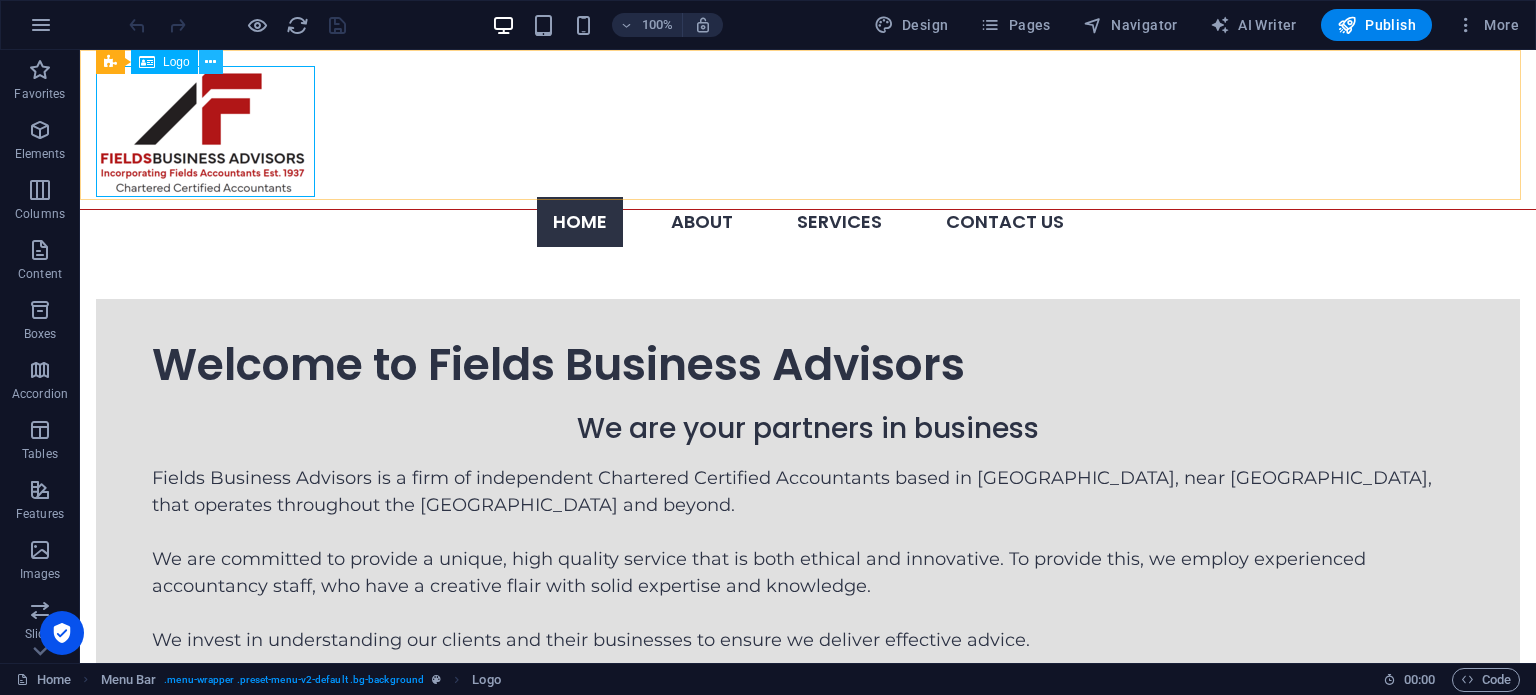 click at bounding box center (211, 62) 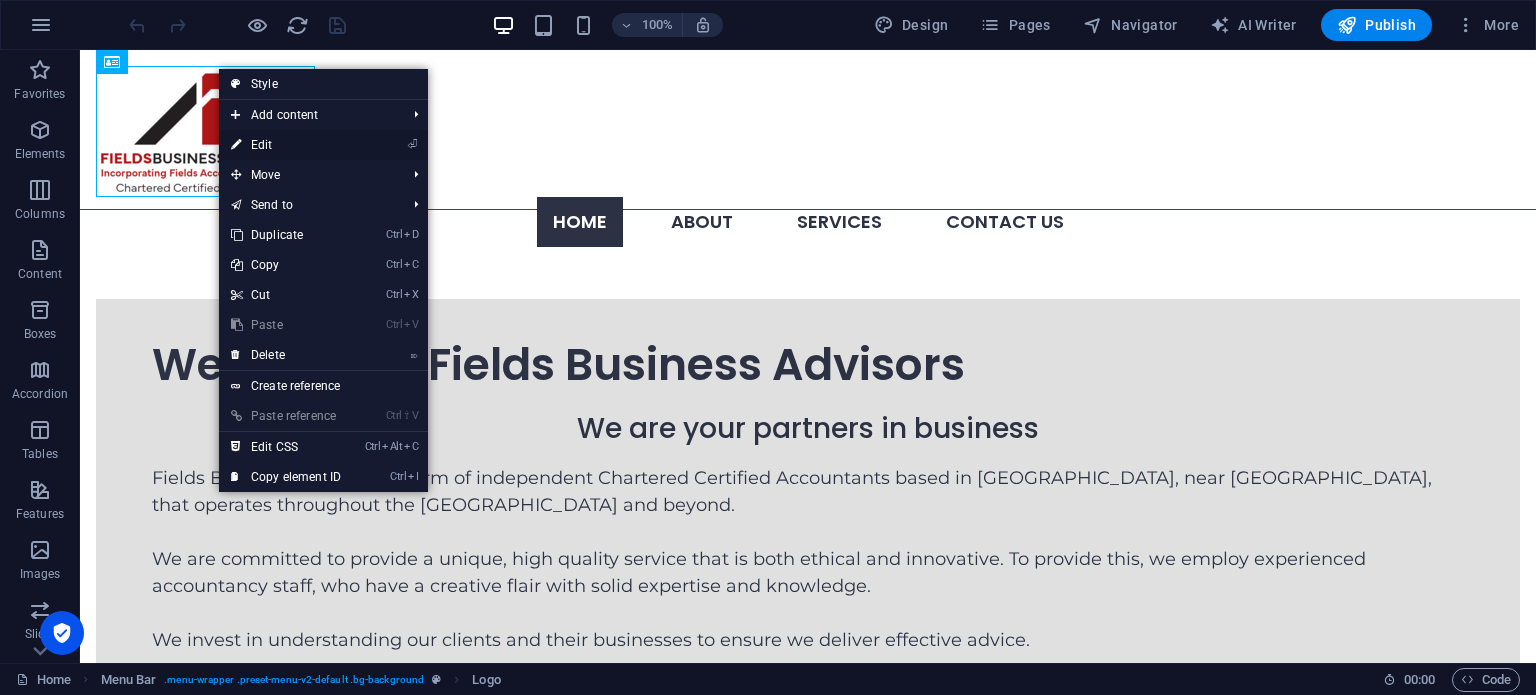 click on "⏎  Edit" at bounding box center (286, 145) 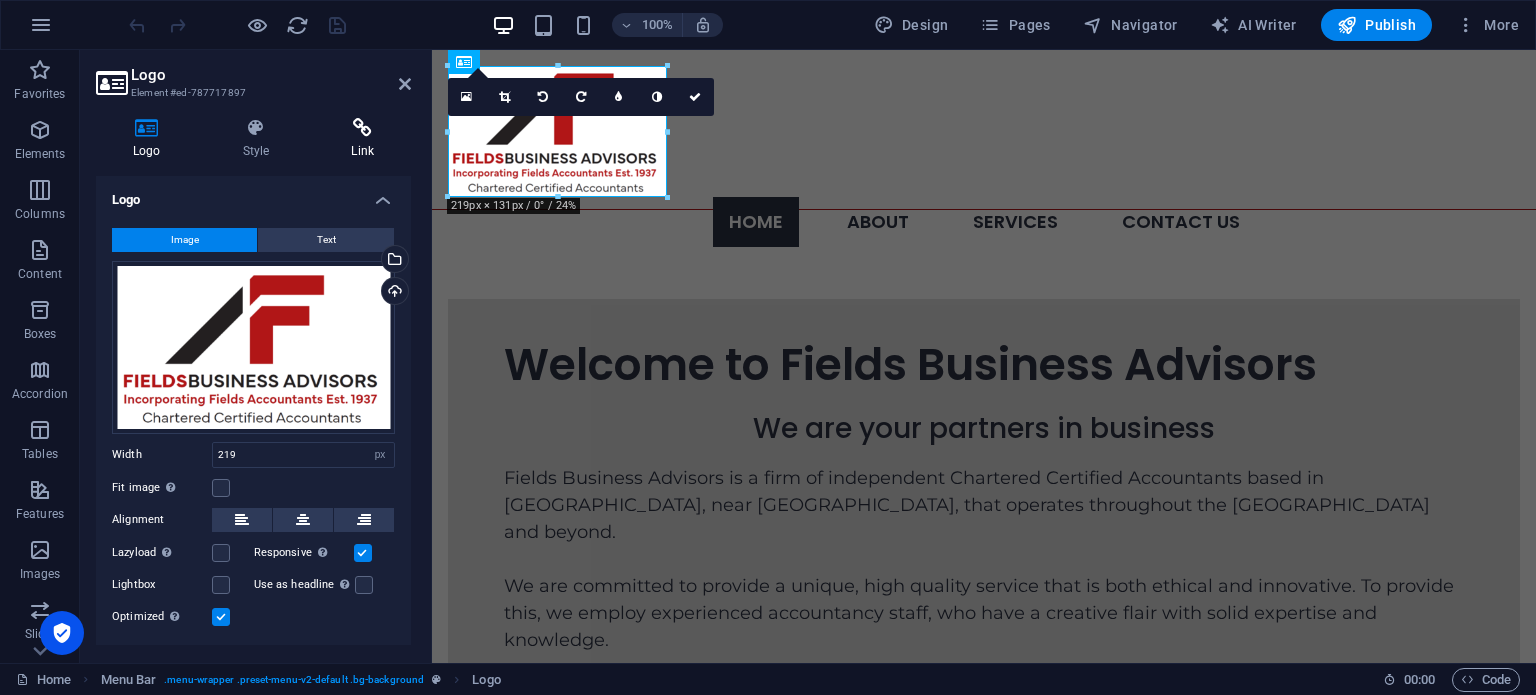 click at bounding box center [362, 128] 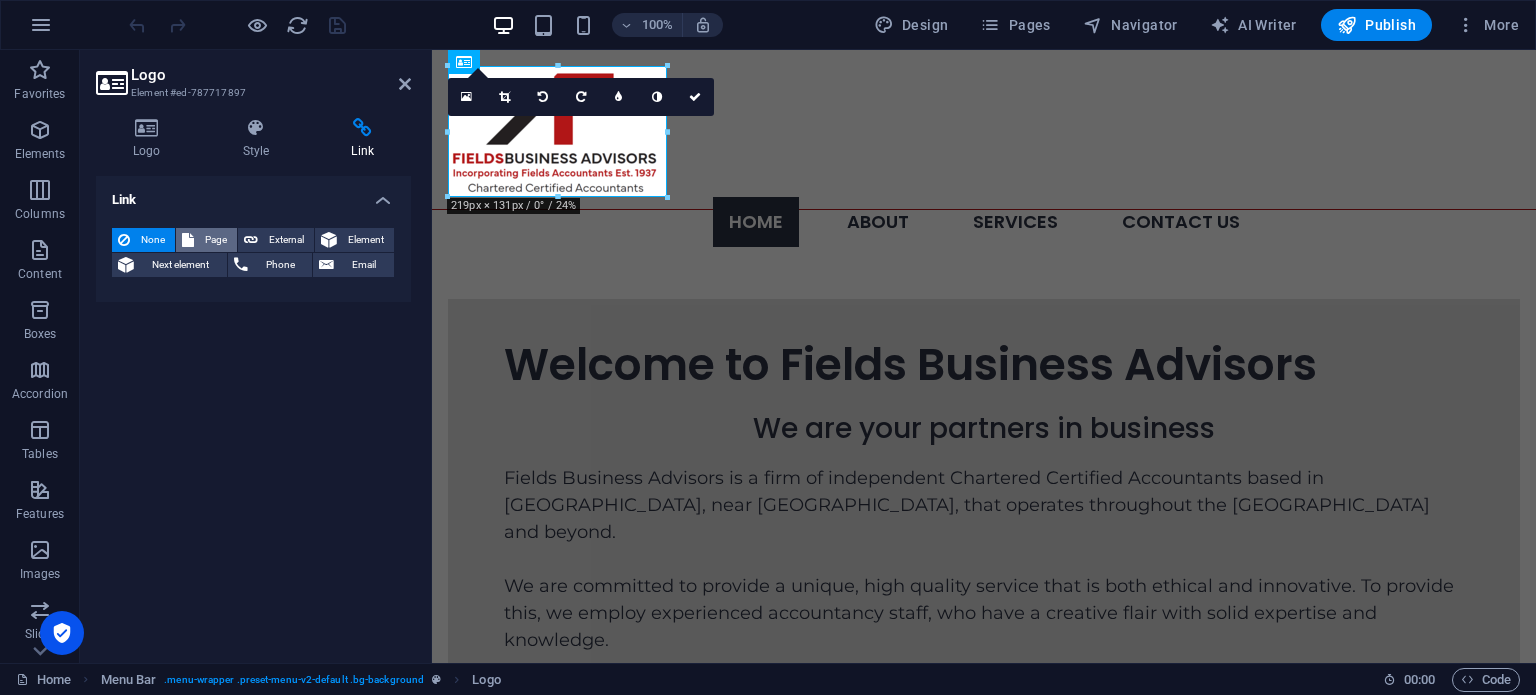 click on "Page" at bounding box center (215, 240) 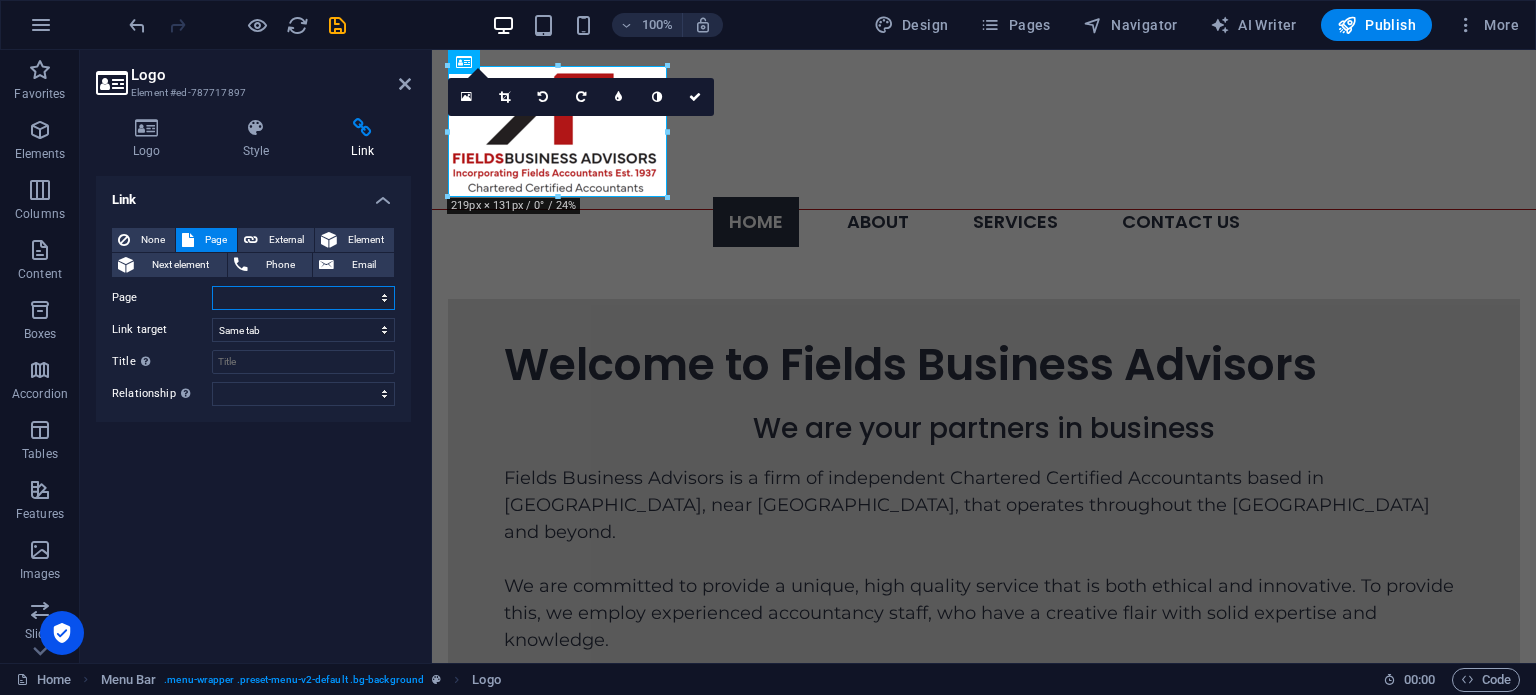 click on "Home About Services -- Audit &amp; Accountancy -- Outsourcing -- Taxation Services Contact Us" at bounding box center (303, 298) 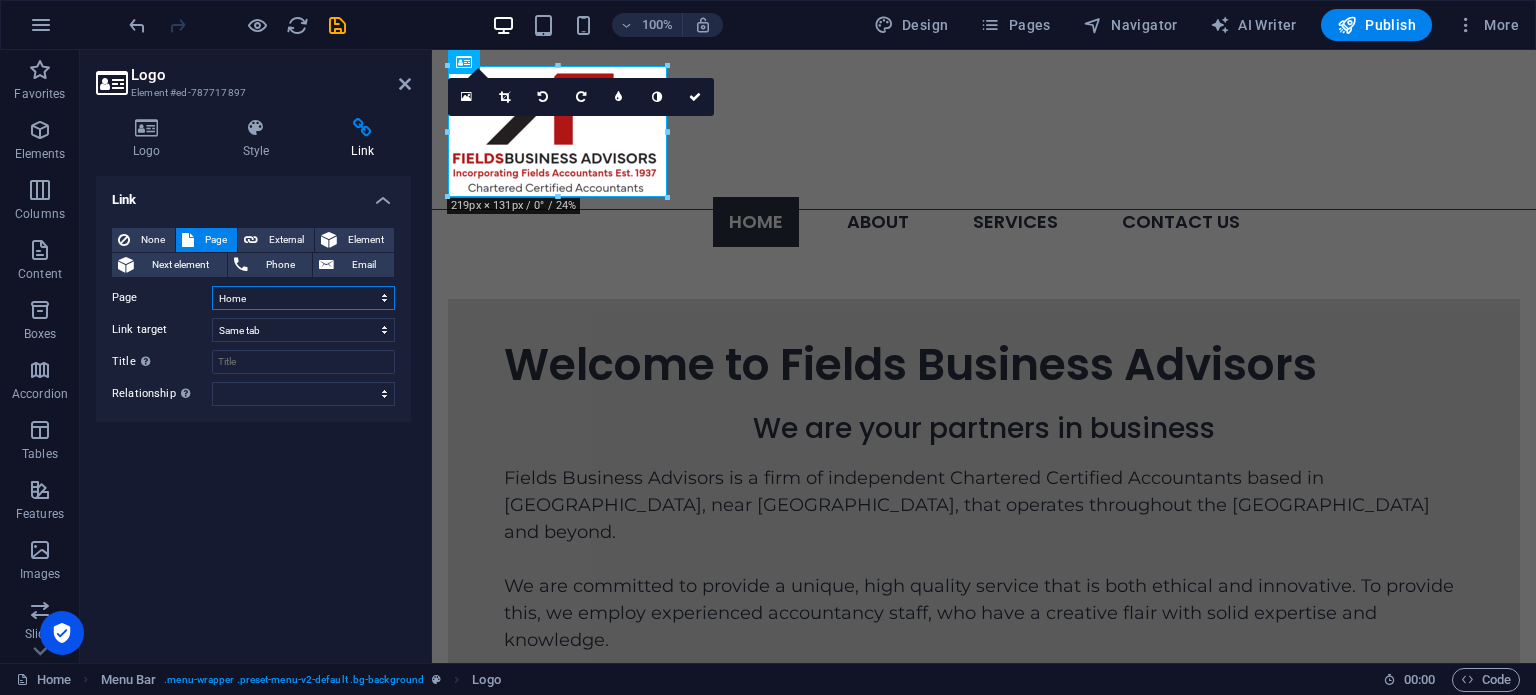 click on "Home About Services -- Audit &amp; Accountancy -- Outsourcing -- Taxation Services Contact Us" at bounding box center (303, 298) 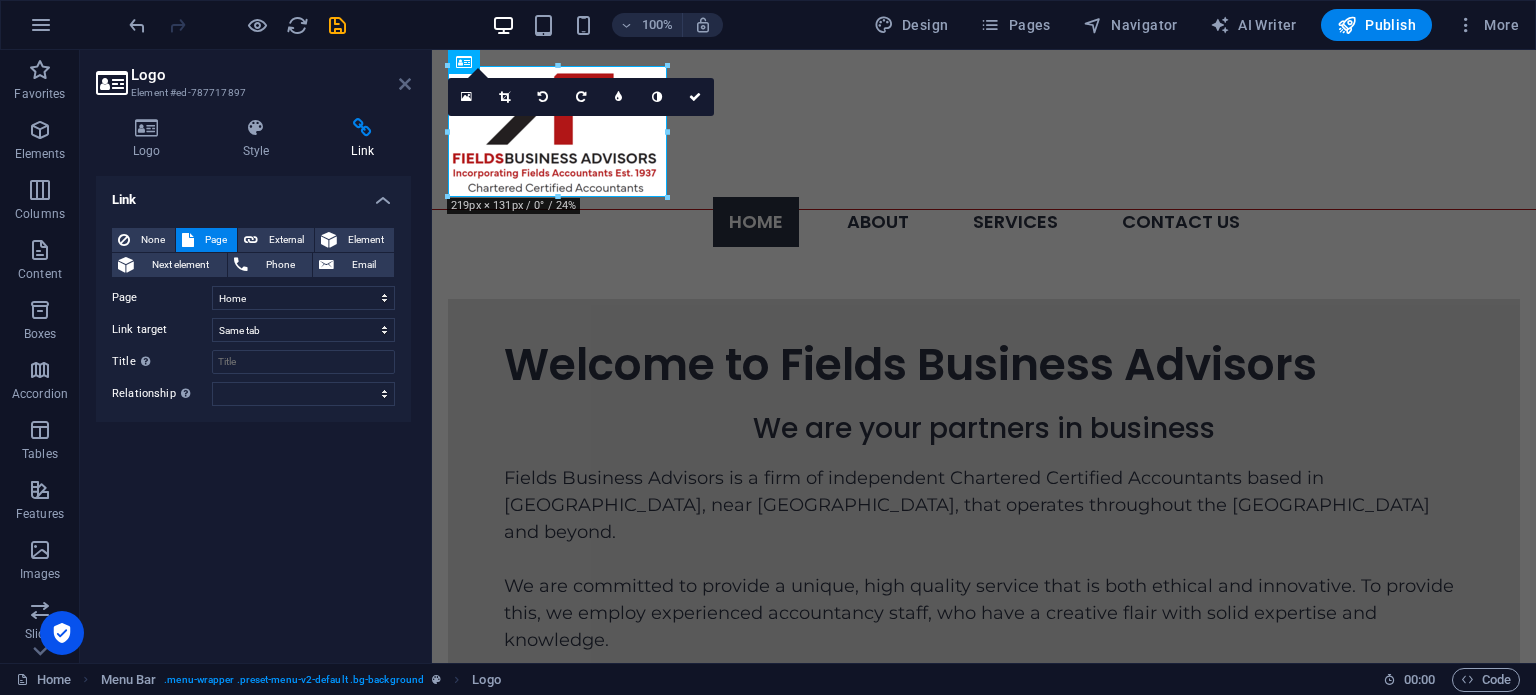 click at bounding box center [405, 84] 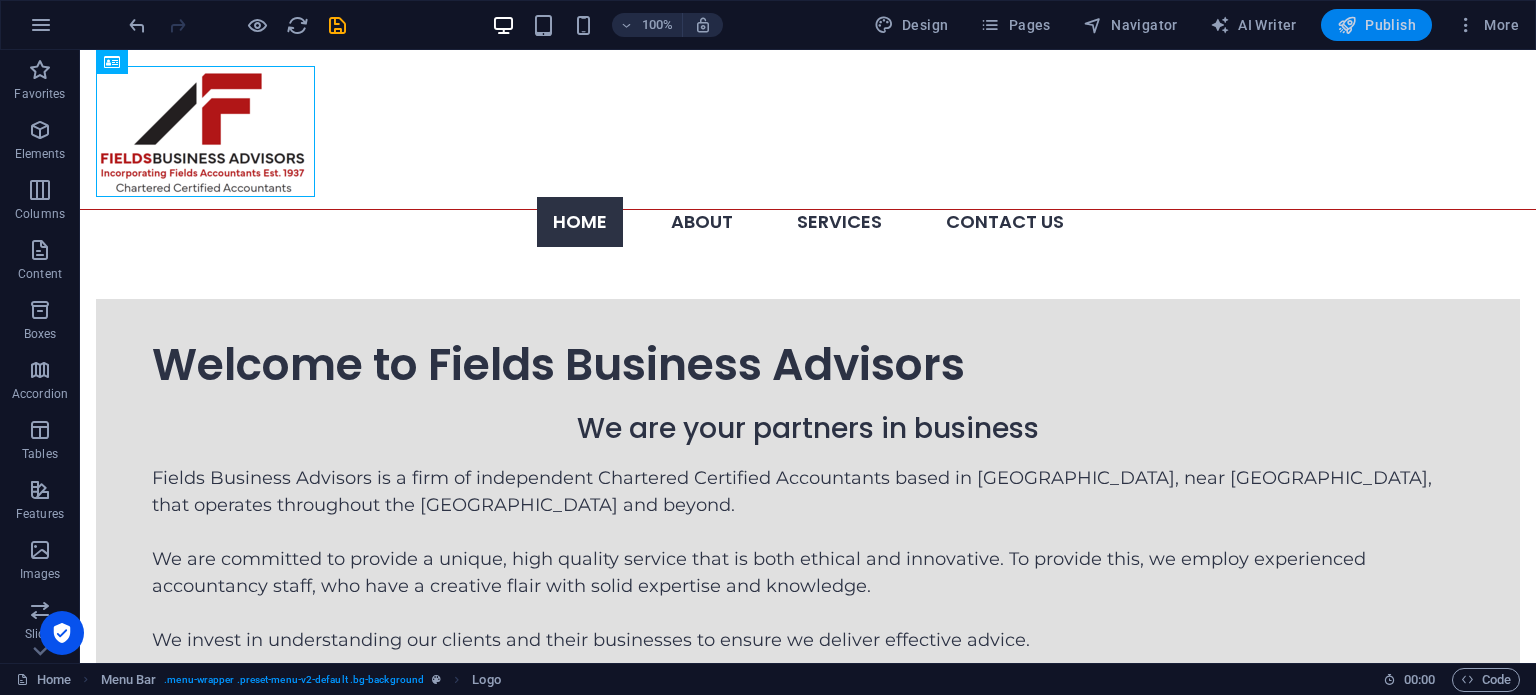click on "Publish" at bounding box center (1376, 25) 